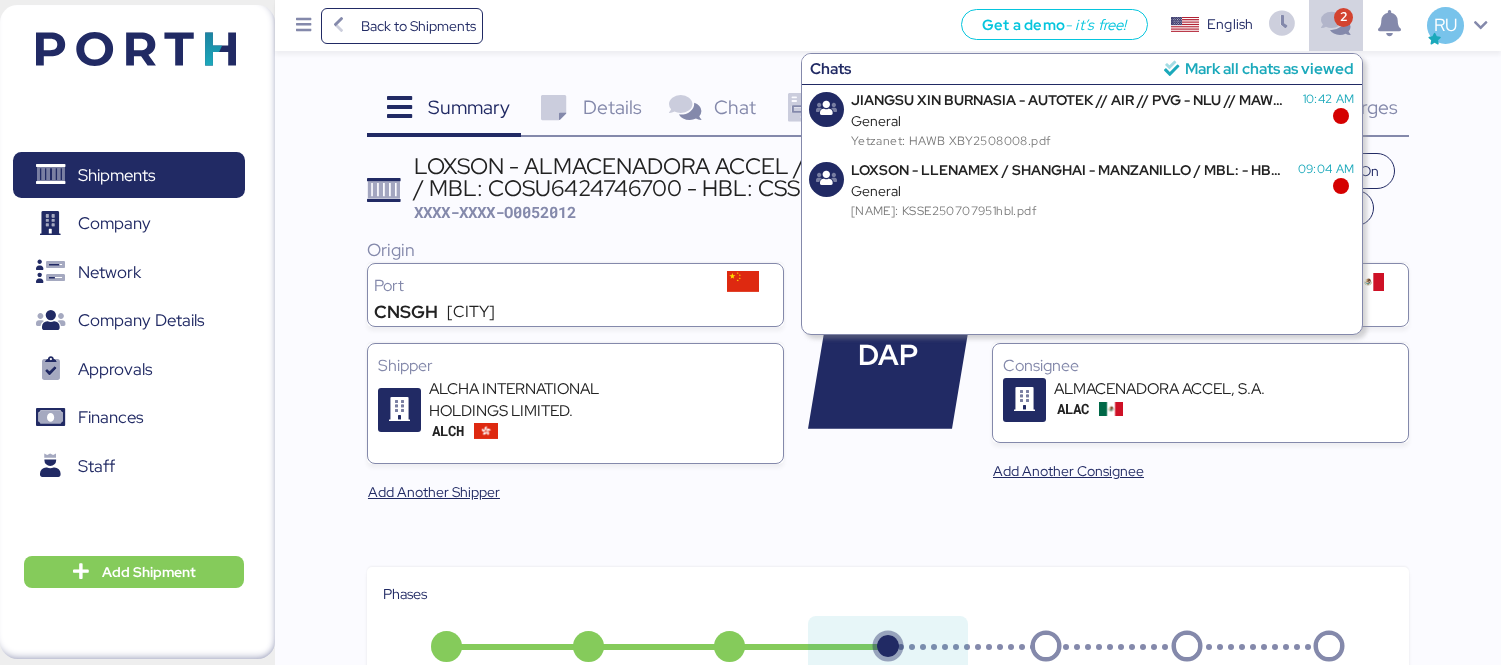 scroll, scrollTop: 0, scrollLeft: 0, axis: both 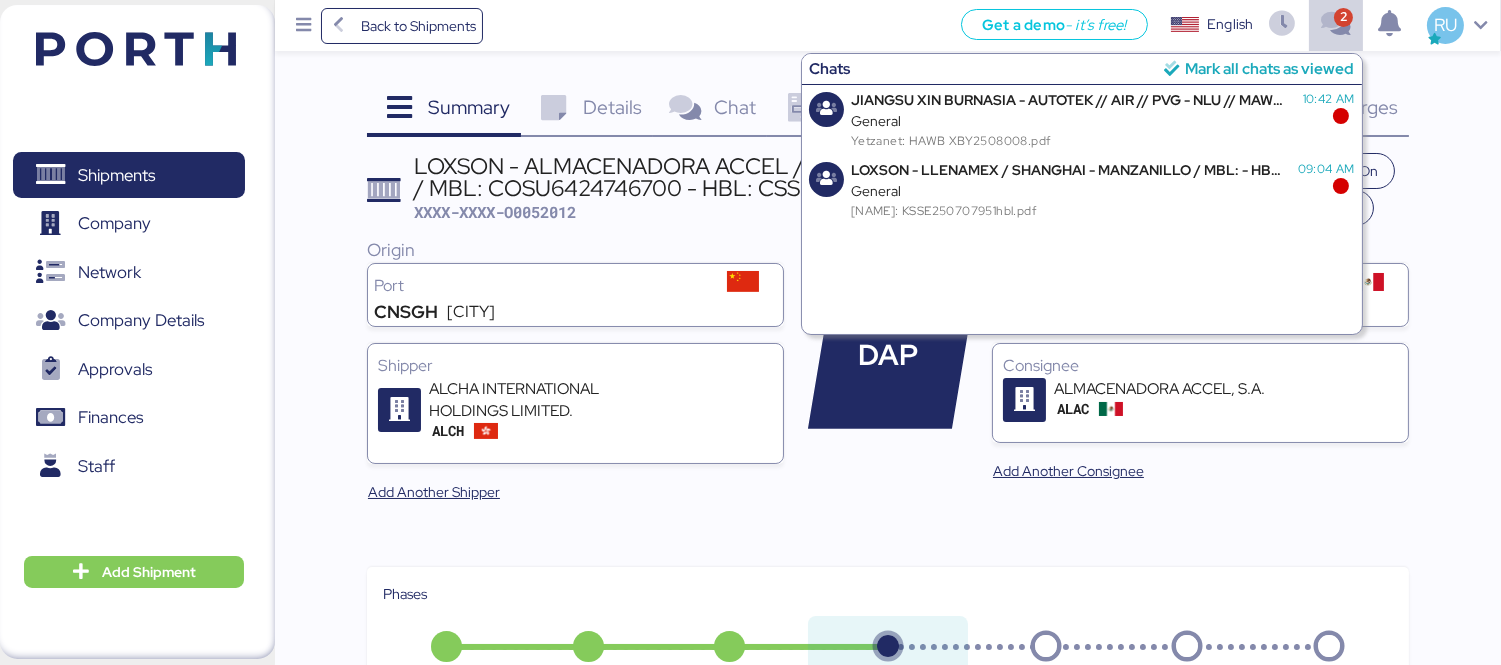 click on "Mark all chats as viewed" at bounding box center (1269, 68) 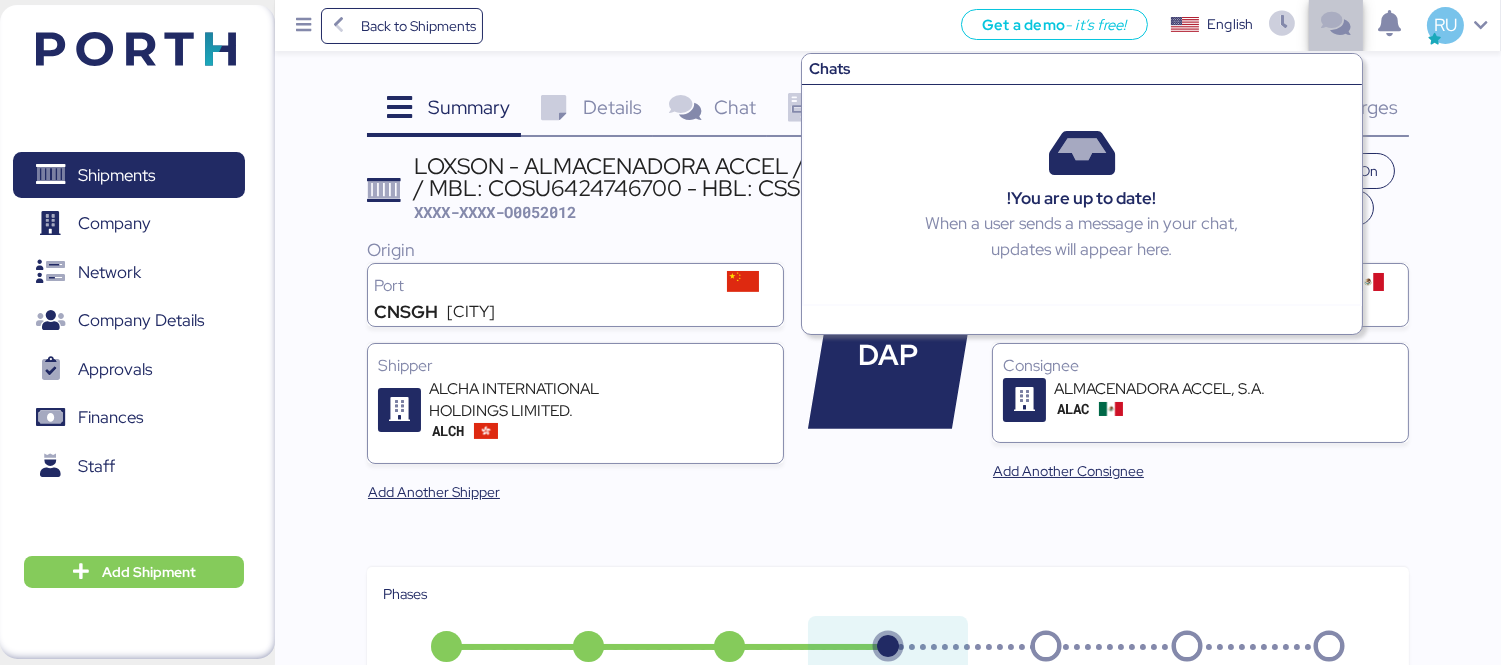 click at bounding box center (1335, 25) 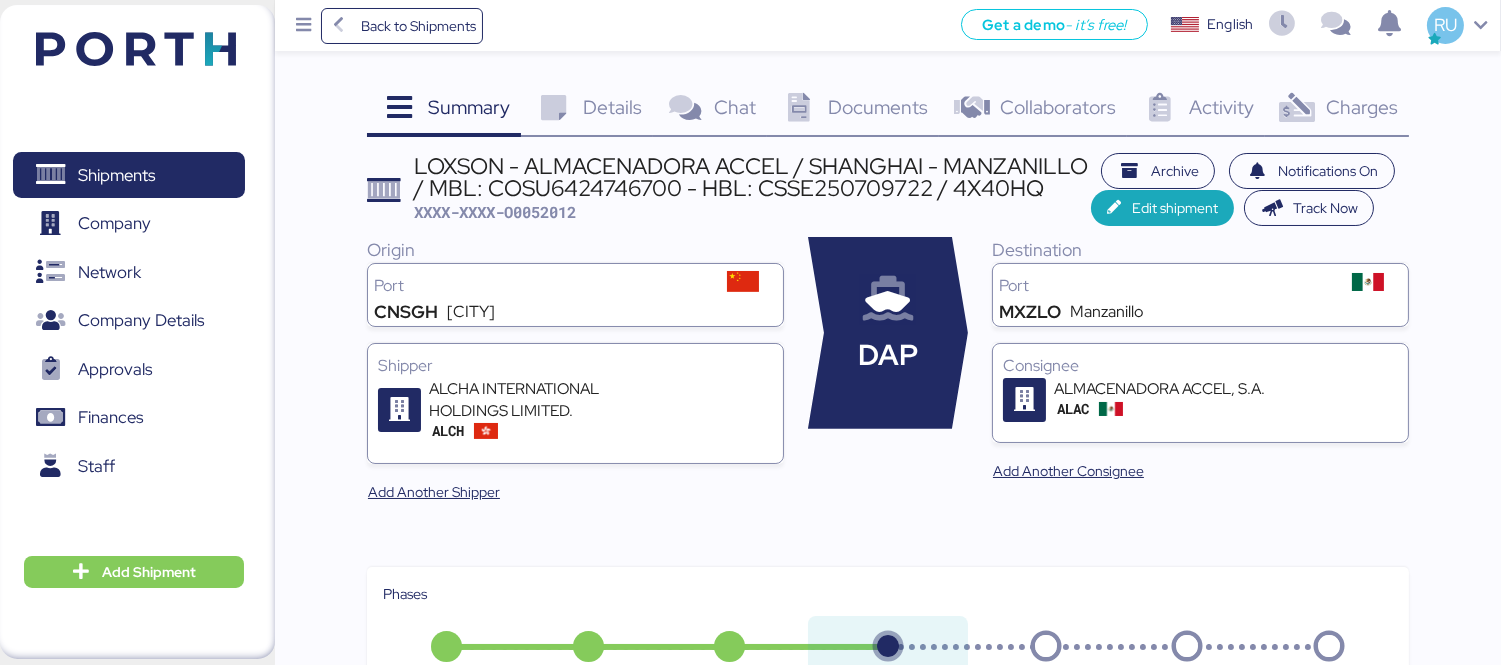 click on "Charges 0" at bounding box center [1337, 110] 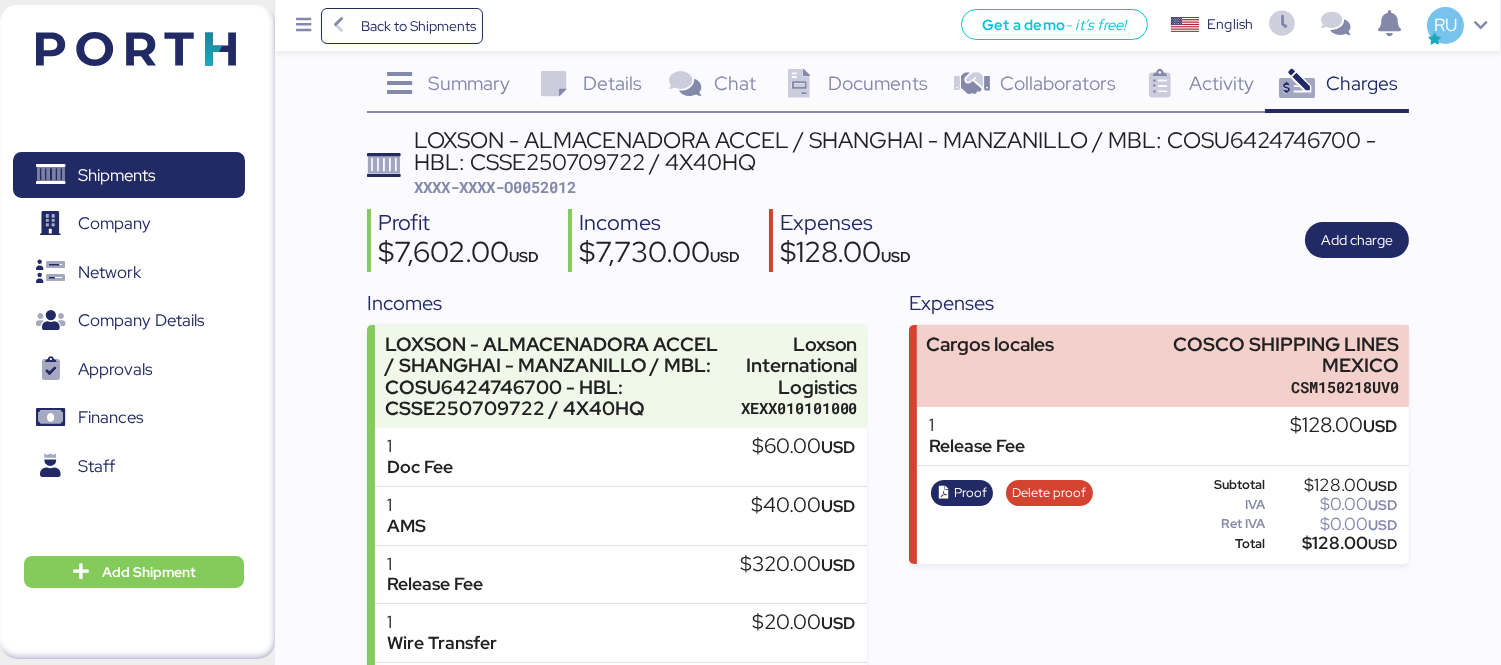 scroll, scrollTop: 193, scrollLeft: 0, axis: vertical 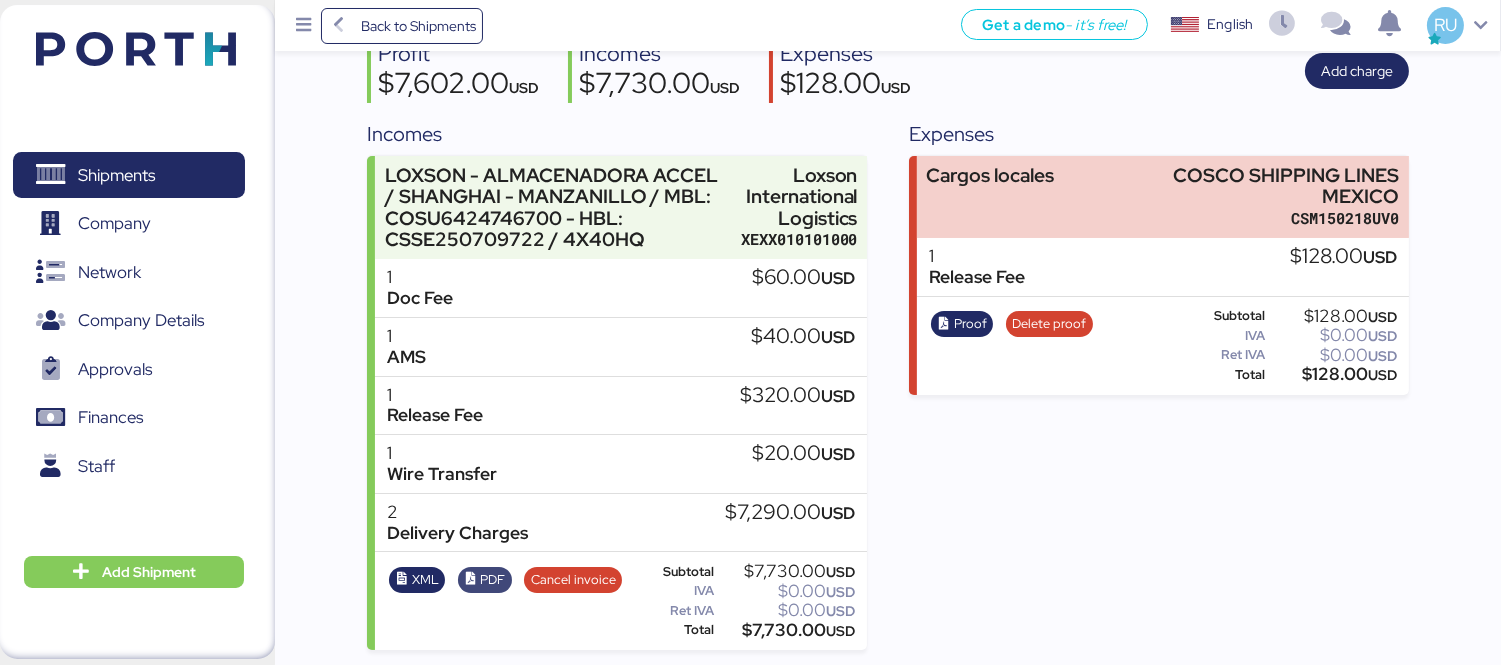 click on "PDF" at bounding box center [484, 580] 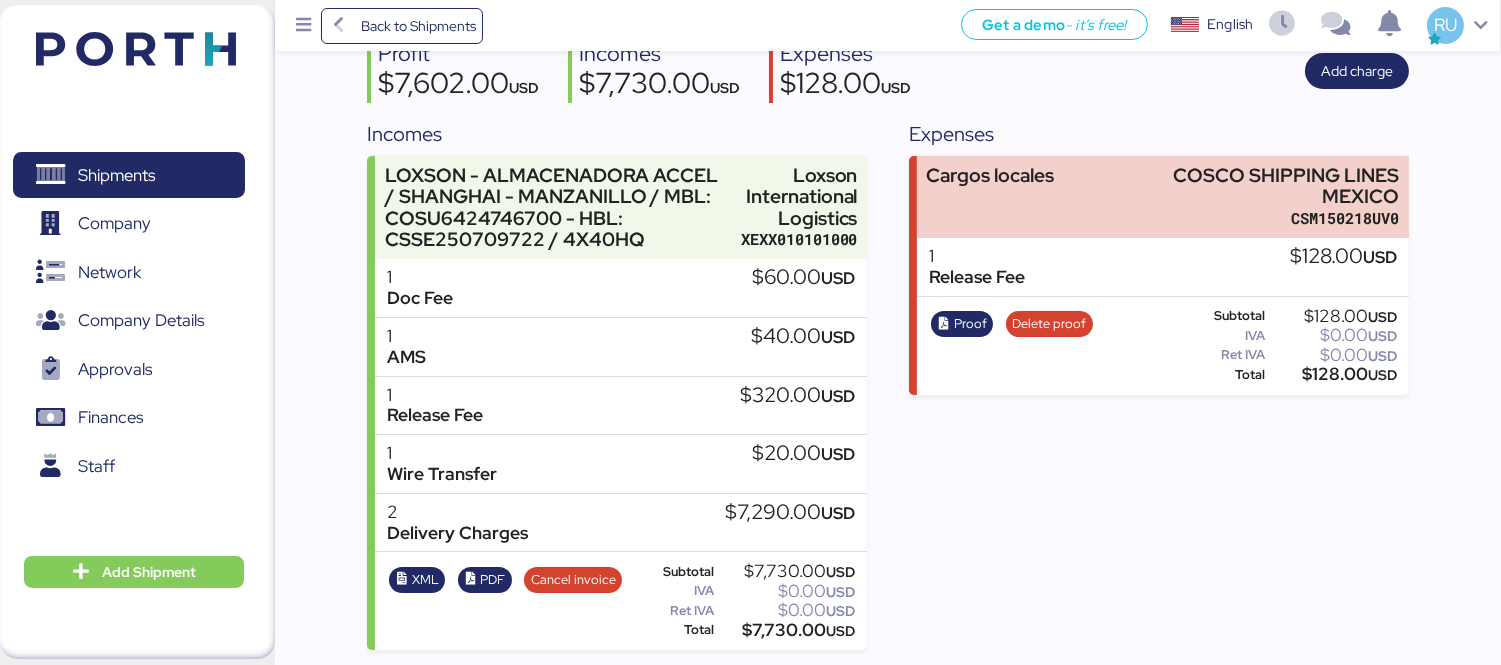 click at bounding box center (136, 49) 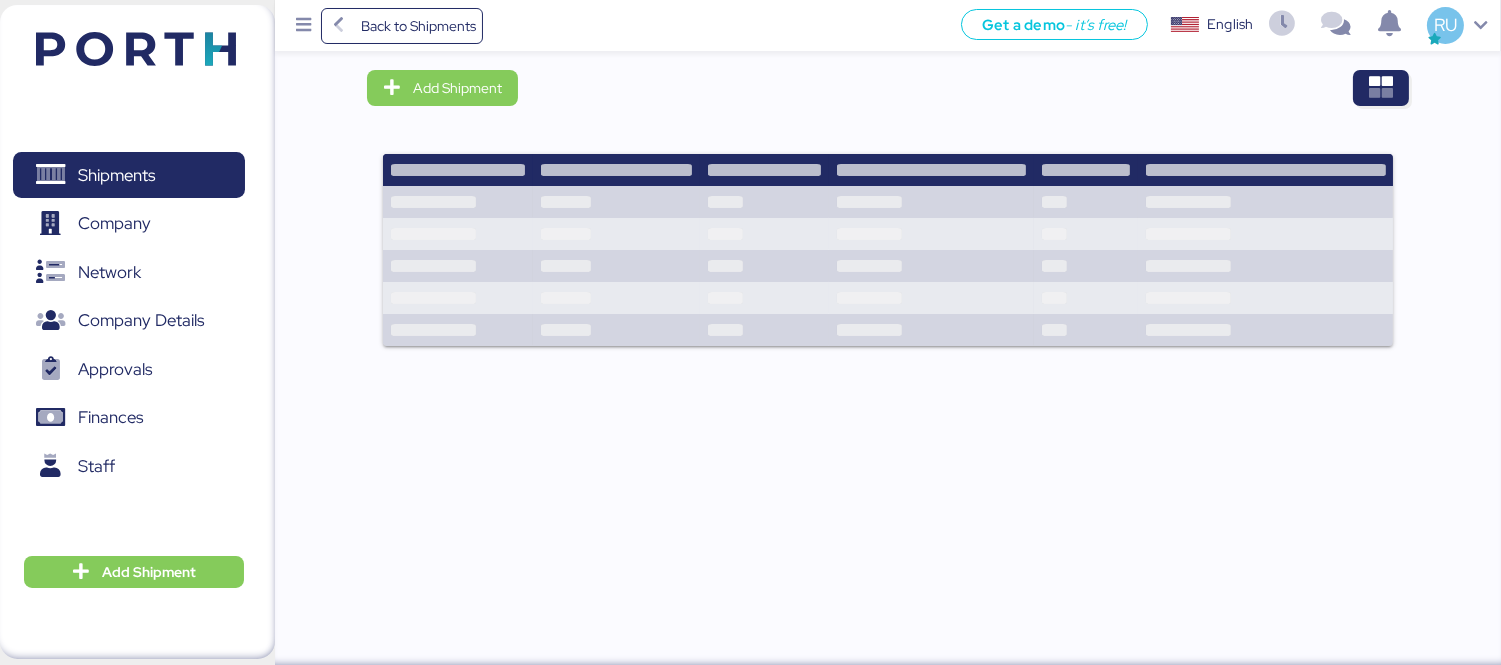 scroll, scrollTop: 0, scrollLeft: 0, axis: both 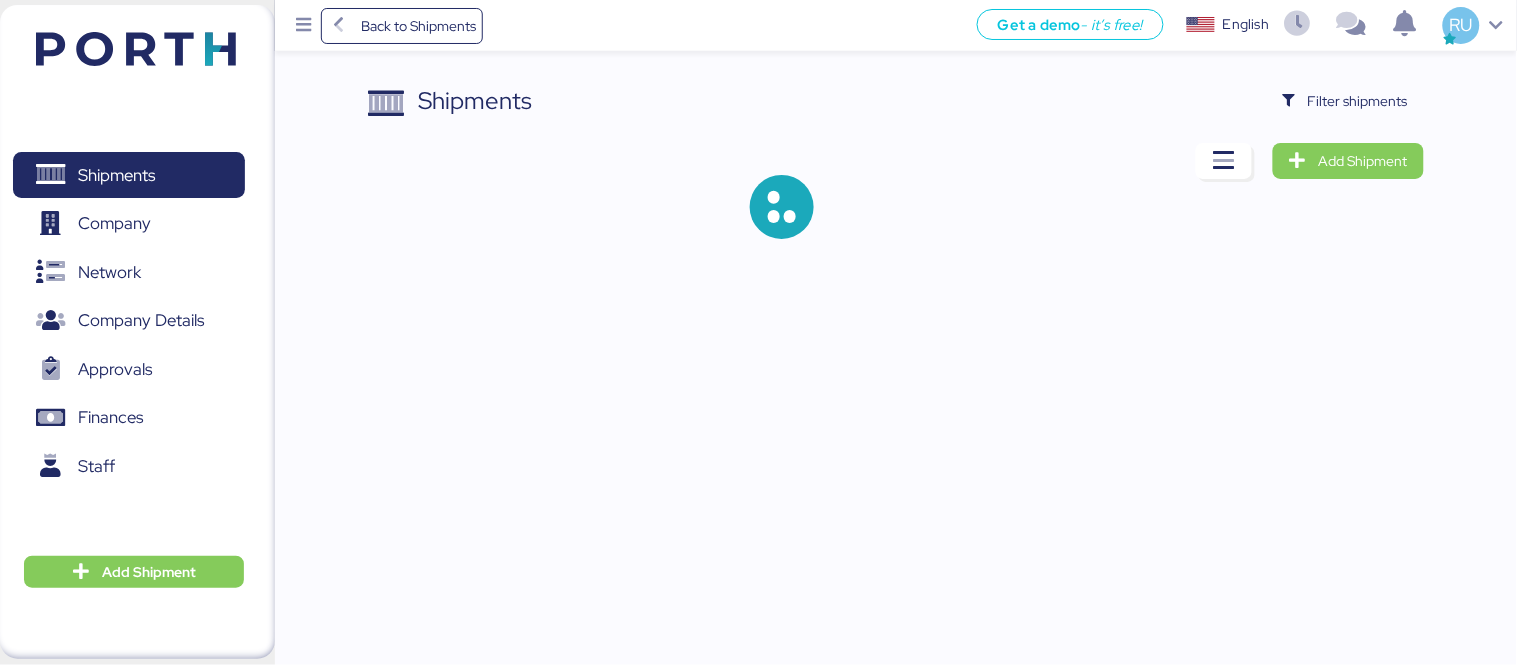 click on "Shipments   Filter shipments     Add Shipment" at bounding box center [758, 135] 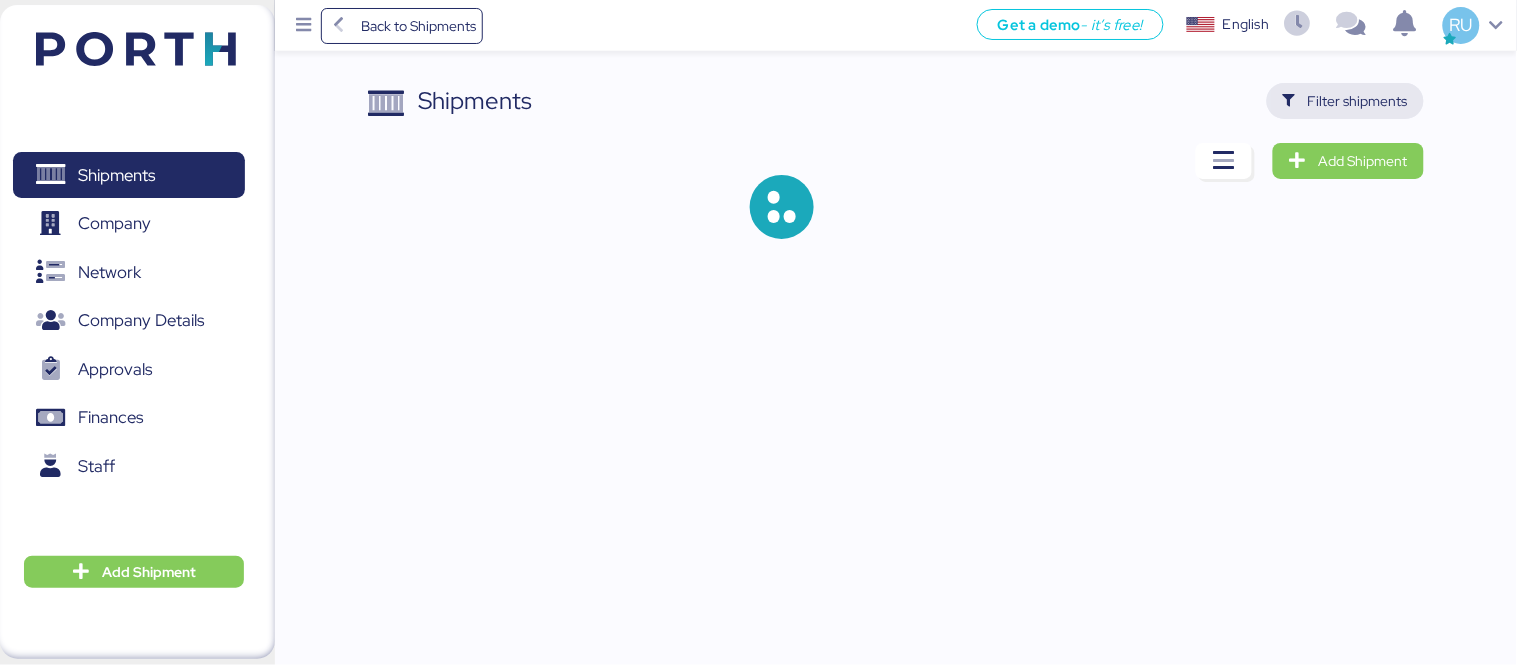 click on "Filter shipments" at bounding box center (1345, 101) 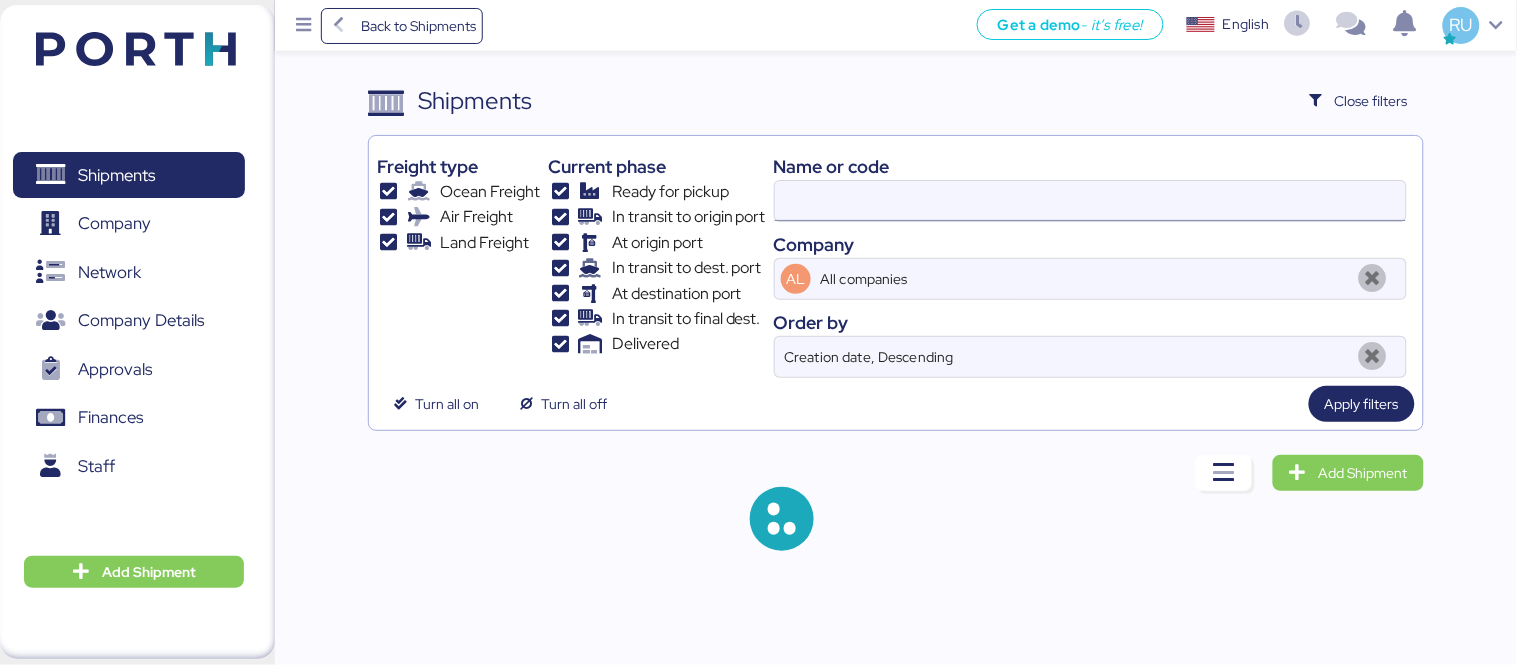 click at bounding box center (1090, 201) 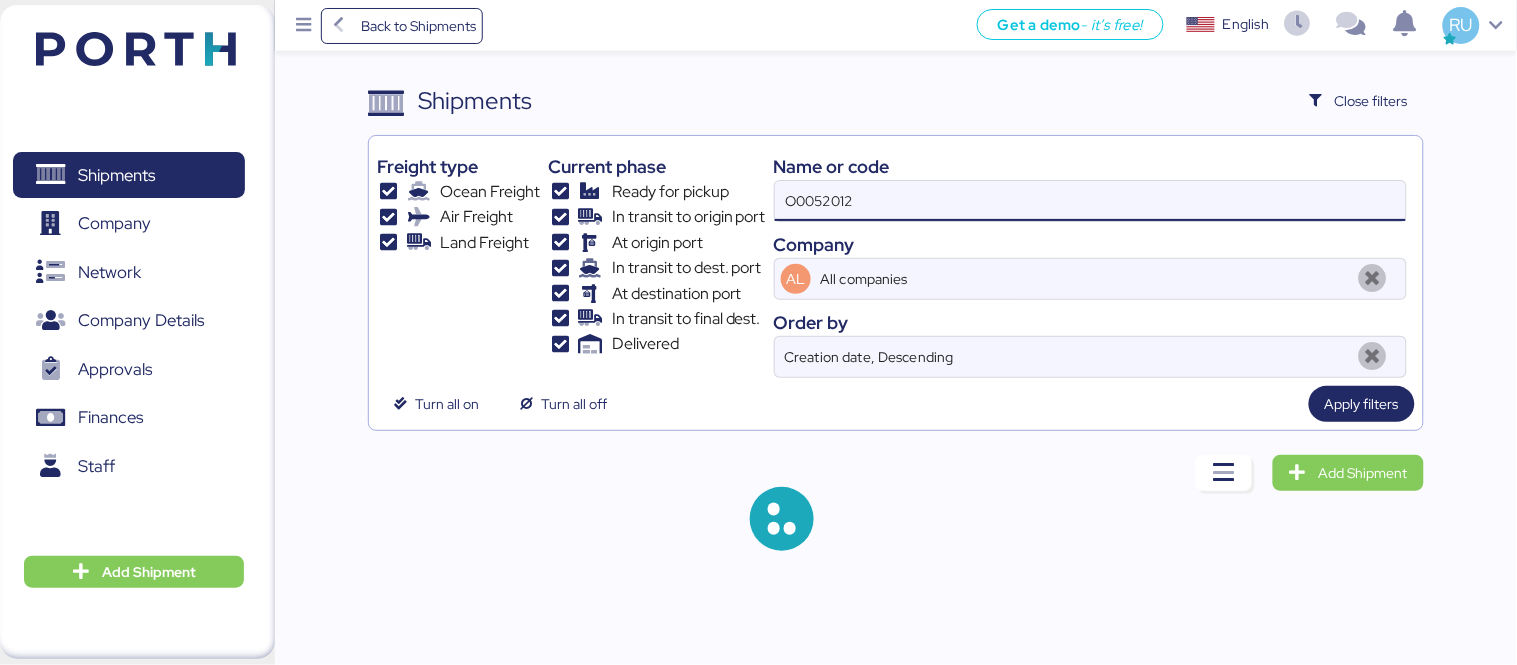 paste on "O0051323" 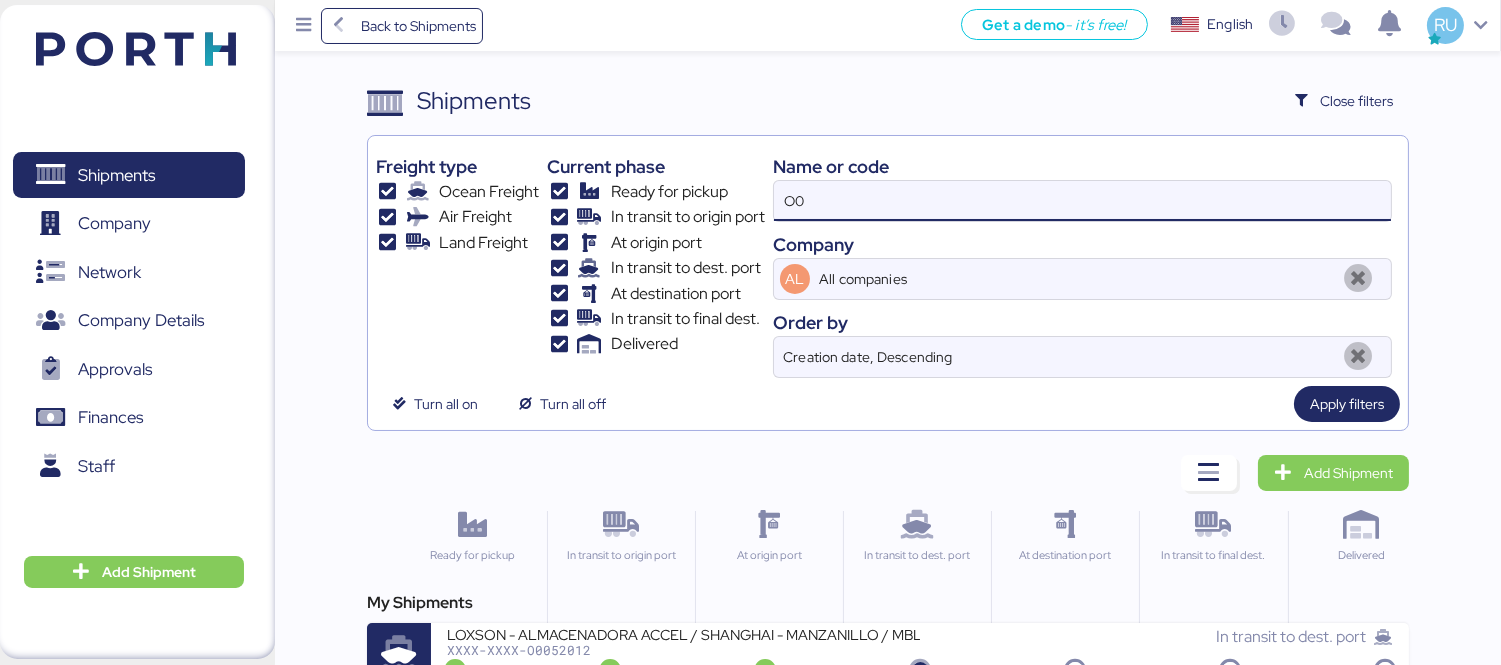 type on "O" 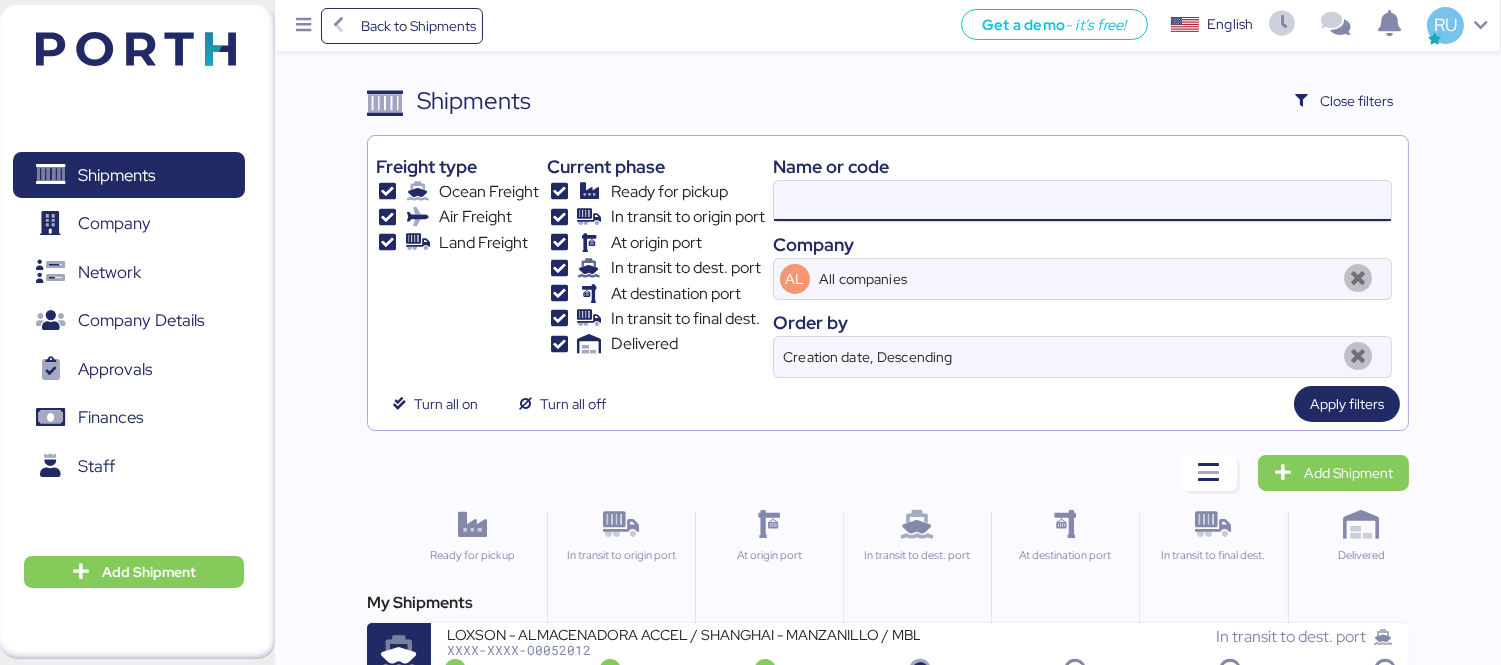 paste on "O0051323" 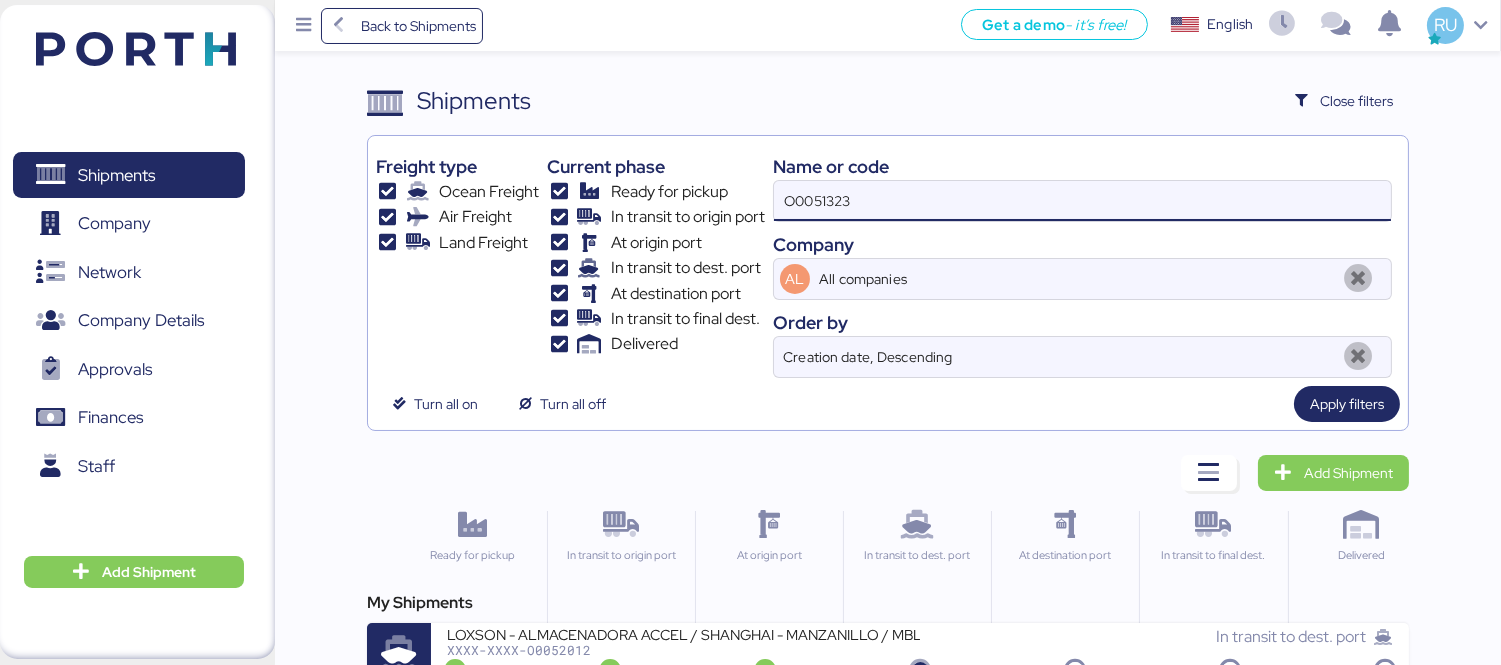type on "O0051323" 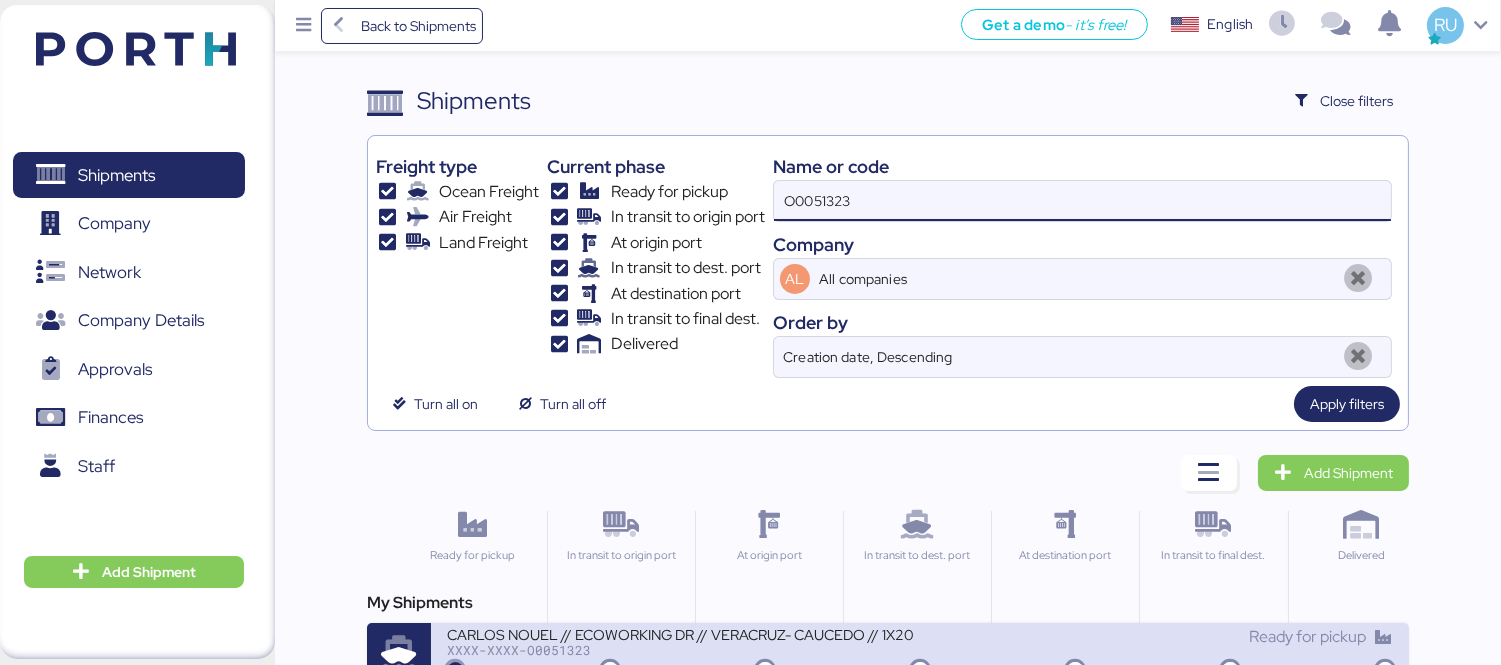 click on "XXXX-XXXX-O0051323" at bounding box center [683, 650] 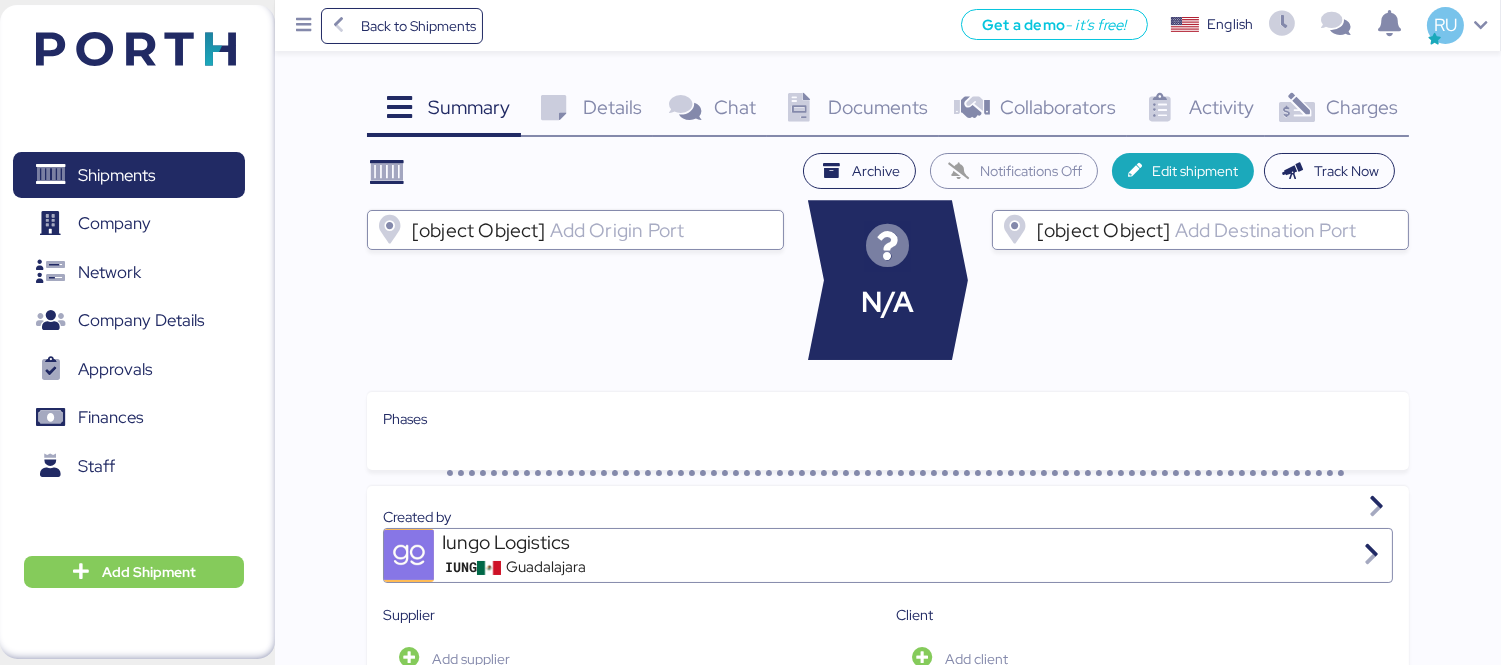 click on "Charges" at bounding box center [1362, 107] 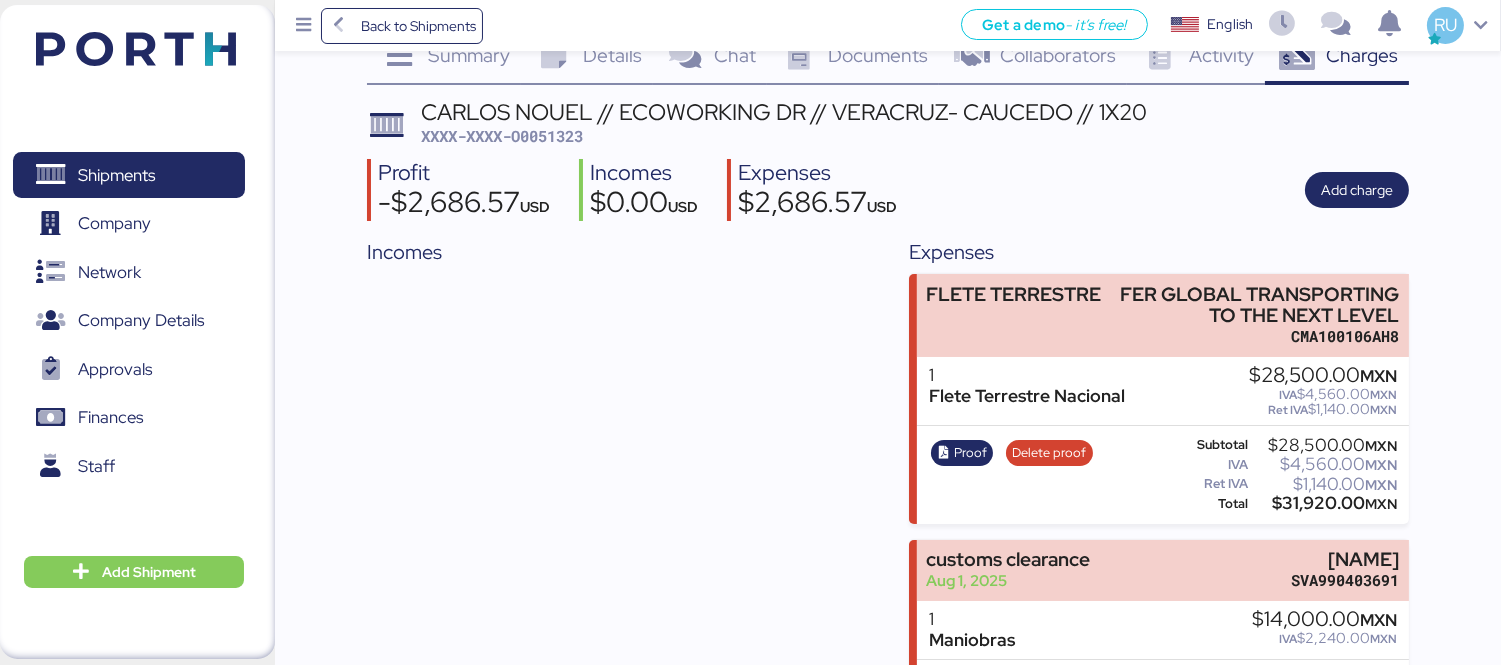 scroll, scrollTop: 0, scrollLeft: 0, axis: both 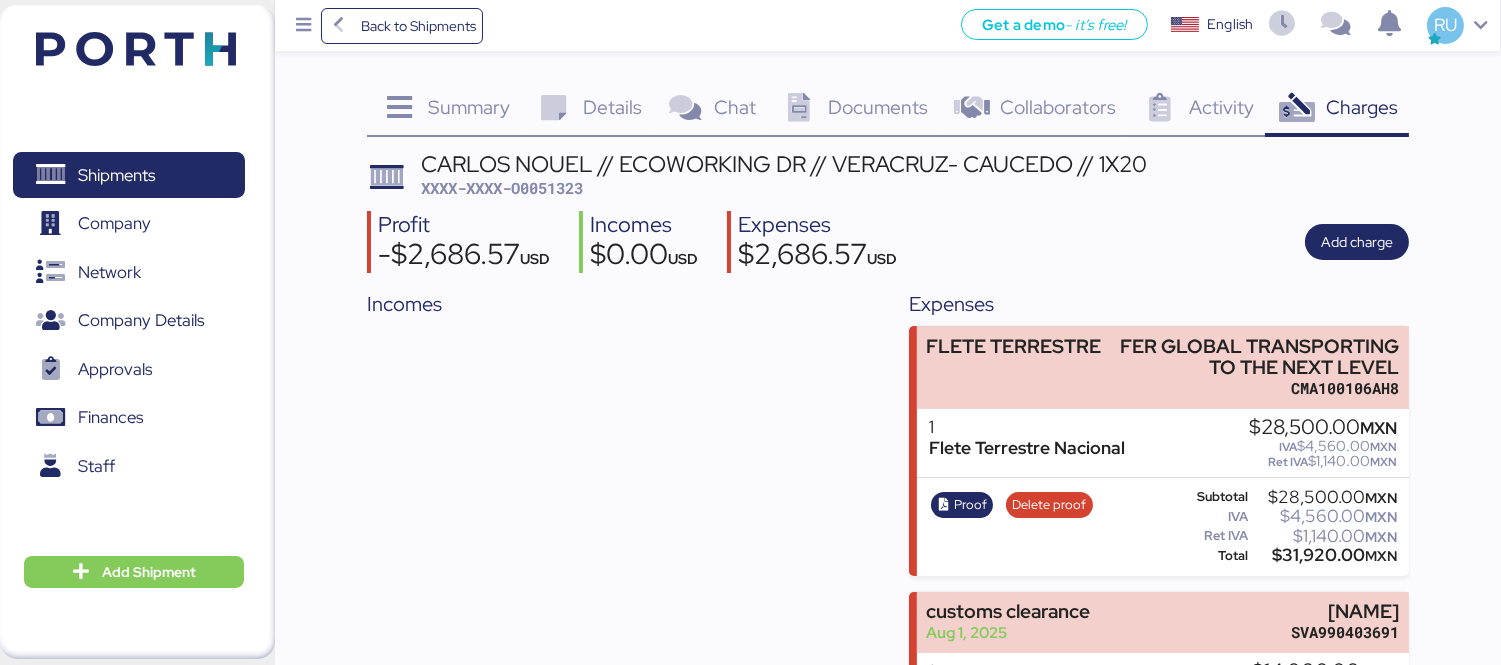 click at bounding box center (136, 49) 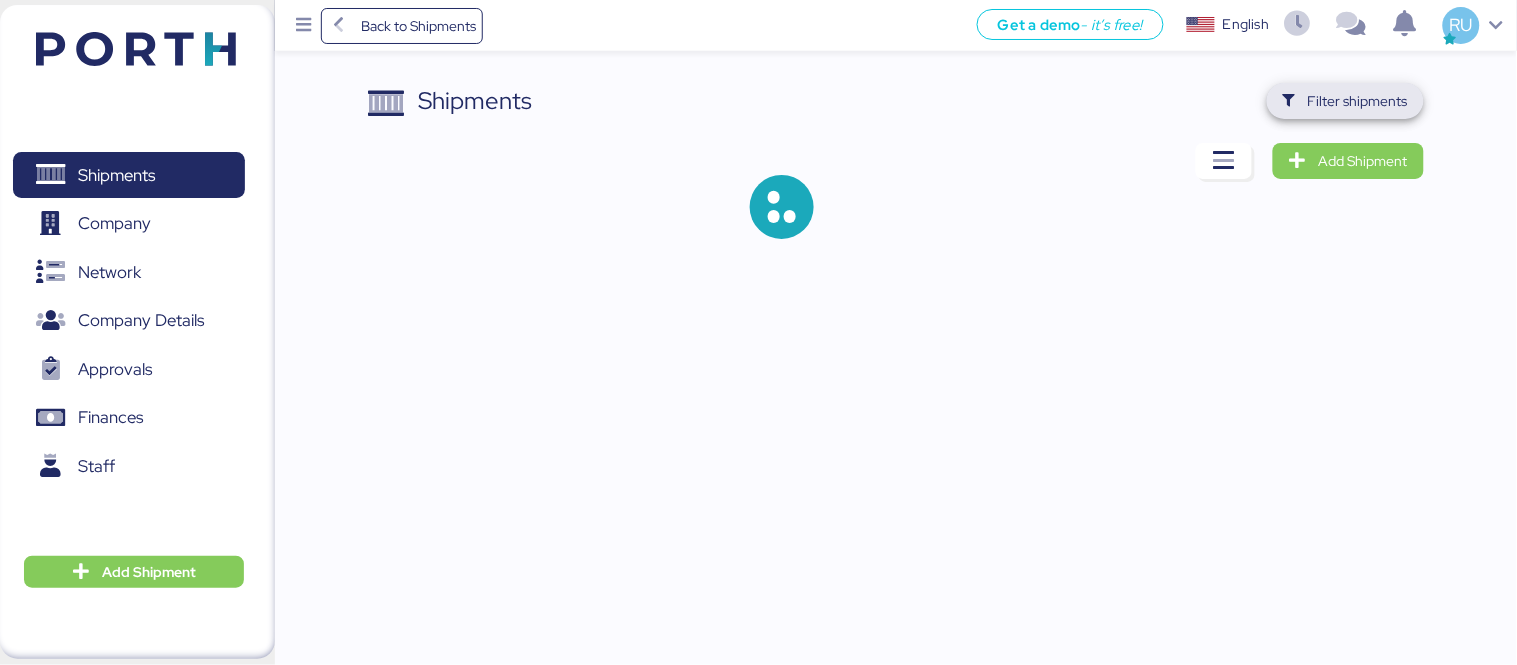 click on "Filter shipments" at bounding box center [1358, 101] 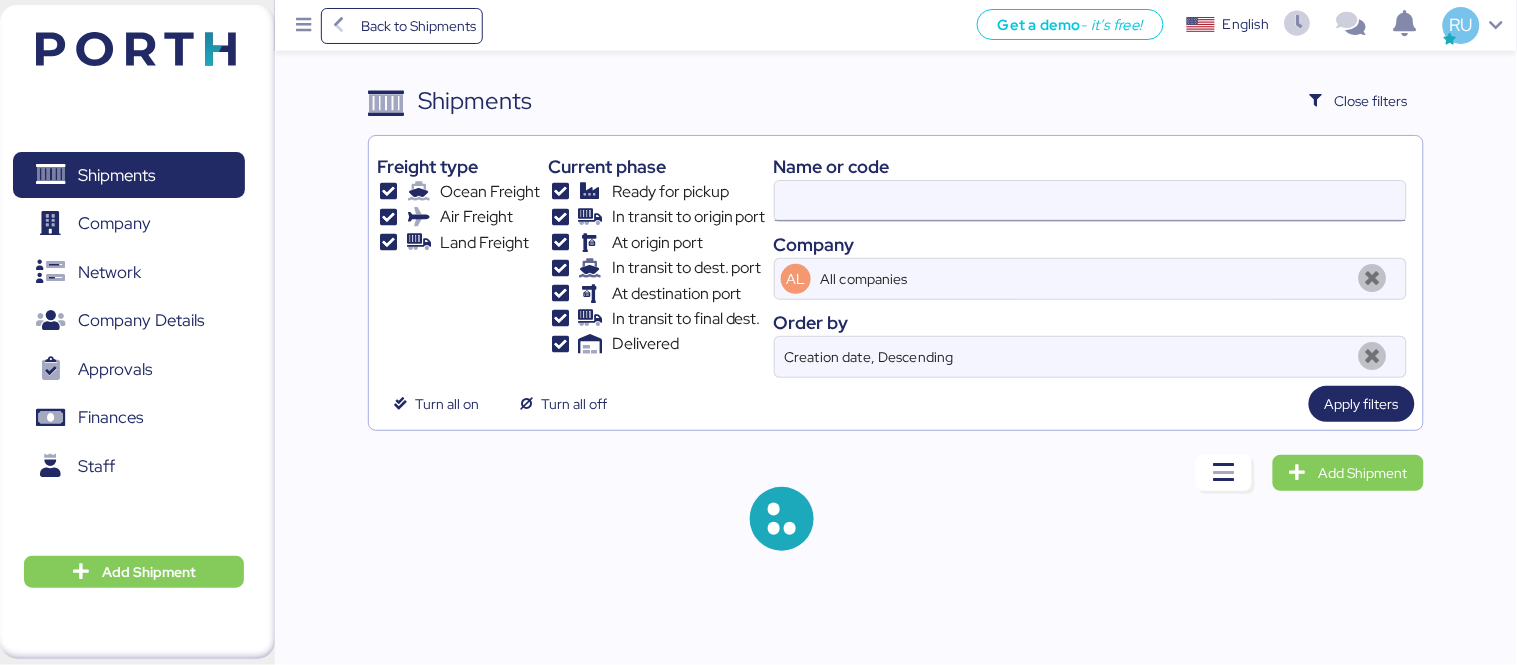 drag, startPoint x: 873, startPoint y: 160, endPoint x: 892, endPoint y: 195, distance: 39.824615 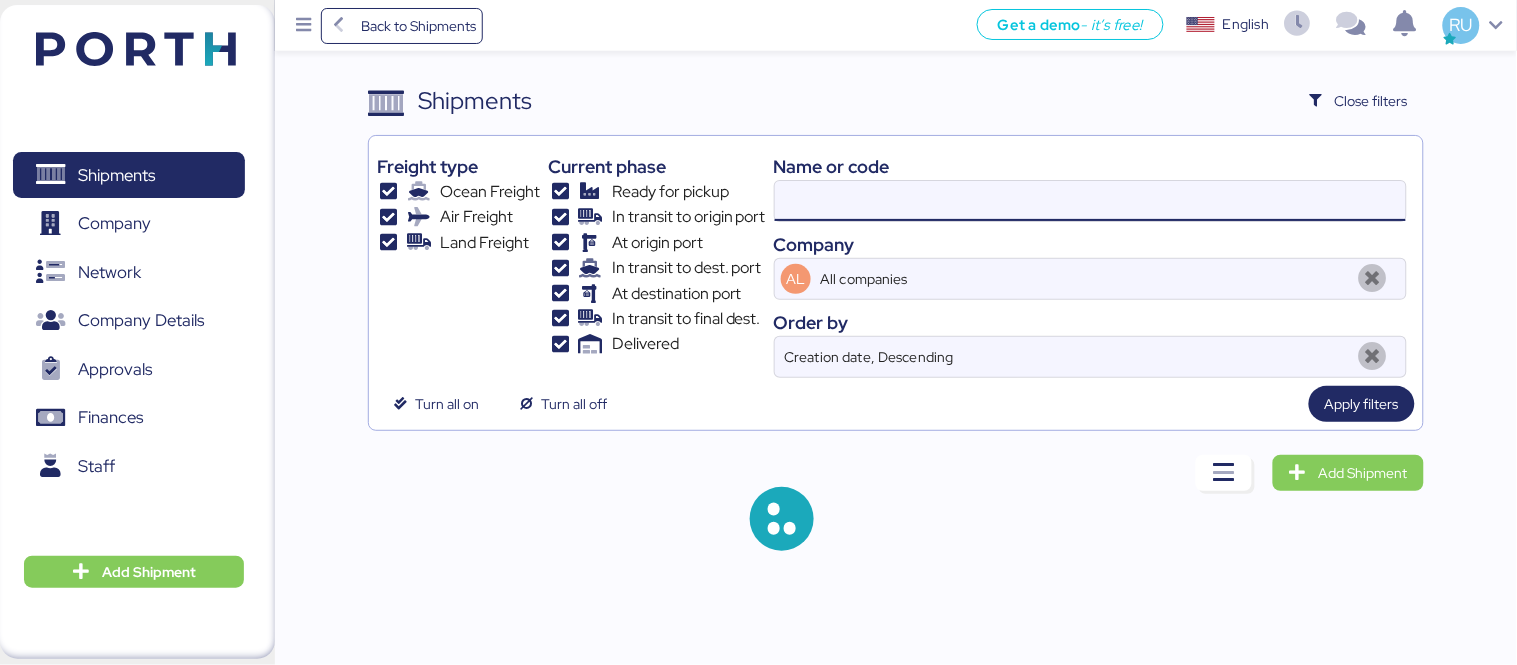 paste on "O0051843" 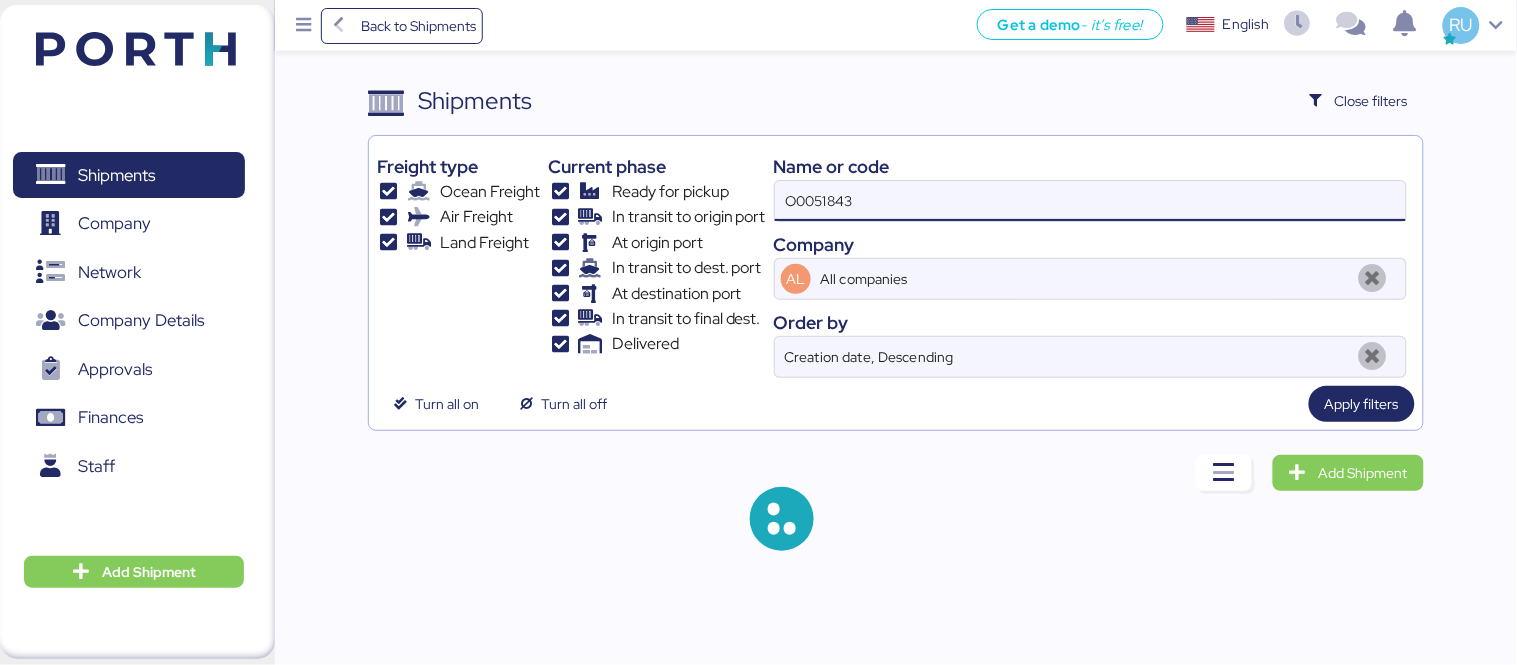 type on "O0051843" 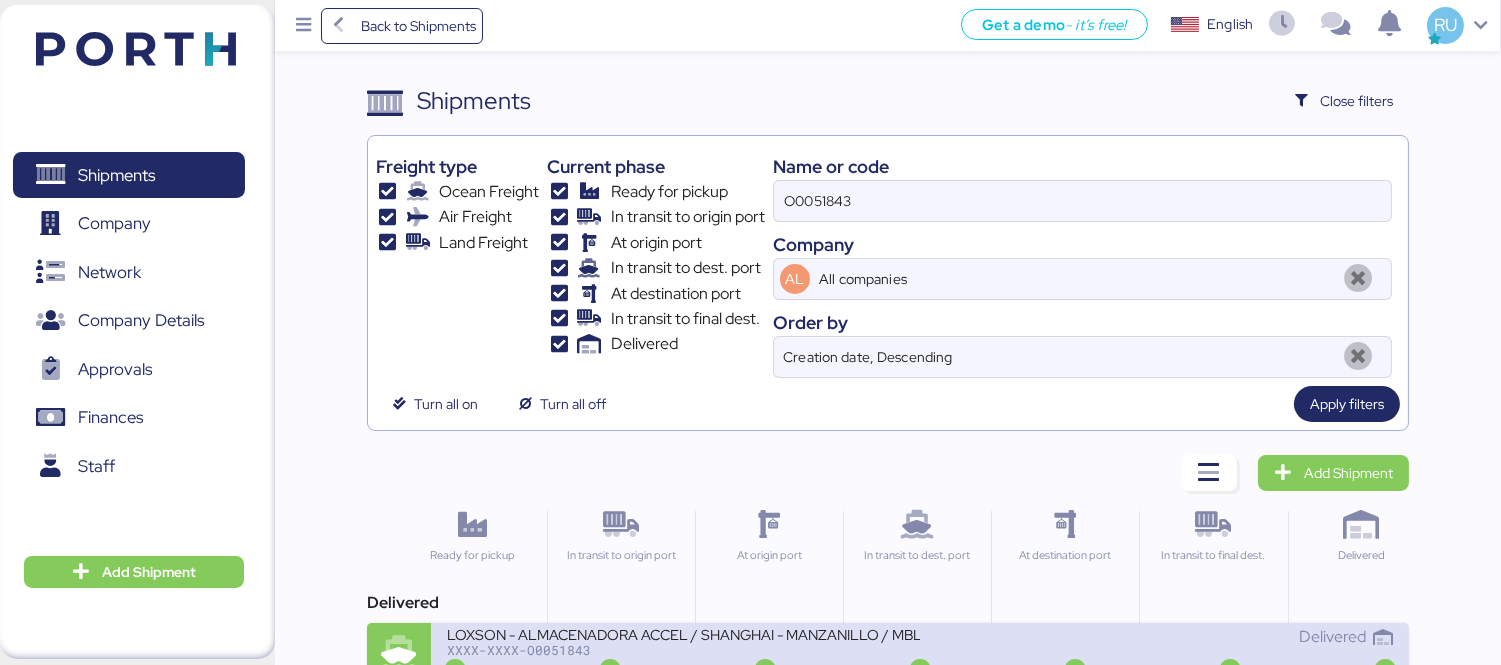 click on "LOXSON - ALMACENADORA ACCEL / SHANGHAI - MANZANILLO / MBL: COSU6421669650 - HBL: SZML2506010C / 2X40HQ XXXX-XXXX-O0051843 Delivered" at bounding box center [920, 655] 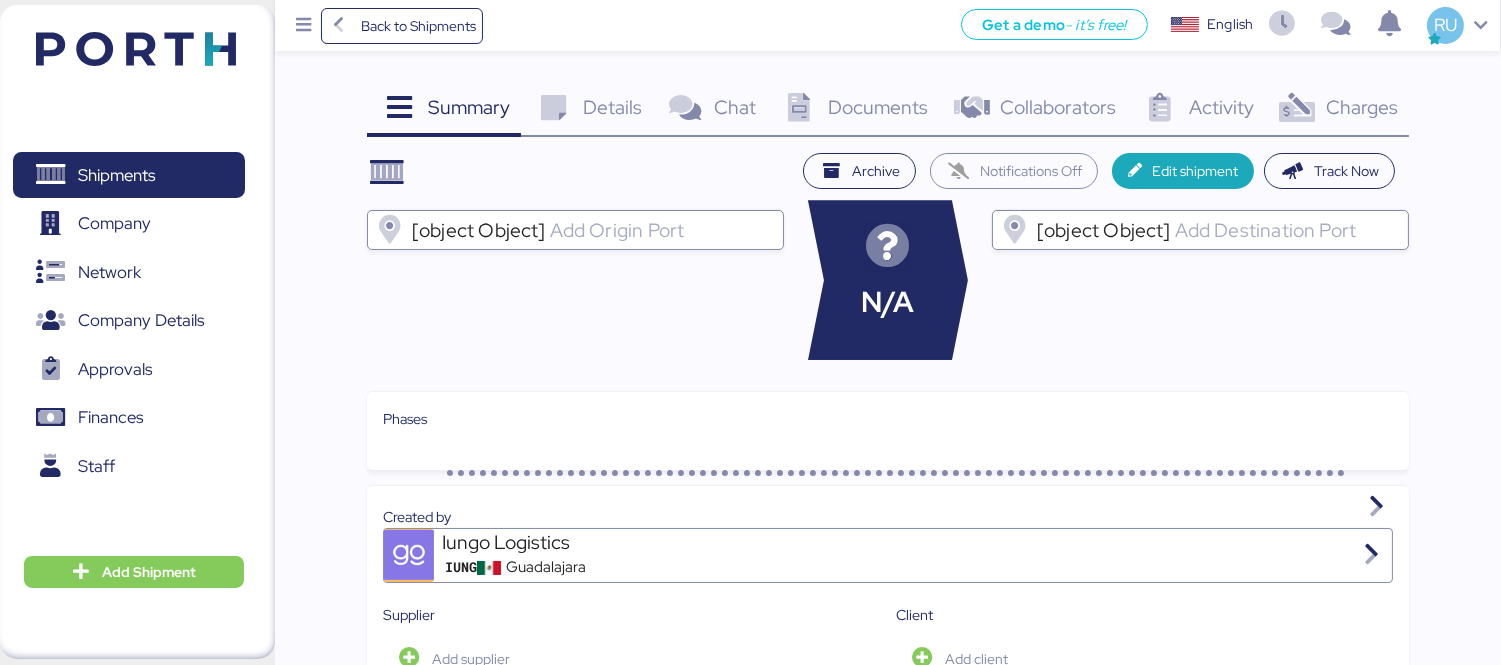 click at bounding box center (1297, 108) 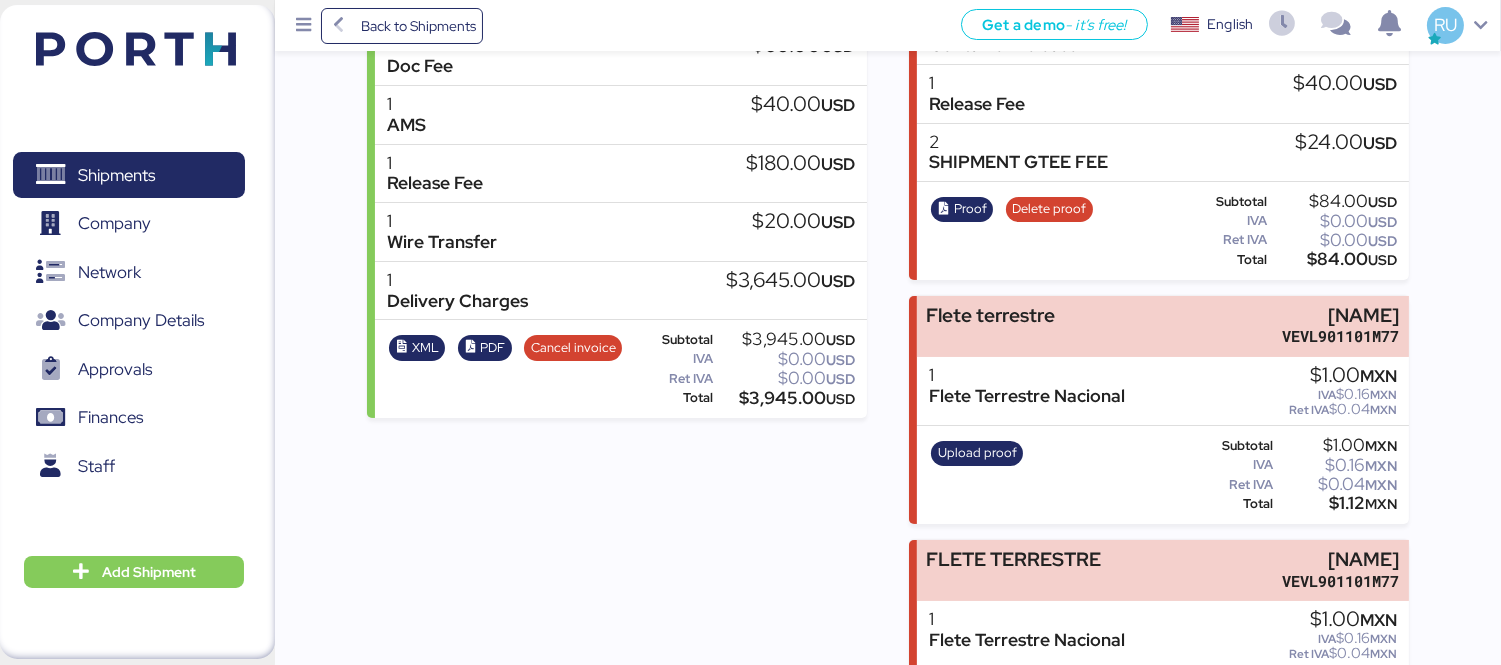 scroll, scrollTop: 582, scrollLeft: 0, axis: vertical 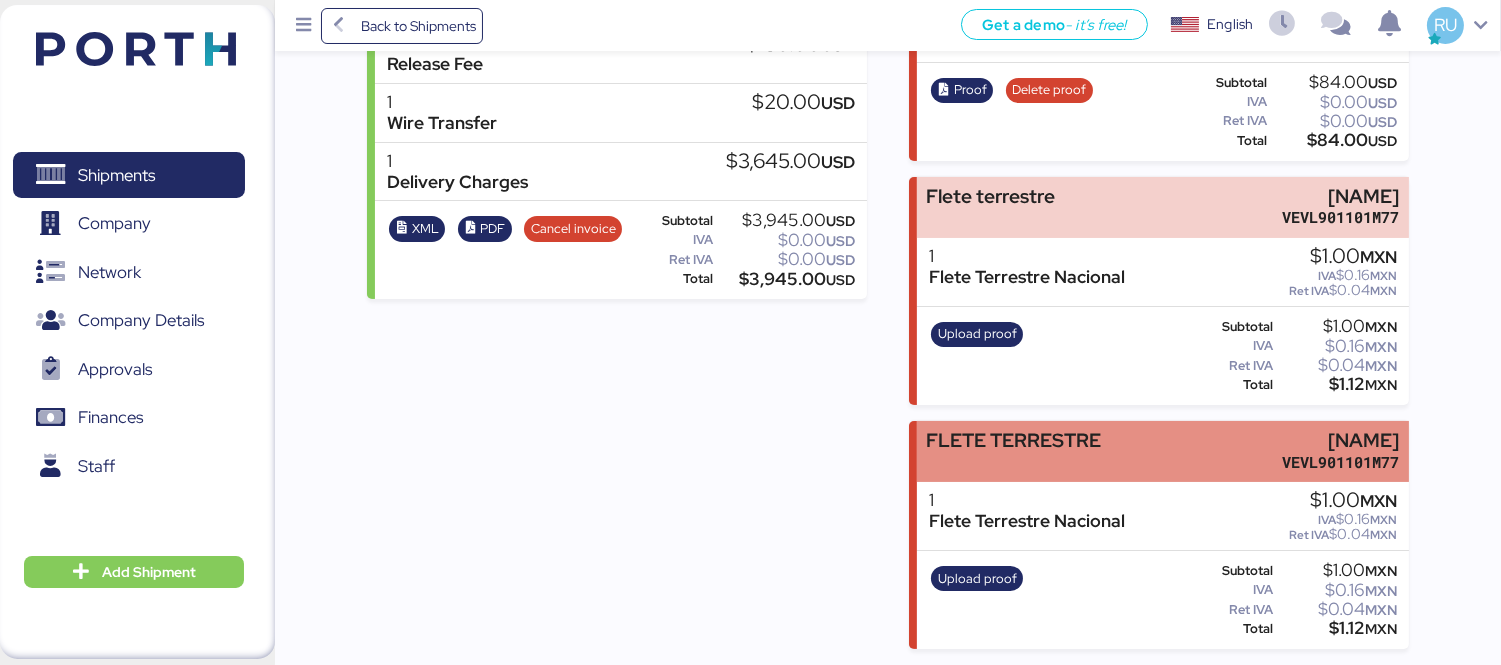 click on "VEVL901101M77" at bounding box center (1340, 462) 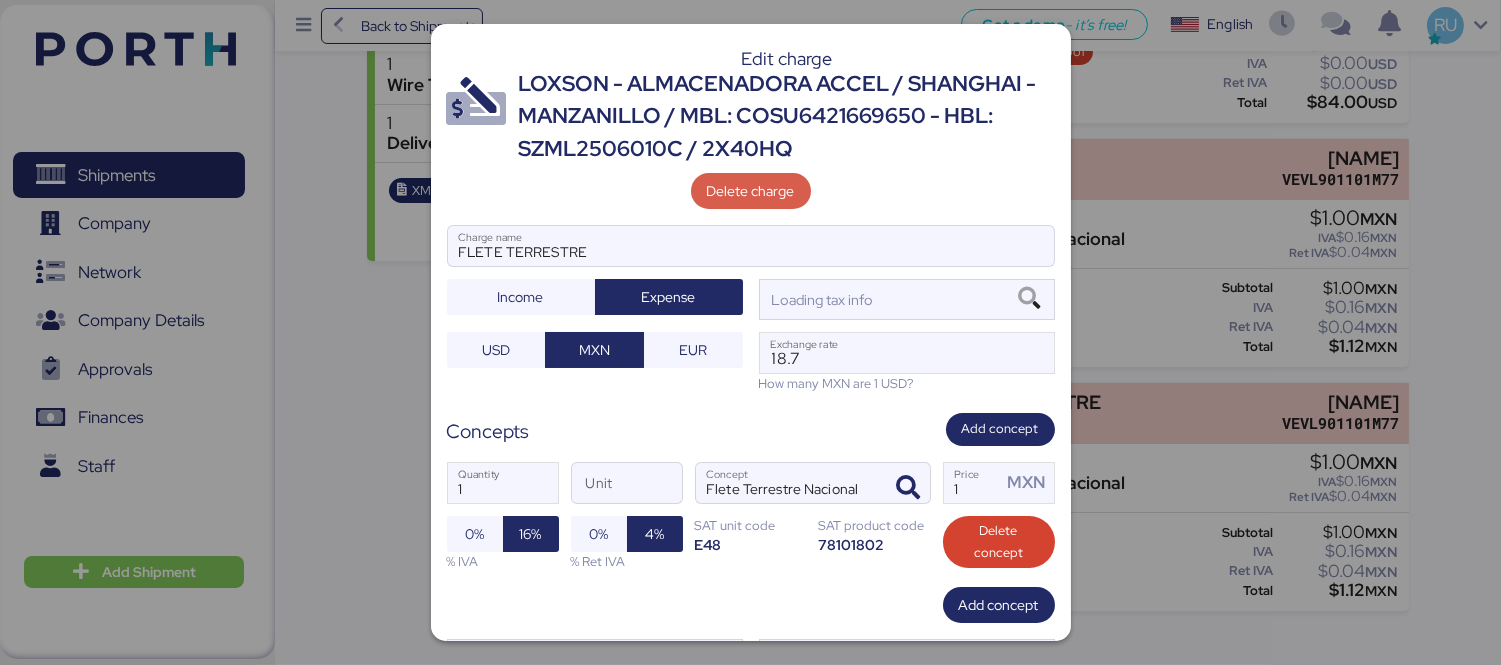 click on "Delete charge" at bounding box center [751, 191] 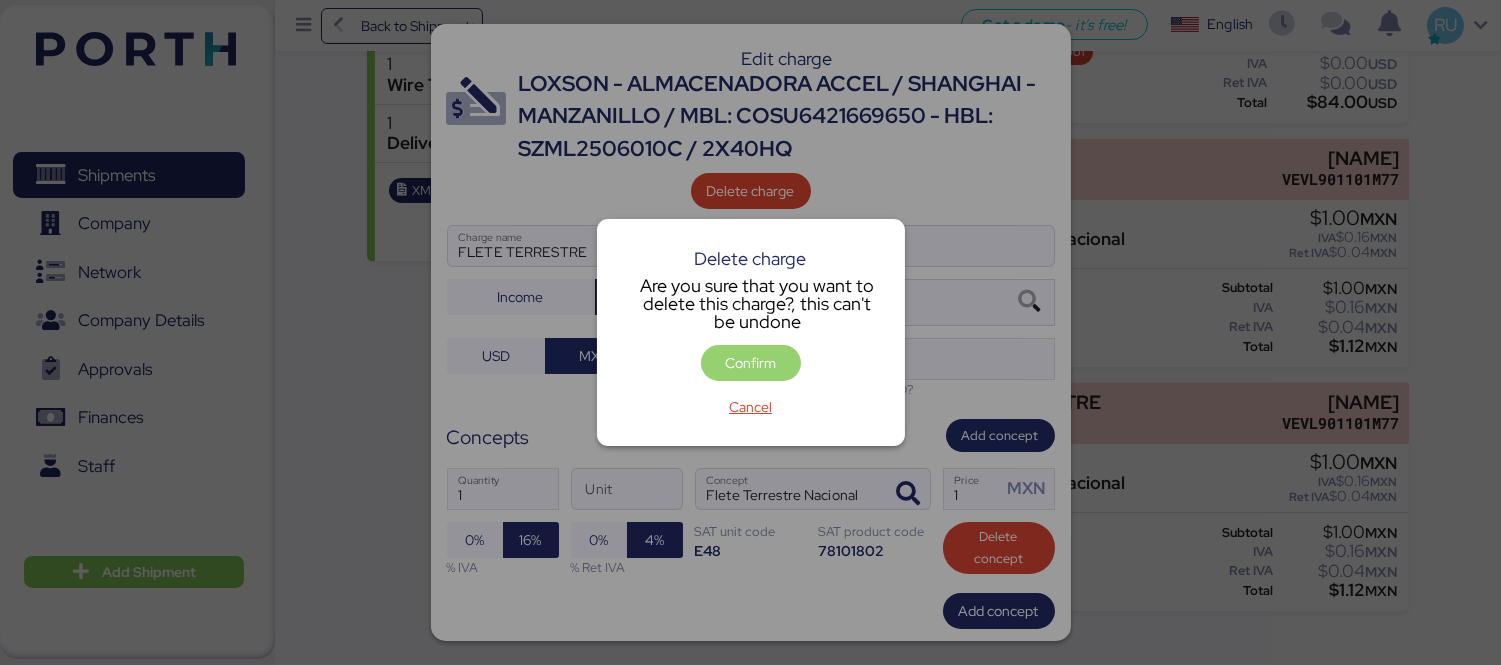 click on "Confirm" at bounding box center [750, 363] 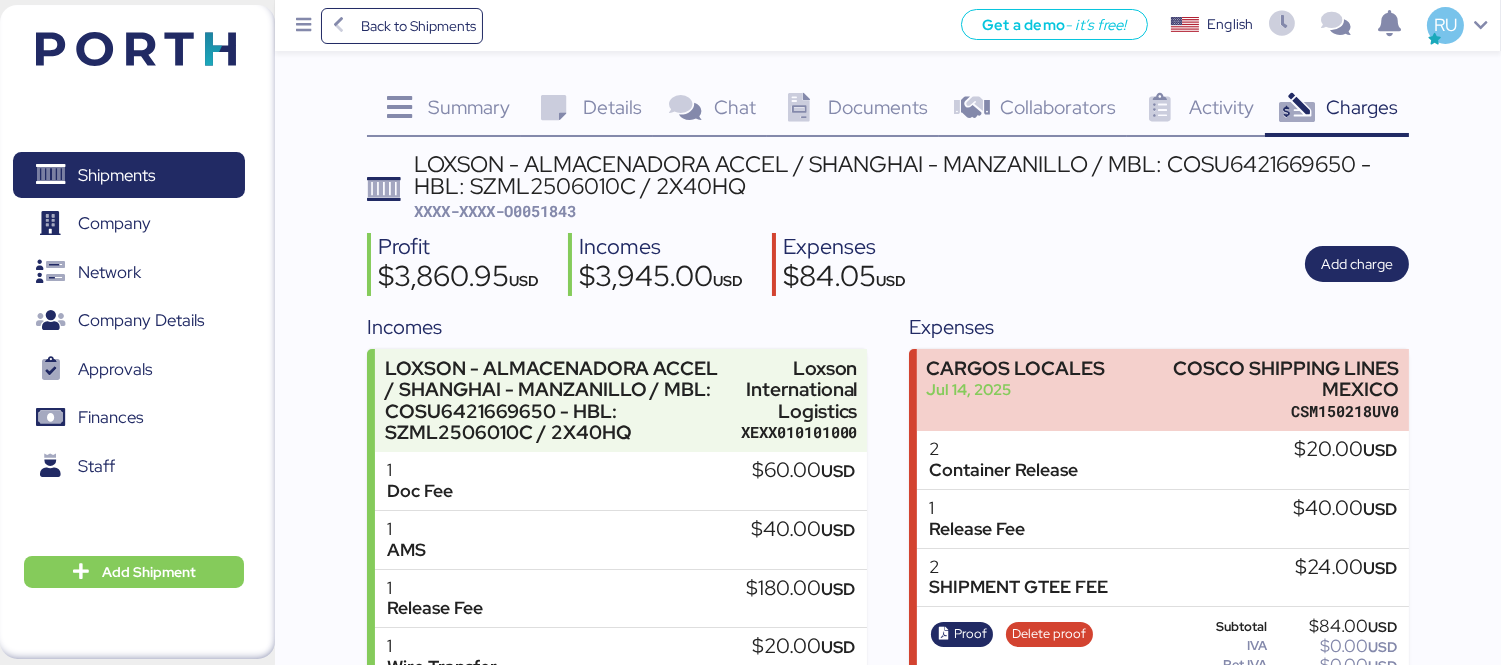 scroll, scrollTop: 318, scrollLeft: 0, axis: vertical 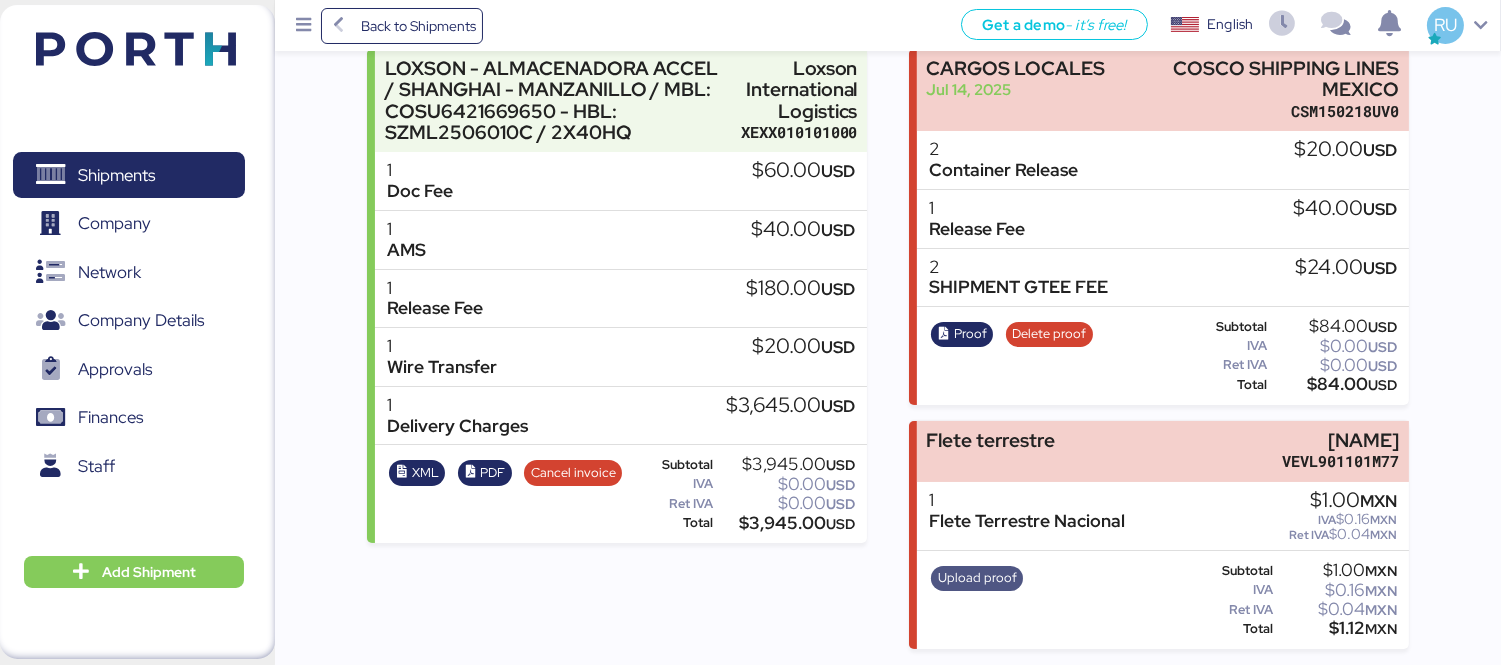 click on "Upload proof" at bounding box center (977, 578) 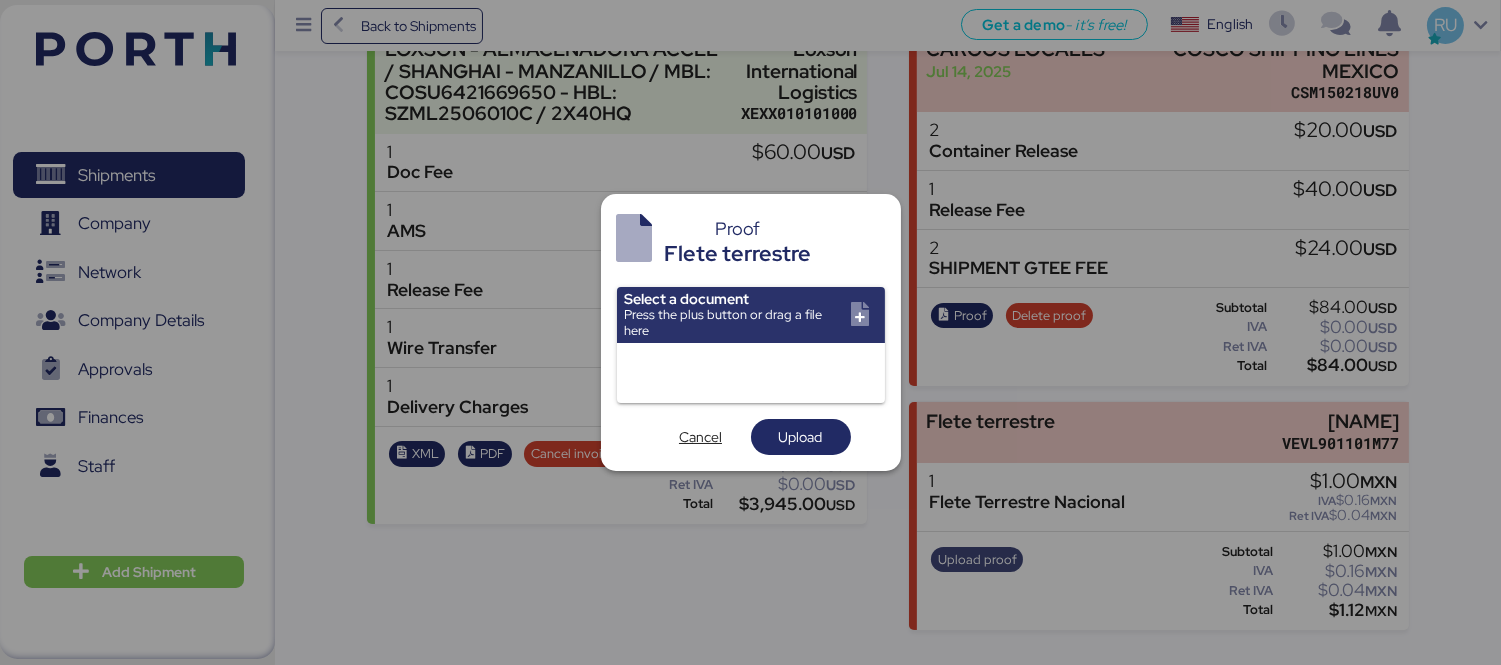 scroll, scrollTop: 0, scrollLeft: 0, axis: both 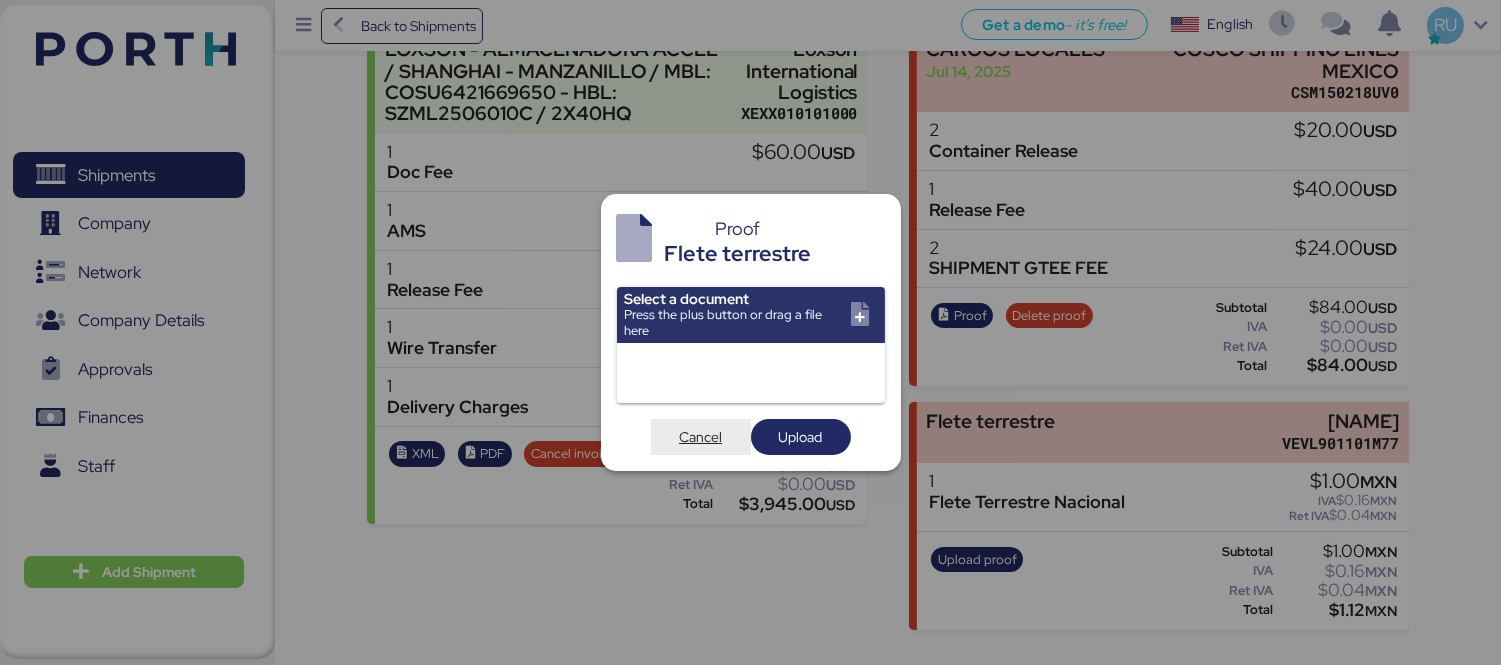 click on "Cancel" at bounding box center [700, 437] 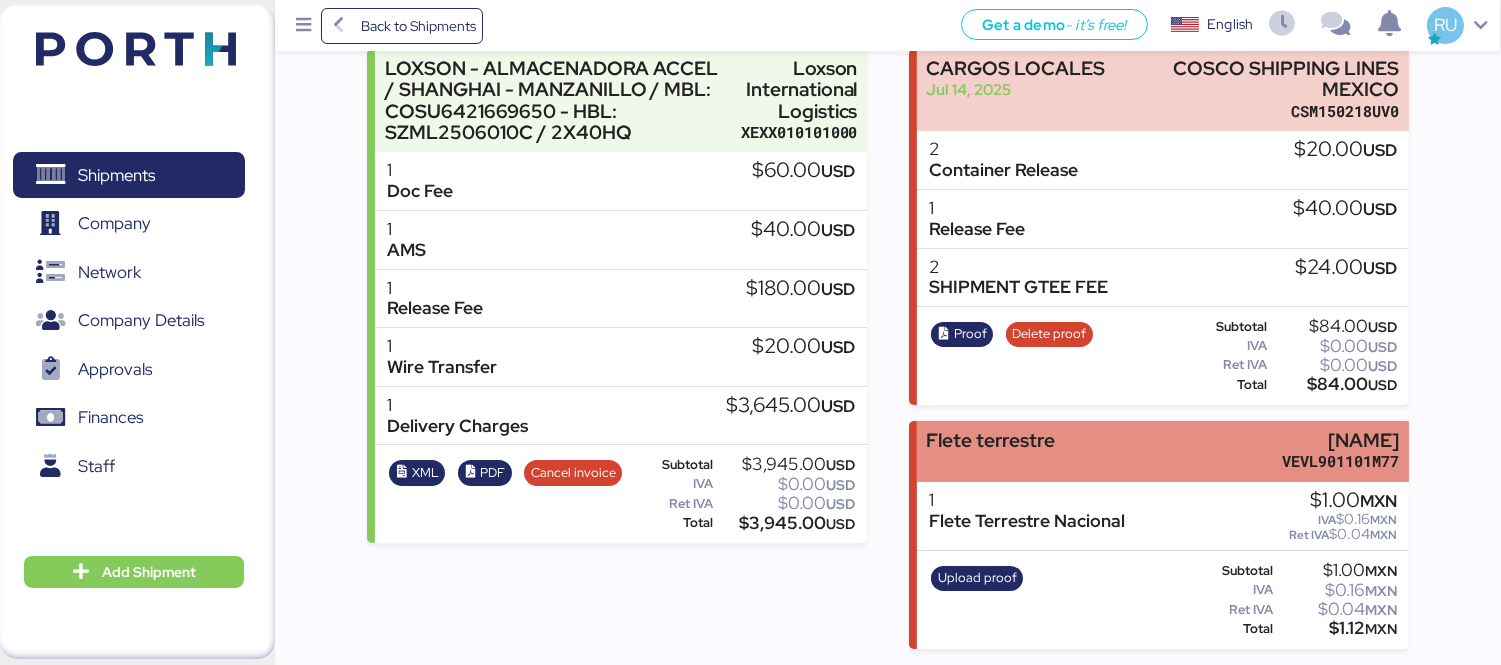 click on "Flete terrestre" at bounding box center (990, 451) 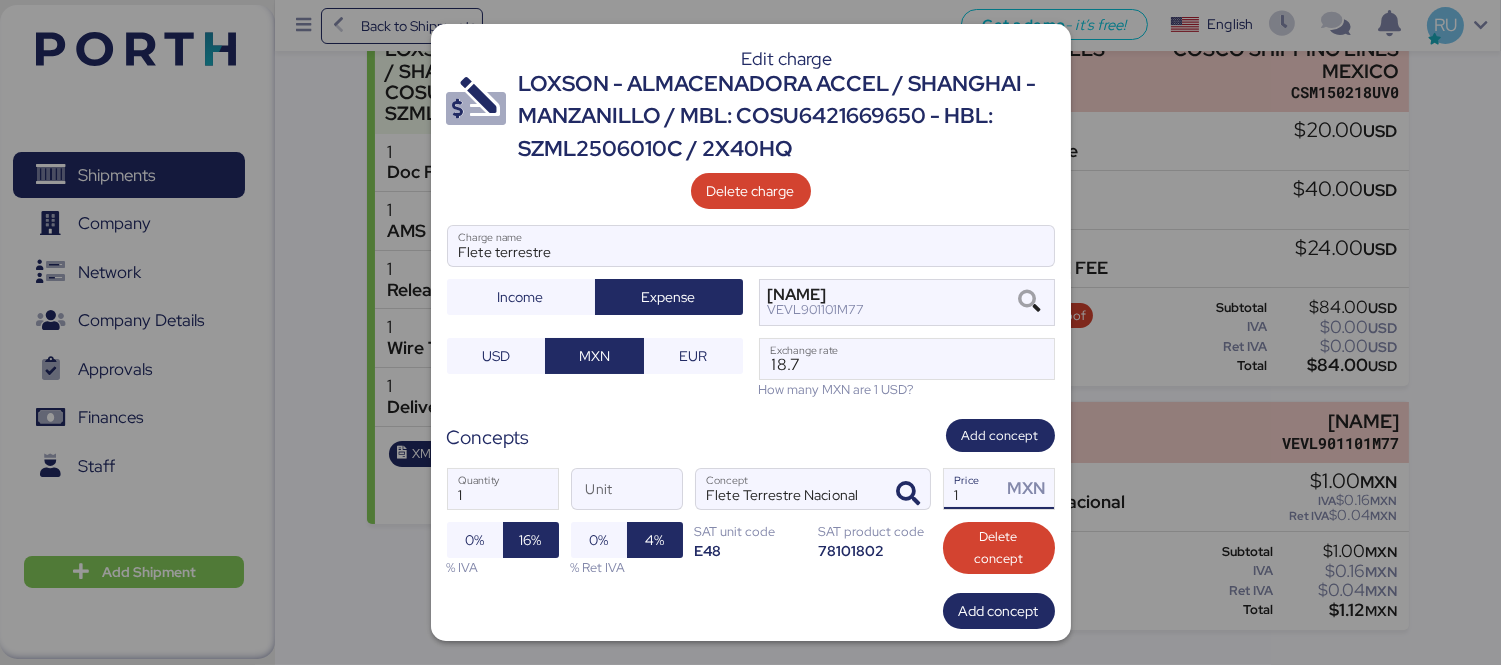 click on "1" at bounding box center (973, 489) 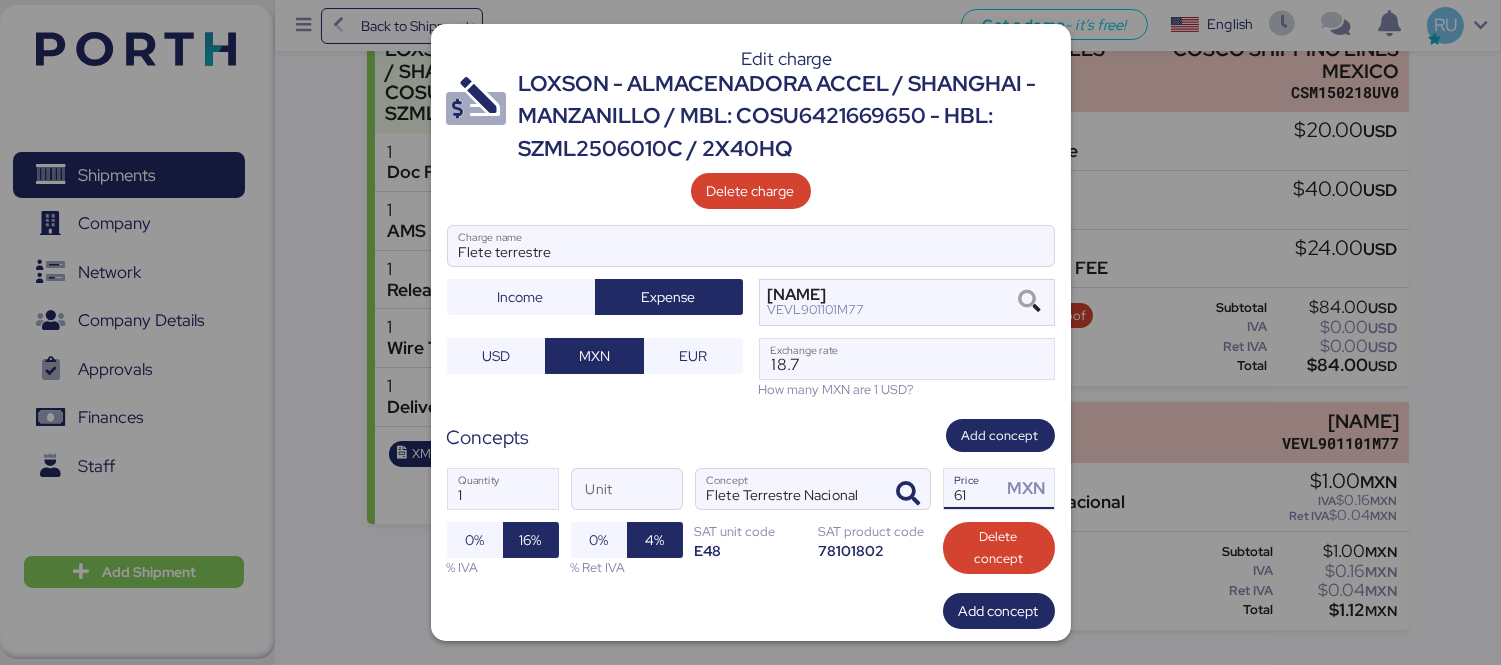 click on "61" at bounding box center (973, 489) 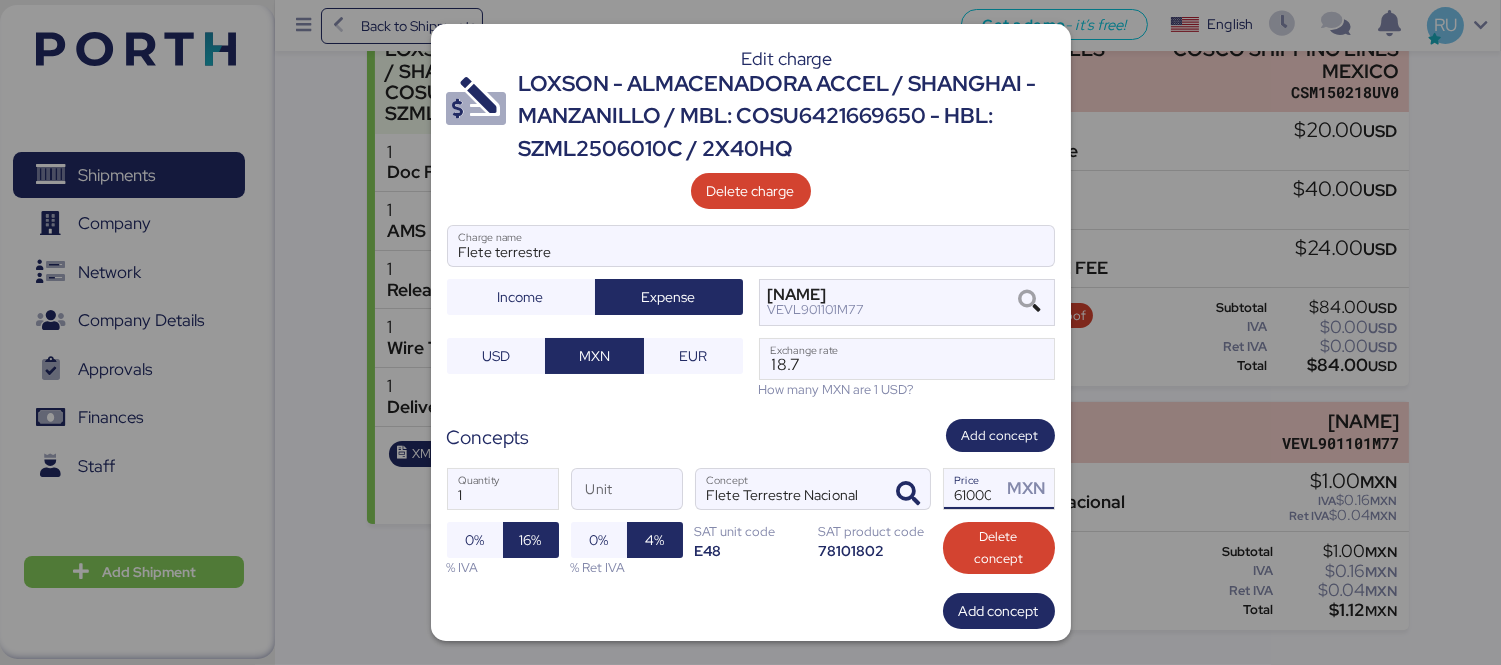 scroll, scrollTop: 0, scrollLeft: 7, axis: horizontal 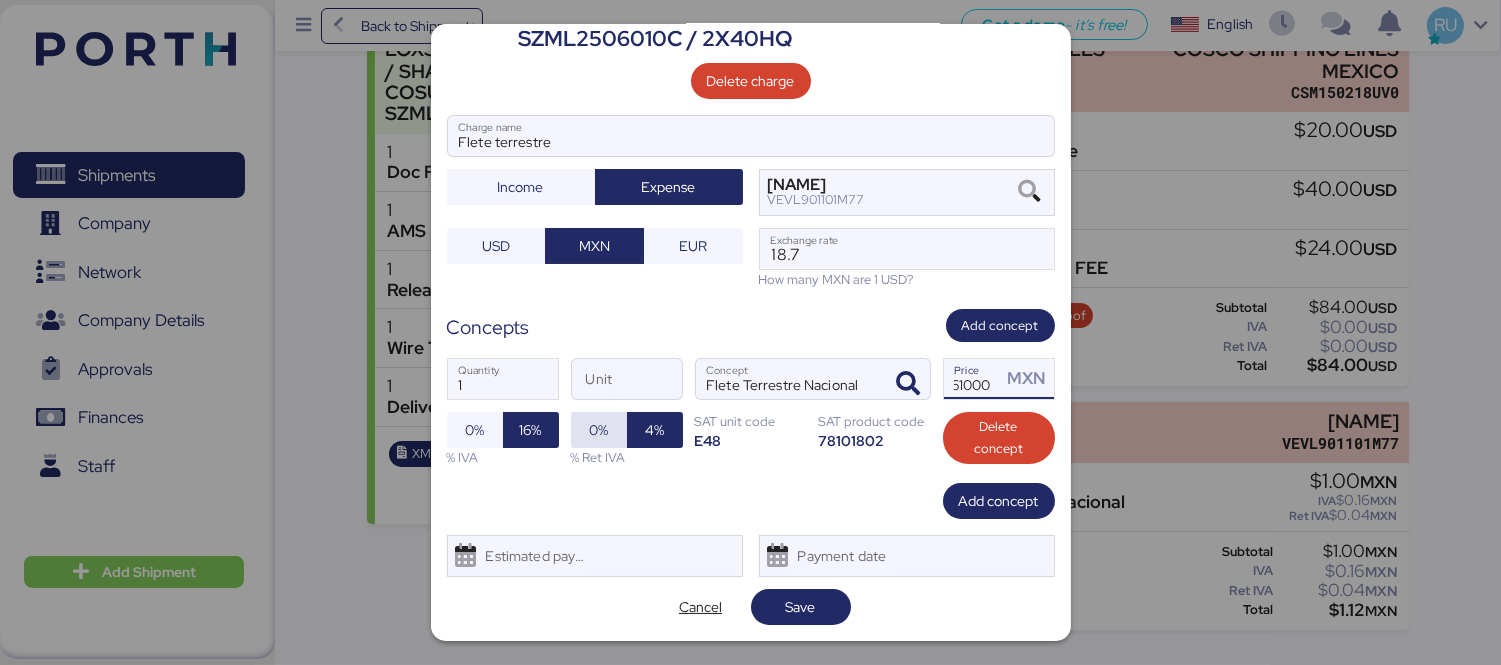 type on "61000" 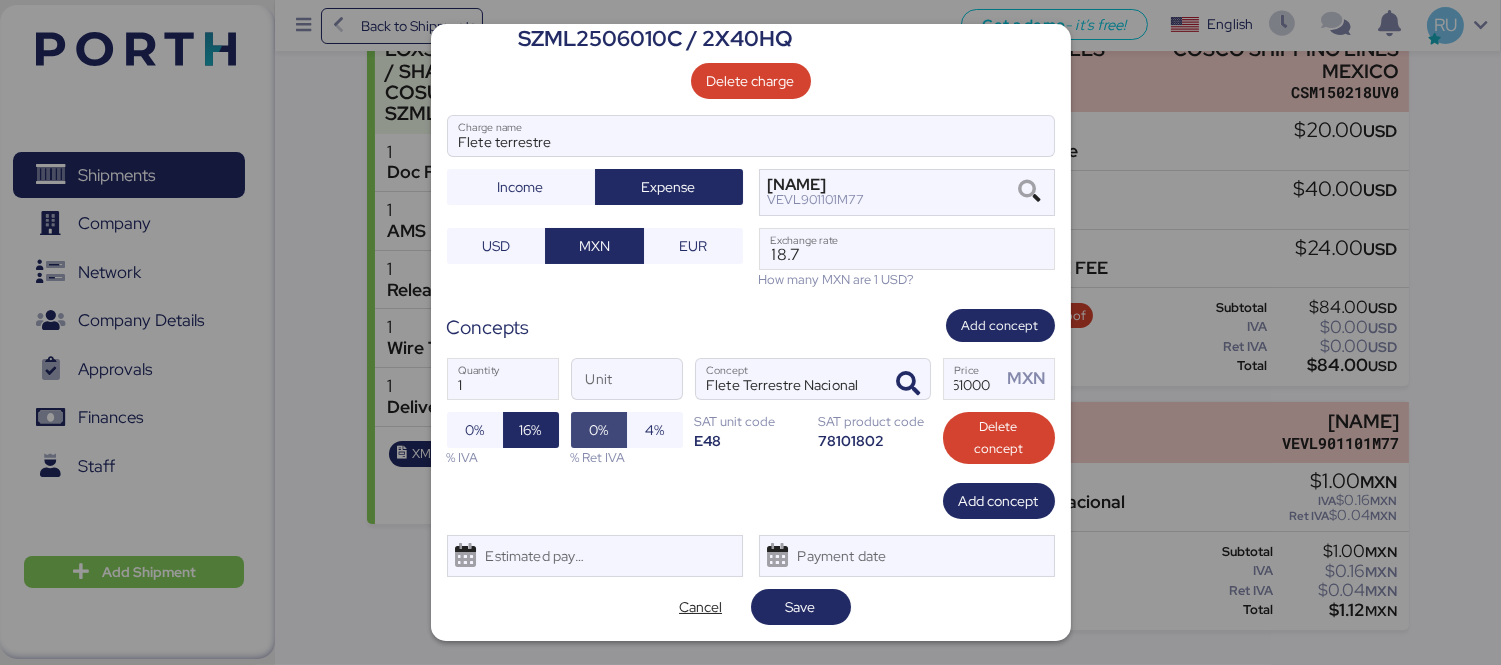 scroll, scrollTop: 0, scrollLeft: 0, axis: both 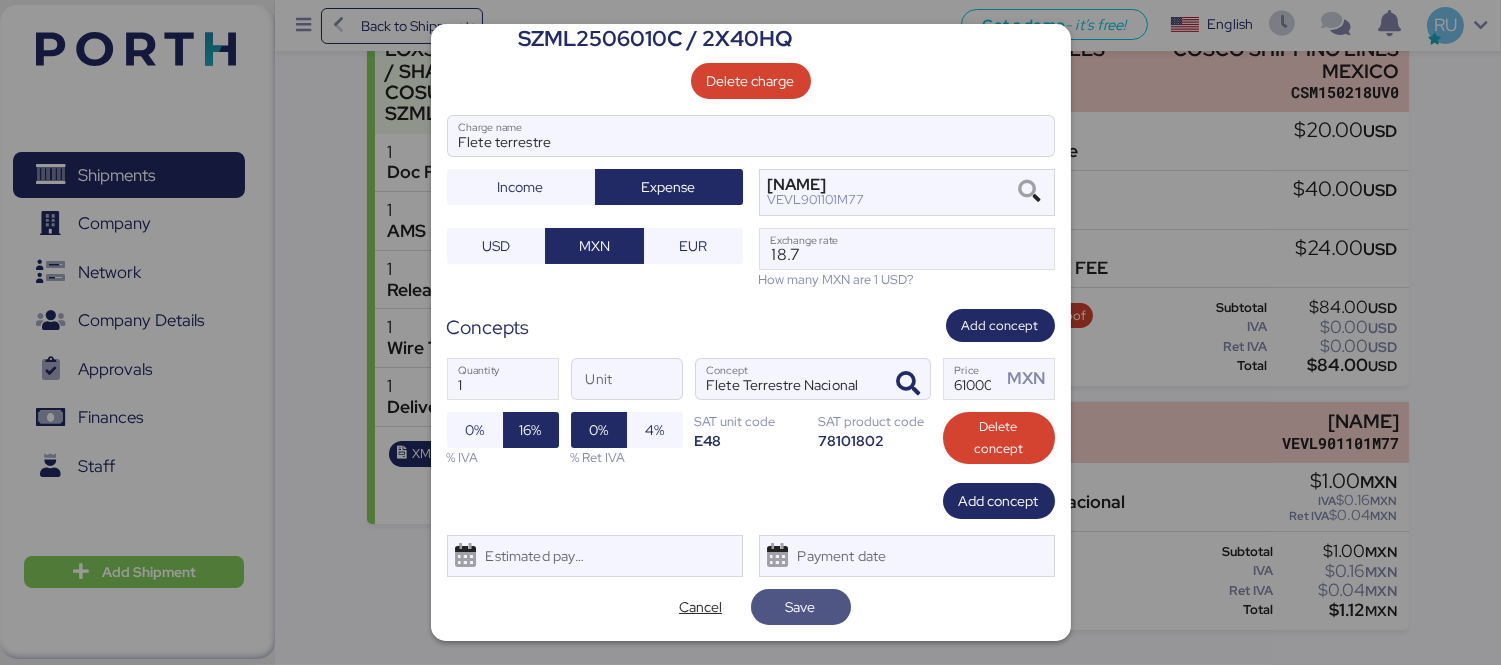 click on "Save" at bounding box center [801, 607] 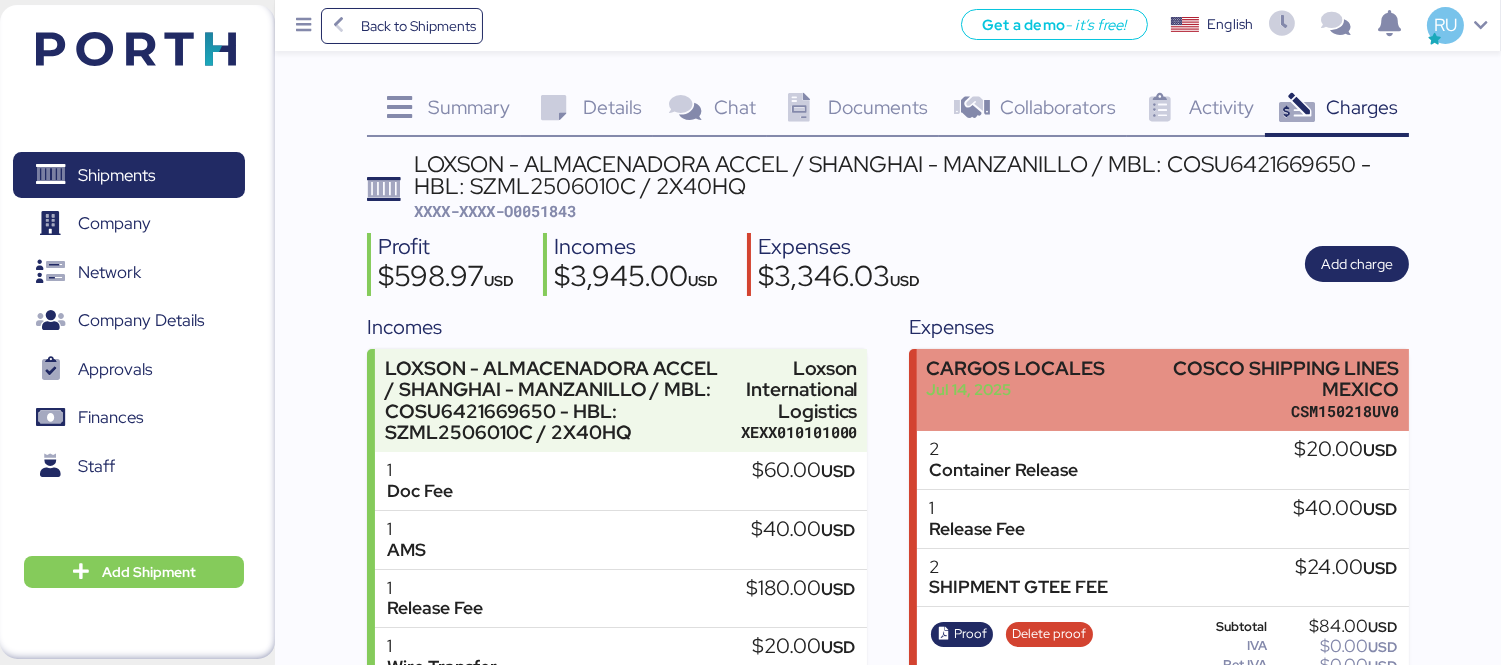 scroll, scrollTop: 310, scrollLeft: 0, axis: vertical 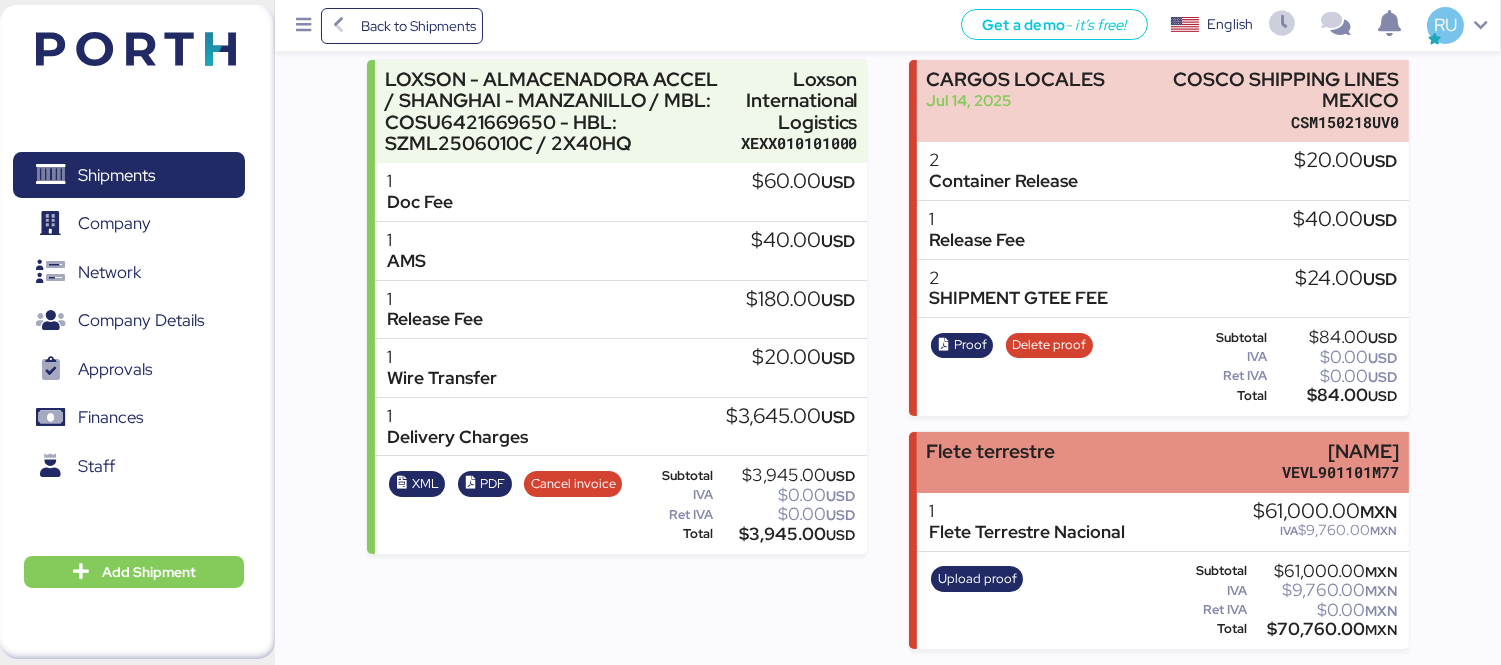 click on "Flete terrestre" at bounding box center [990, 462] 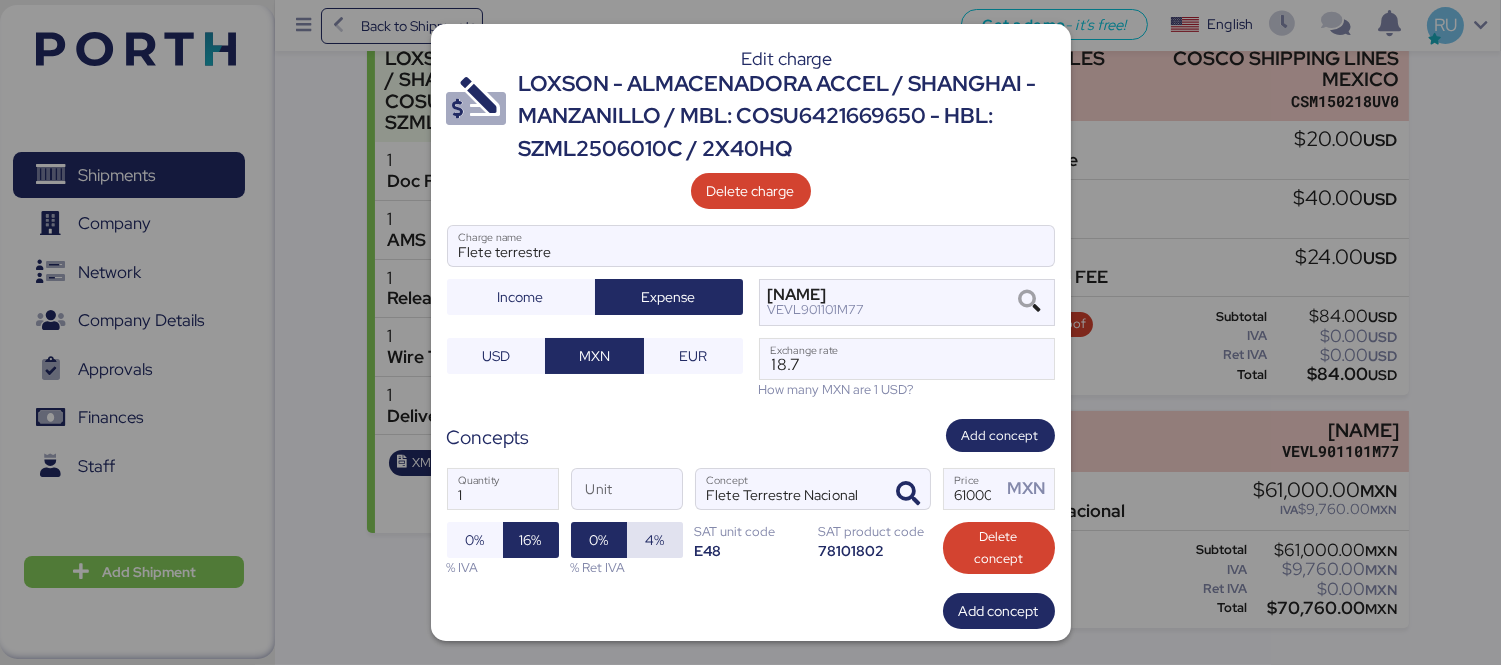 click on "4%" at bounding box center [654, 540] 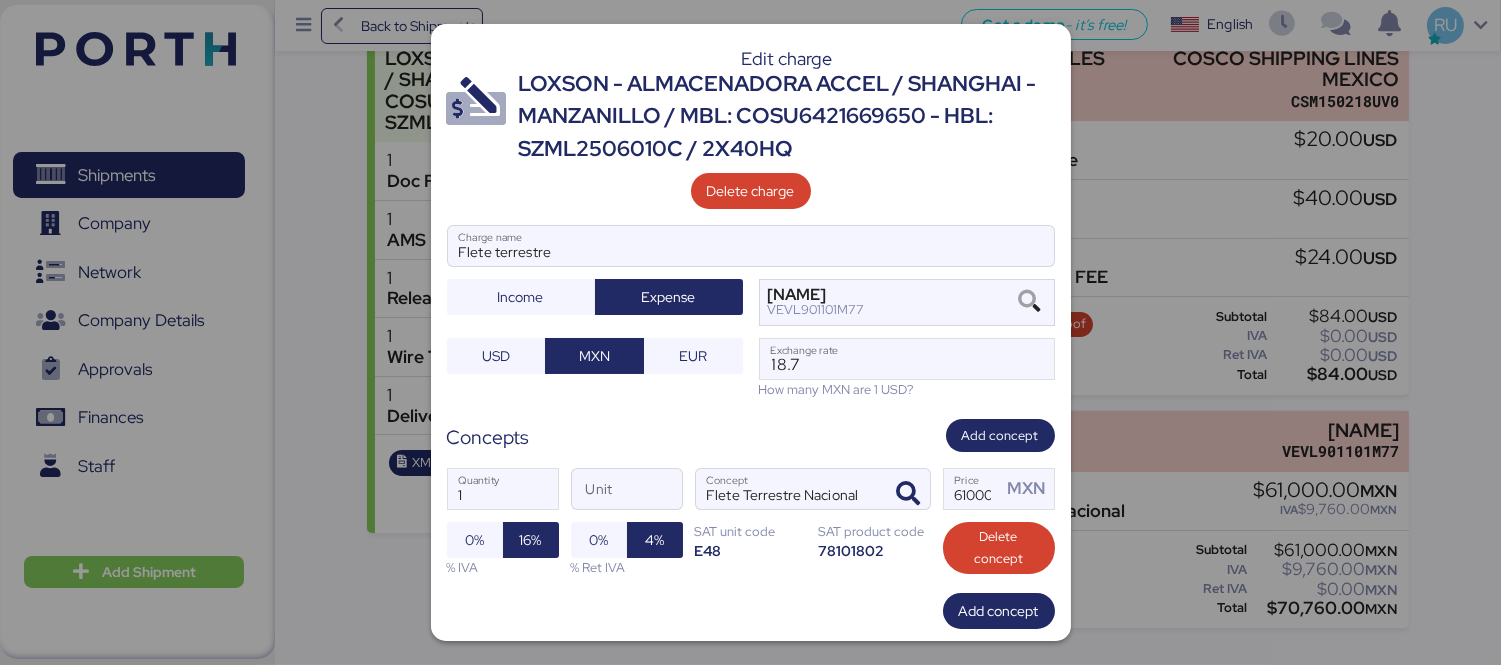 scroll, scrollTop: 124, scrollLeft: 0, axis: vertical 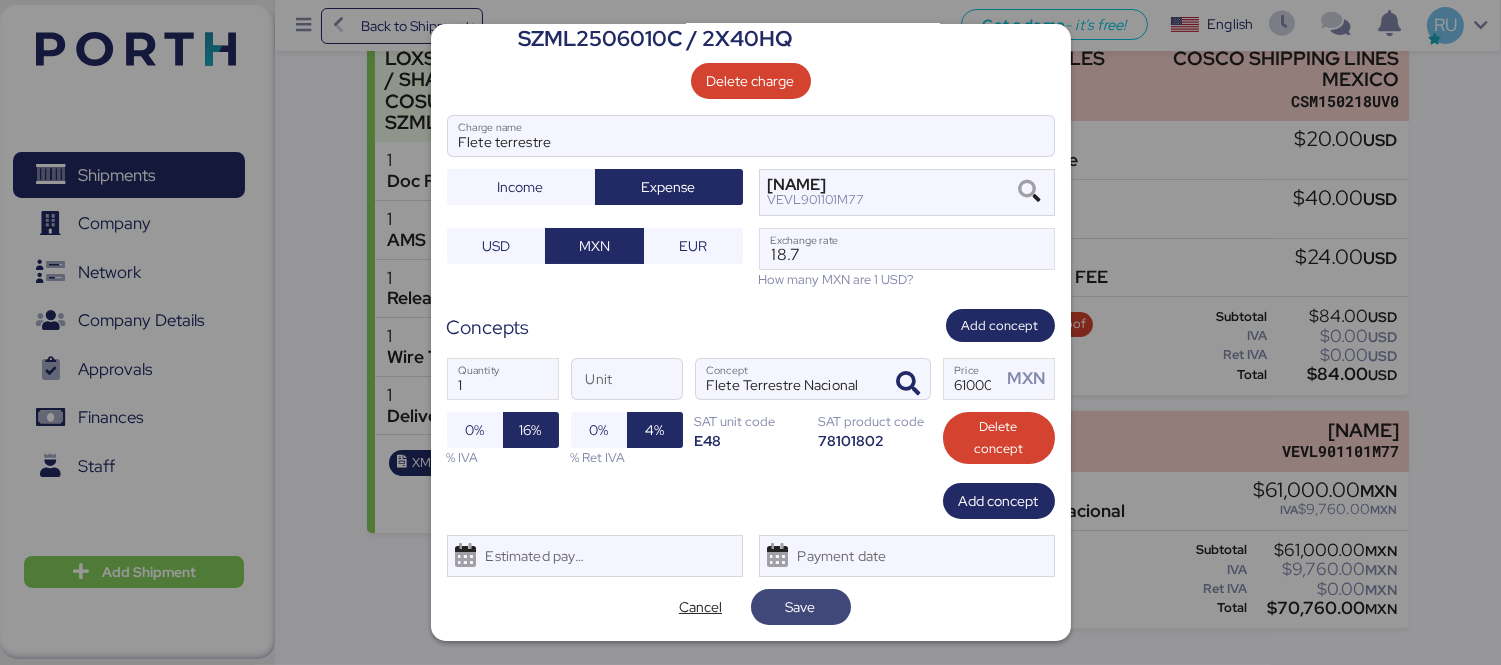 click on "Save" at bounding box center (801, 607) 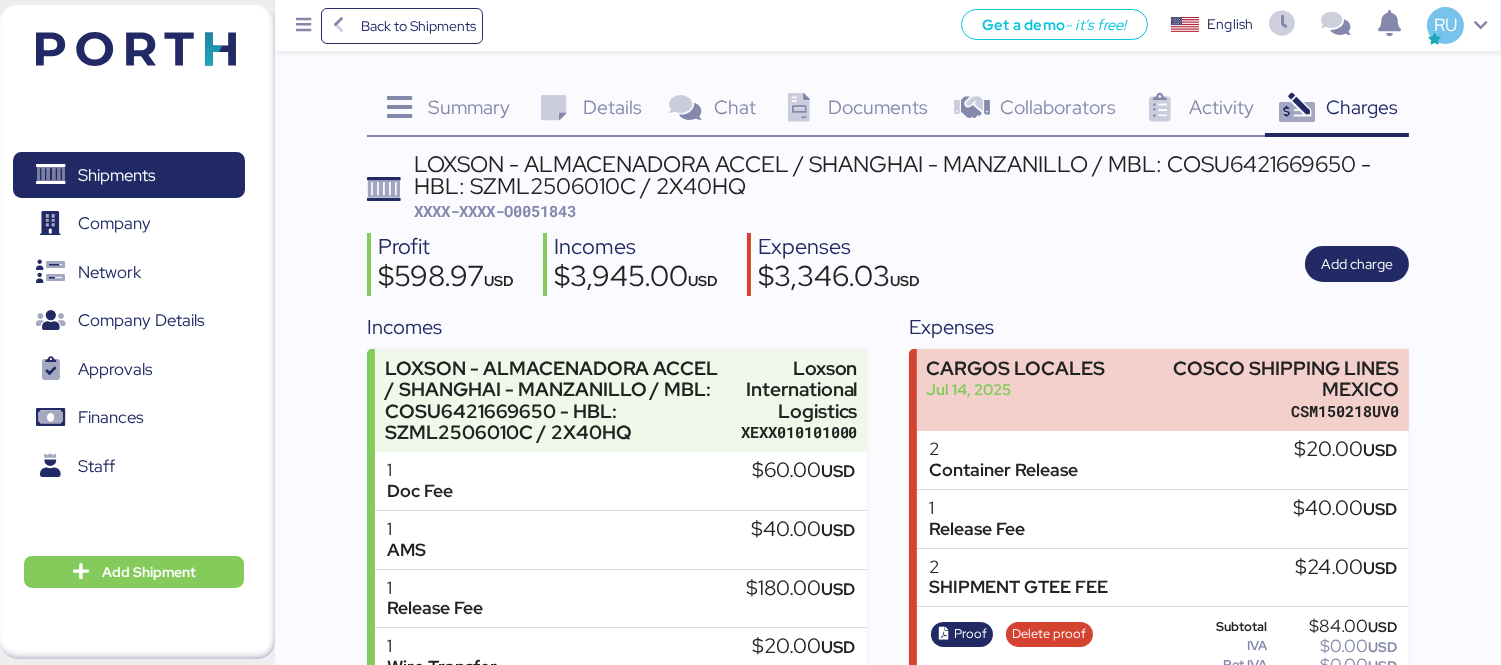 scroll, scrollTop: 318, scrollLeft: 0, axis: vertical 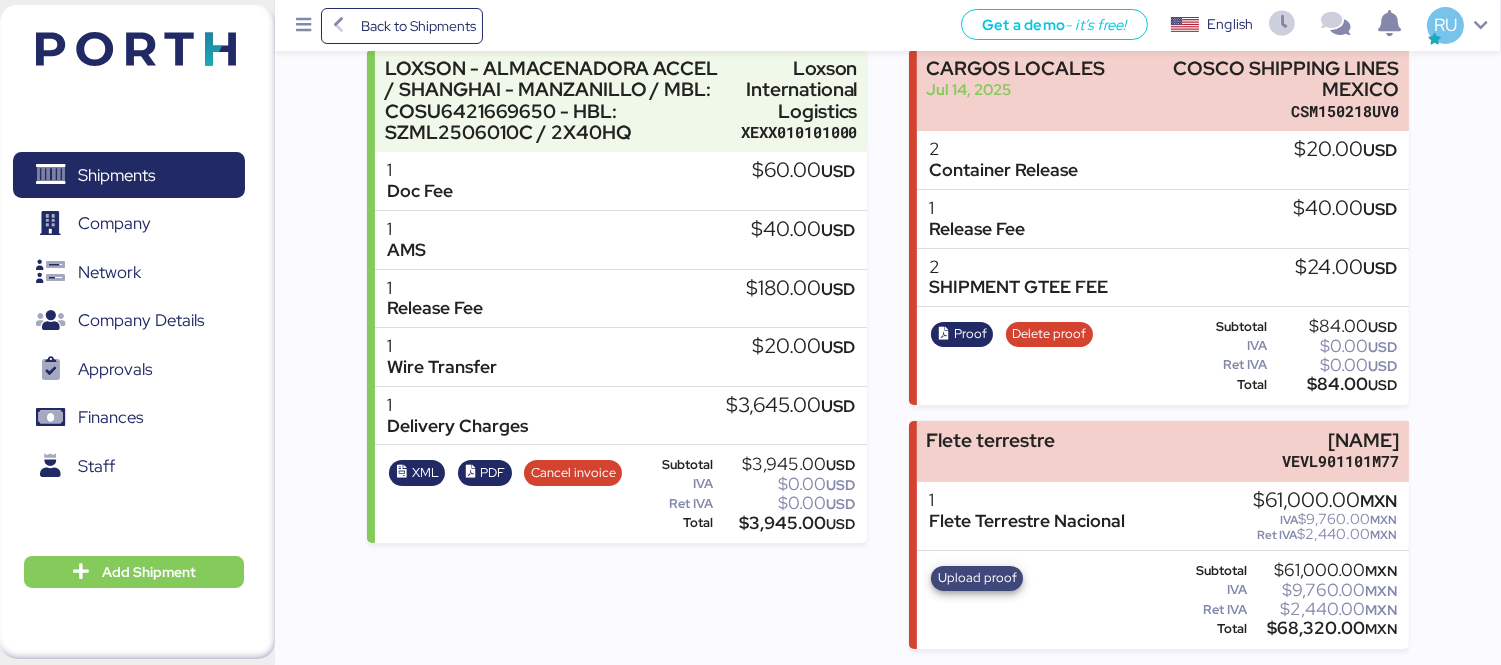 click on "Upload proof" at bounding box center [977, 578] 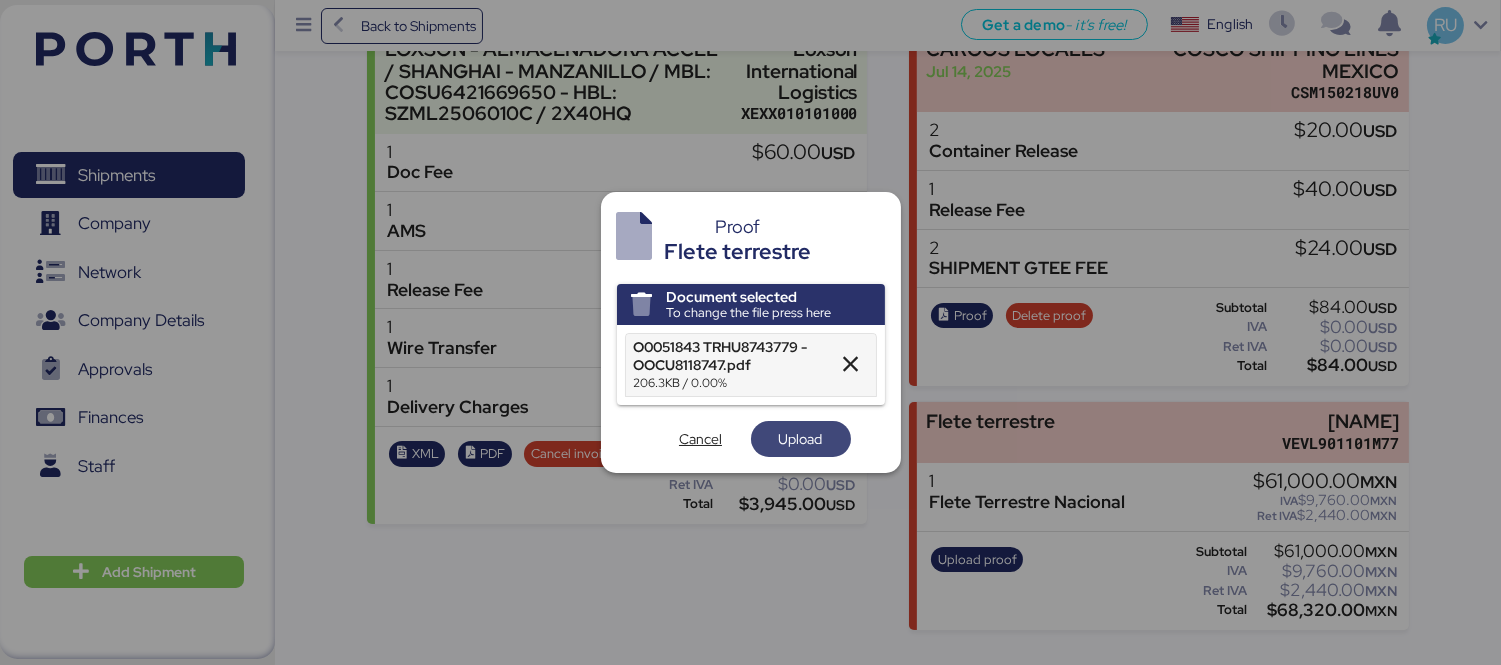 click on "Upload" at bounding box center [801, 439] 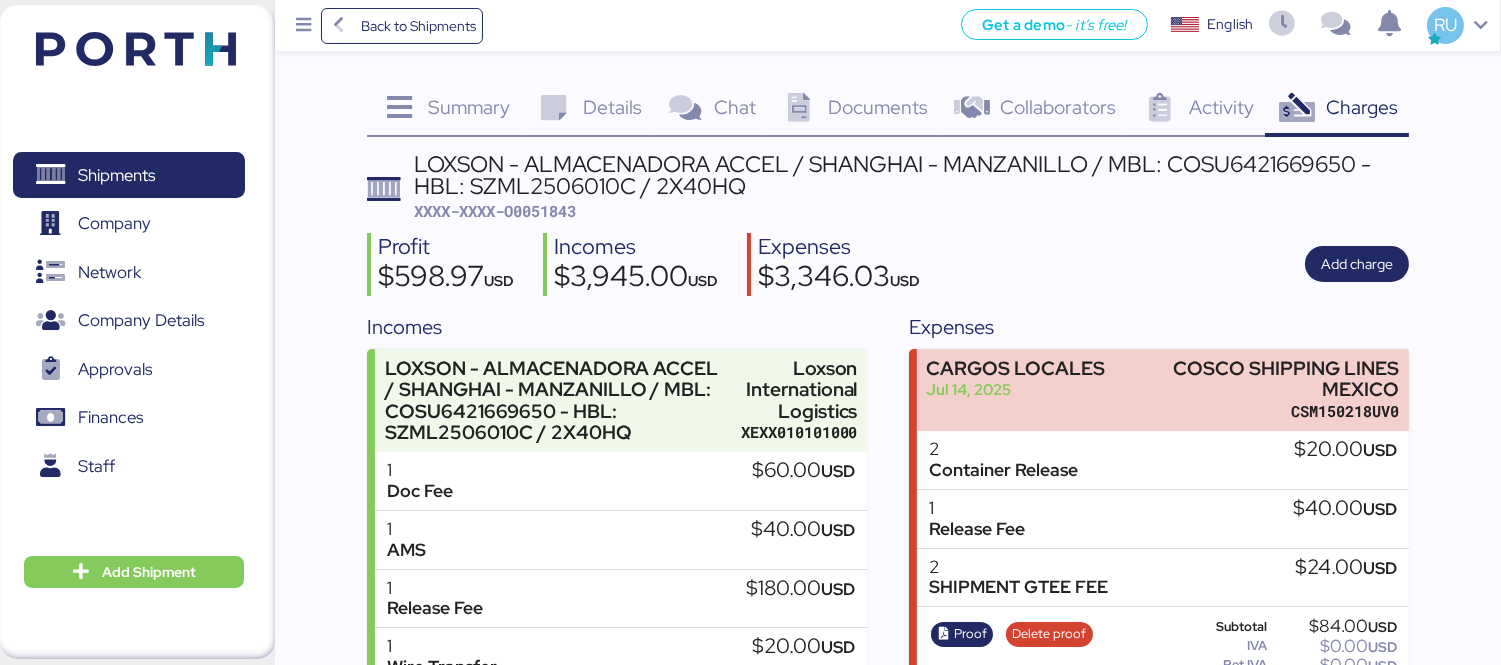 scroll, scrollTop: 318, scrollLeft: 0, axis: vertical 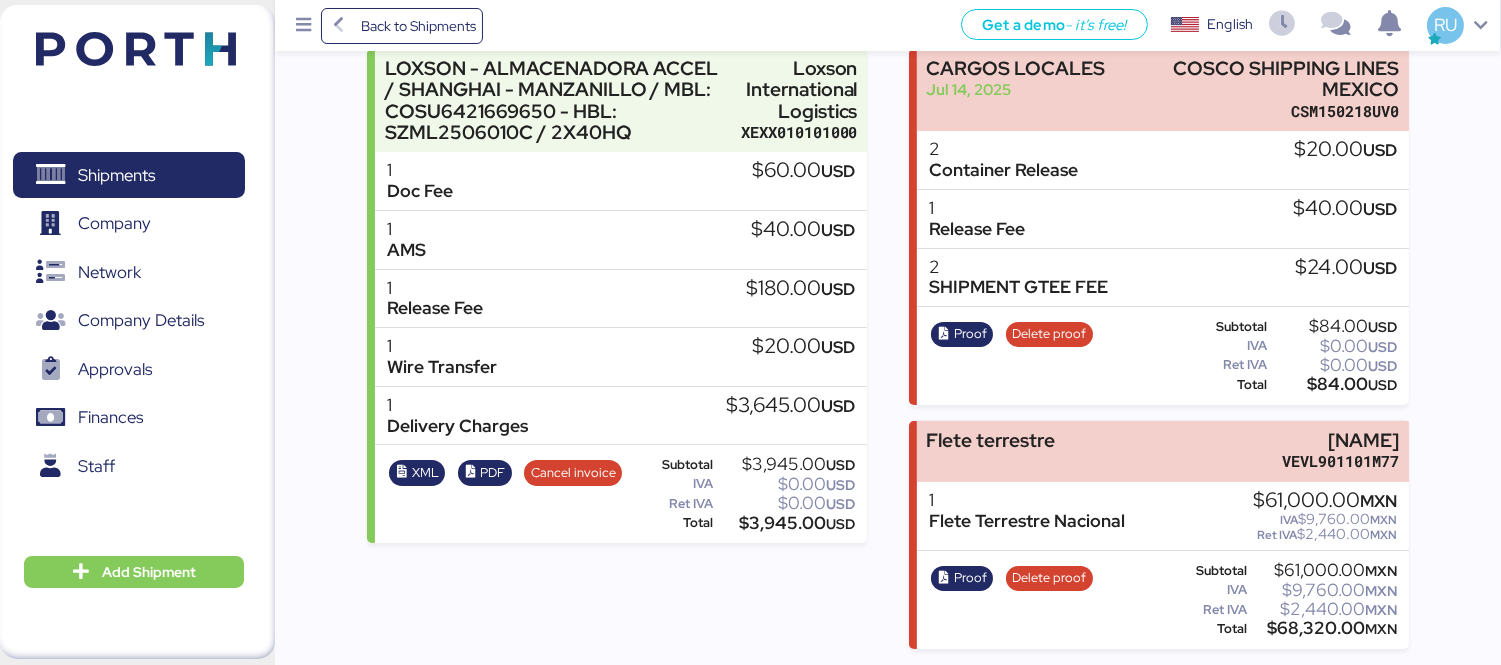 click at bounding box center [136, 49] 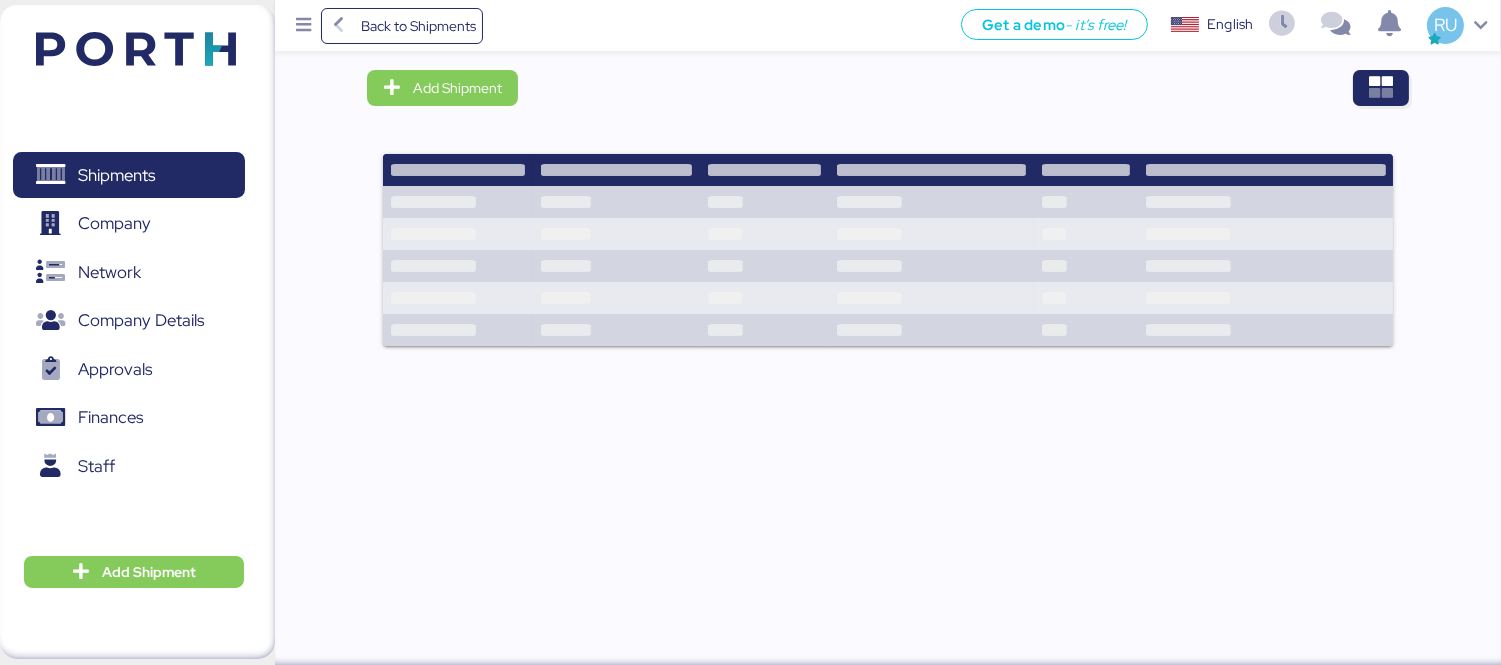 scroll, scrollTop: 0, scrollLeft: 0, axis: both 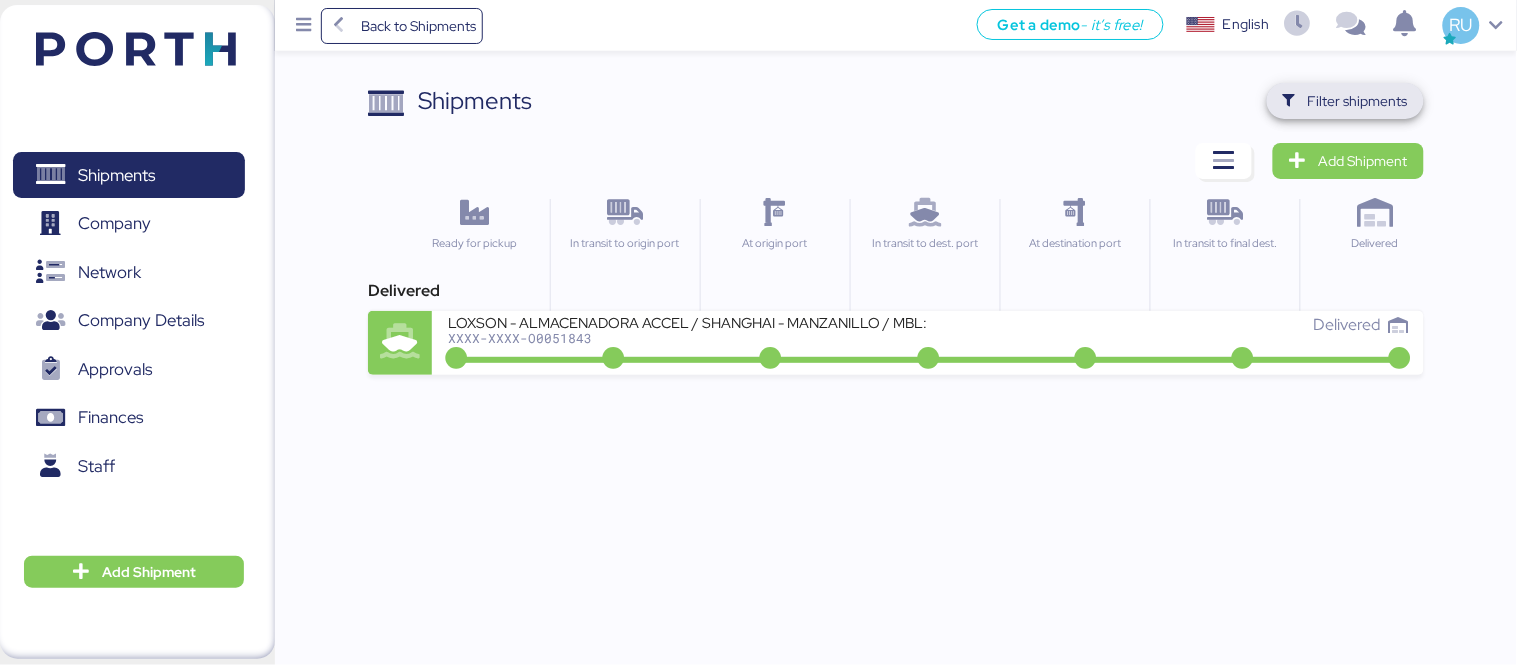 click on "Filter shipments" at bounding box center [1358, 101] 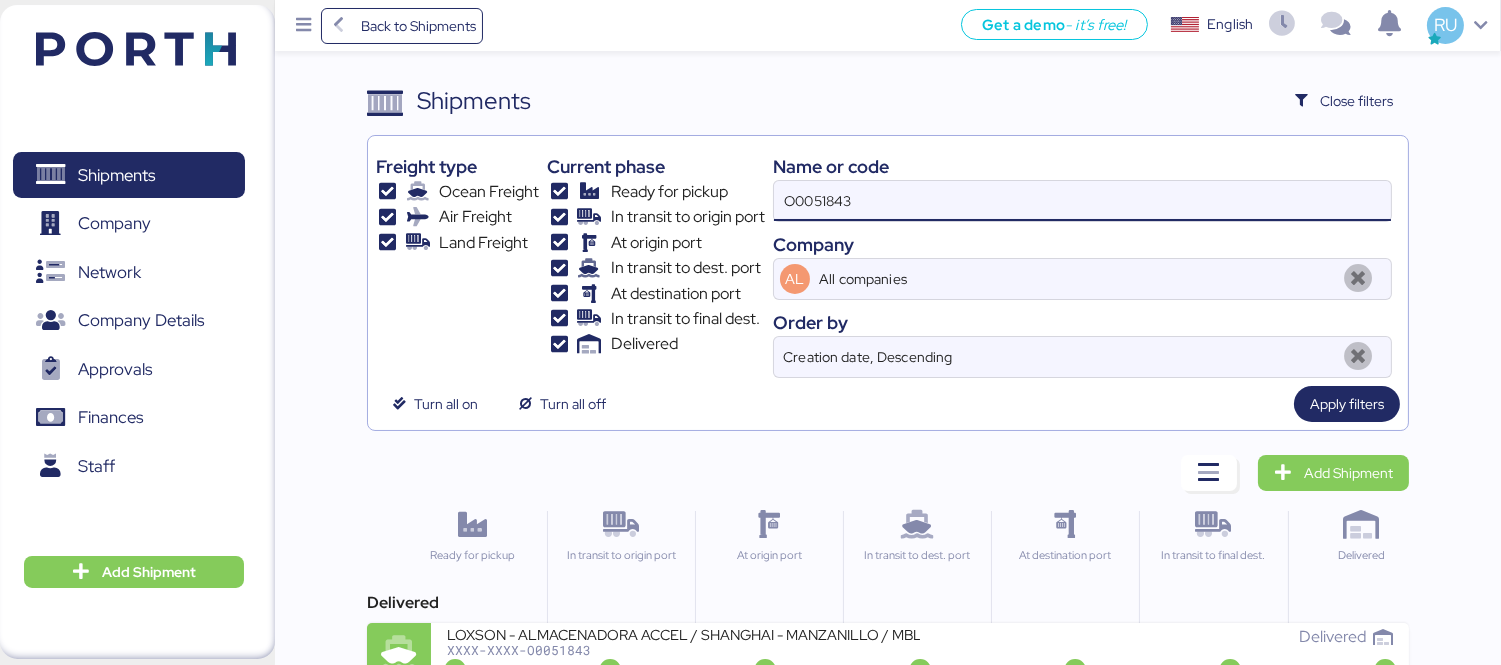 click on "O0051843" at bounding box center [1082, 201] 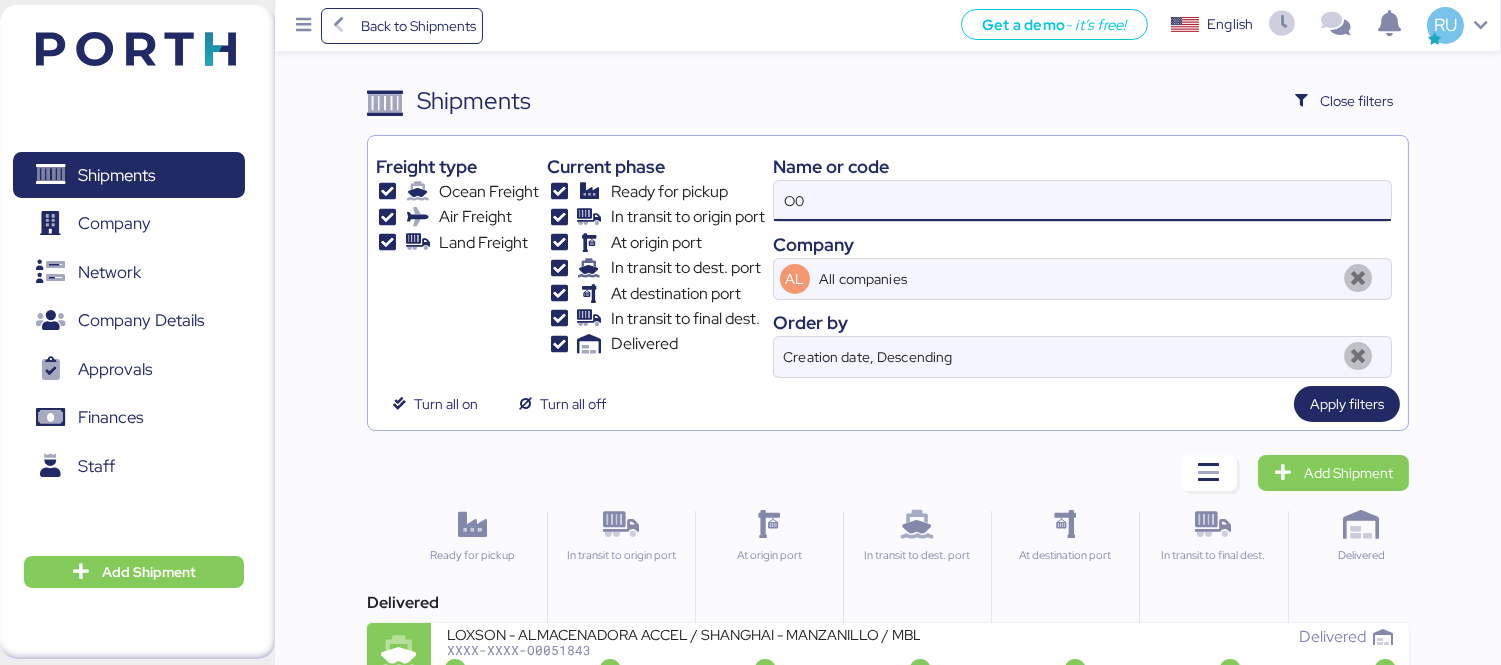 type on "O" 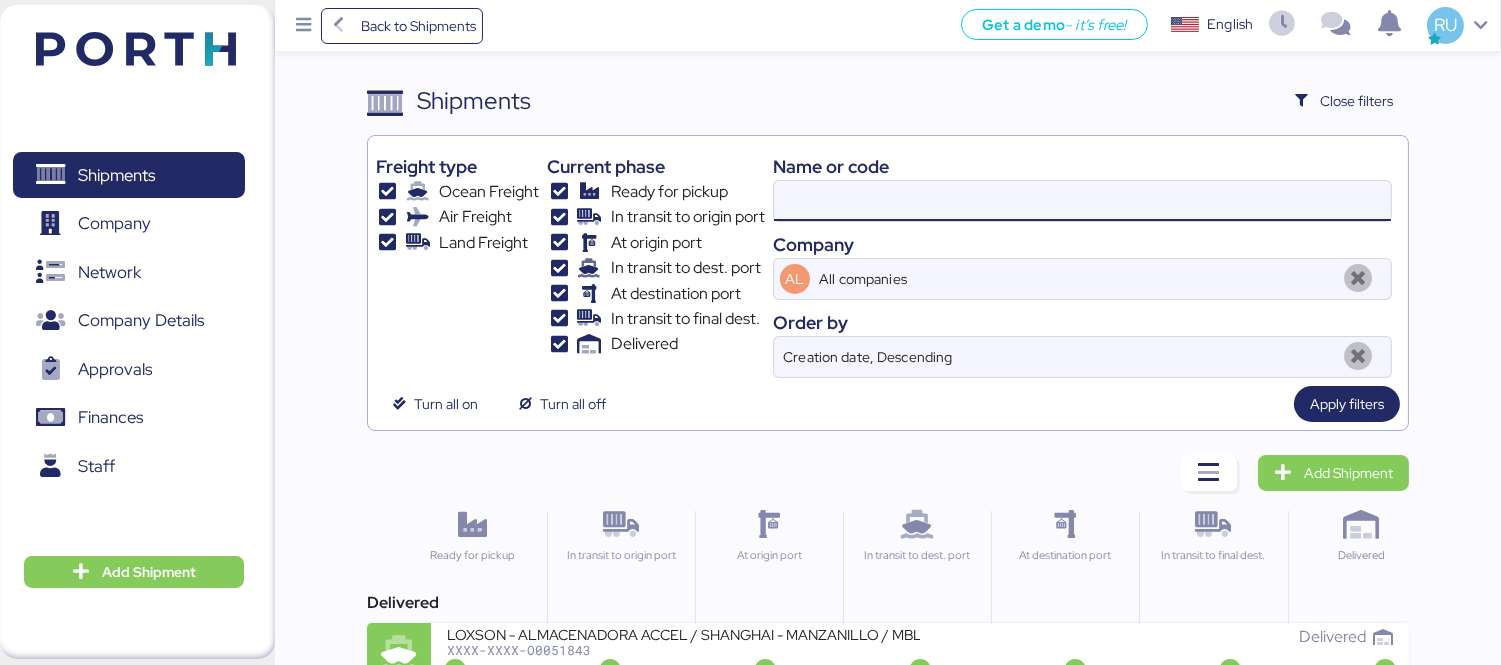 paste on "O0051863" 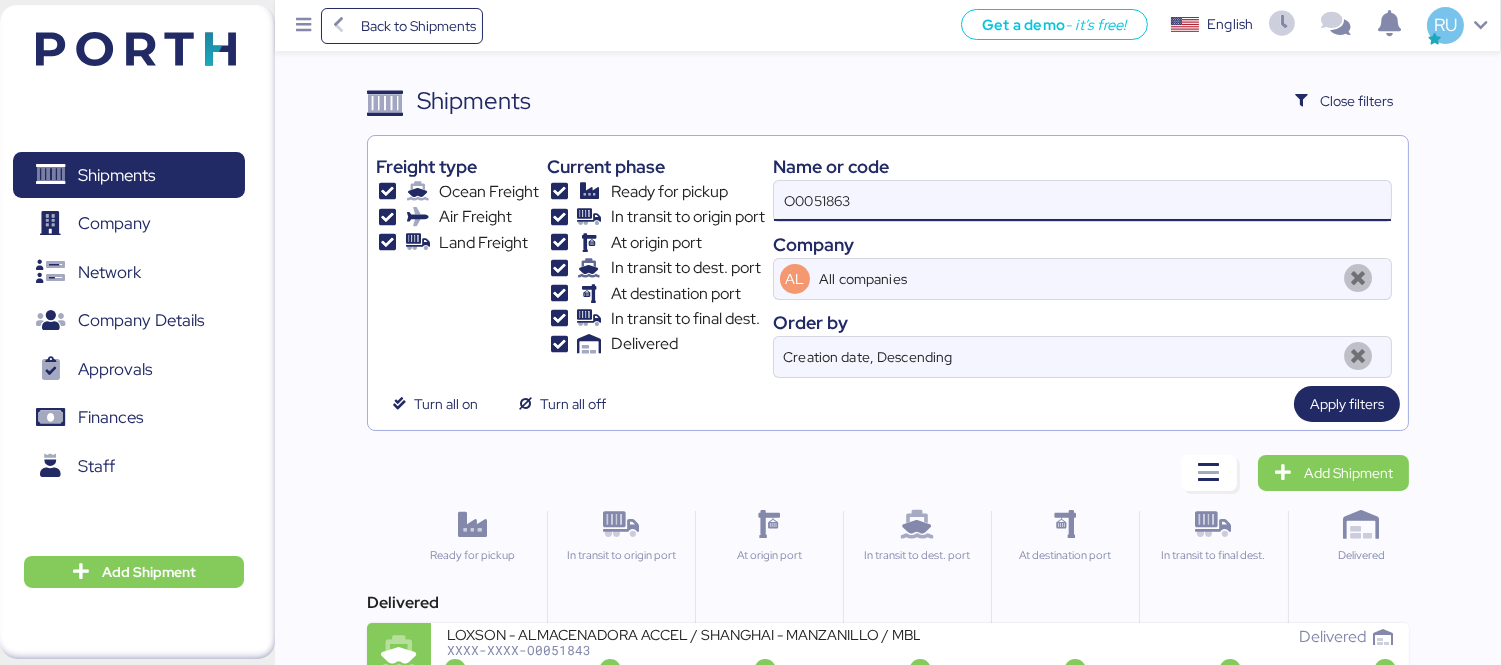 type on "O0051863" 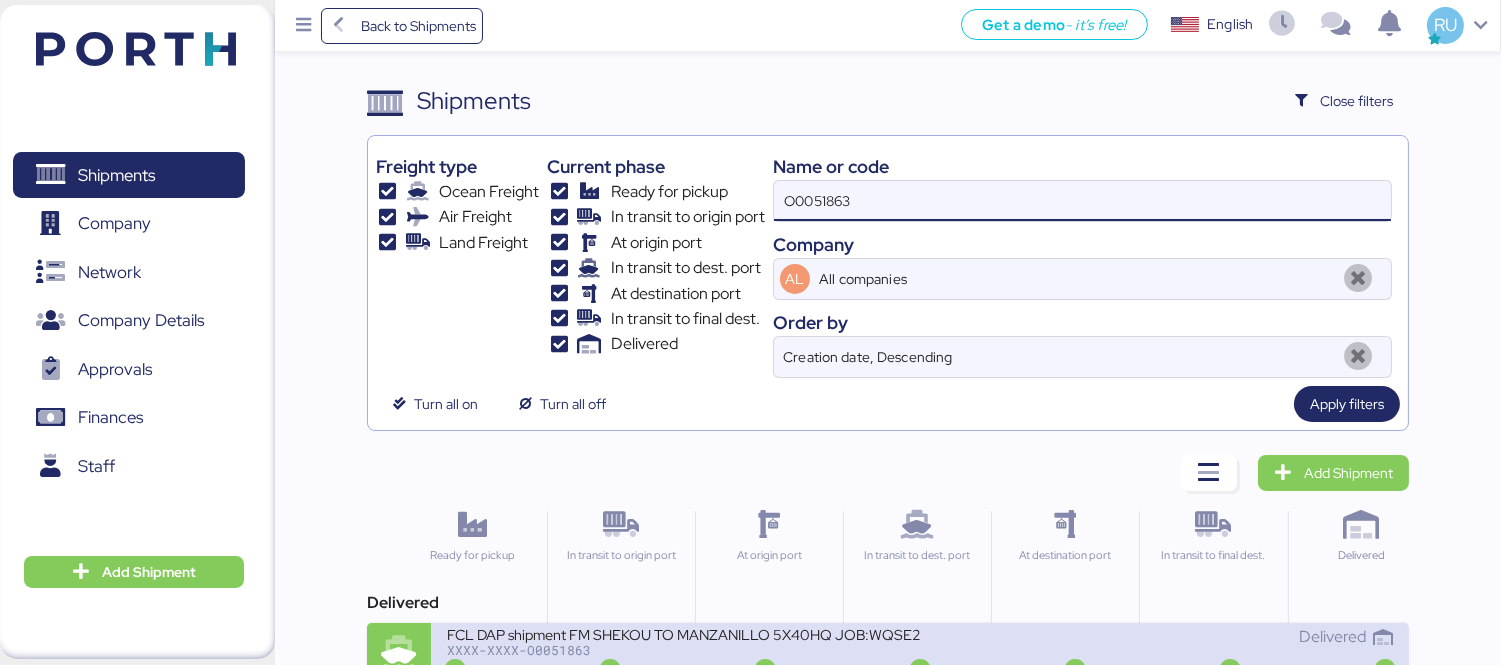 click on "XXXX-XXXX-O0051863" at bounding box center [683, 650] 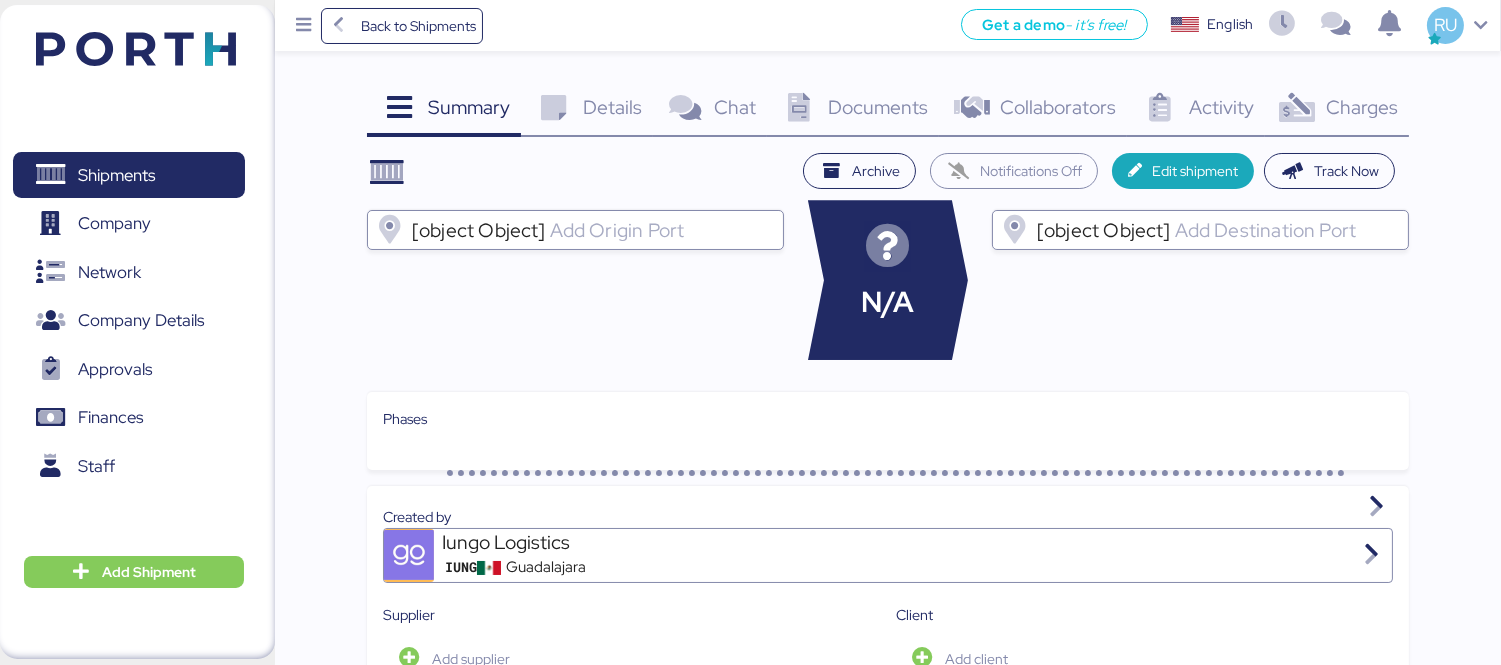 click on "Charges 0" at bounding box center (1337, 110) 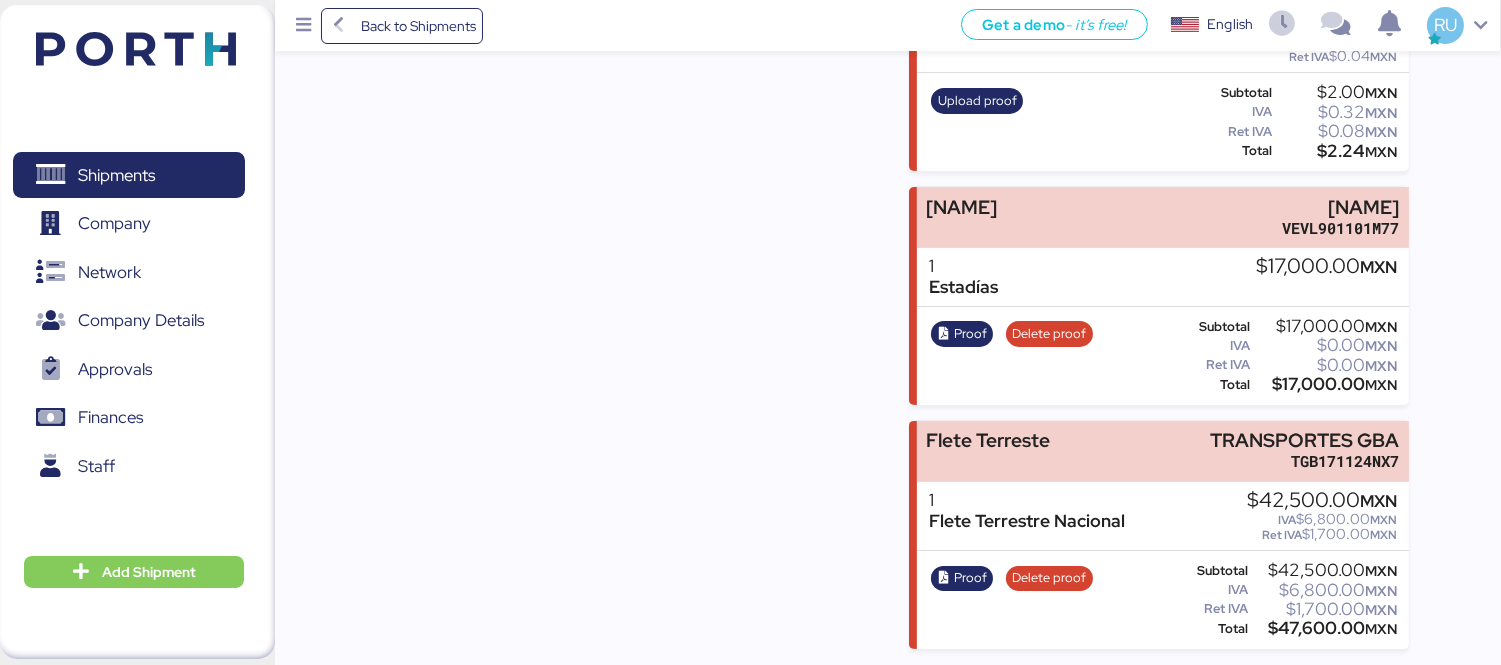 scroll, scrollTop: 1000, scrollLeft: 0, axis: vertical 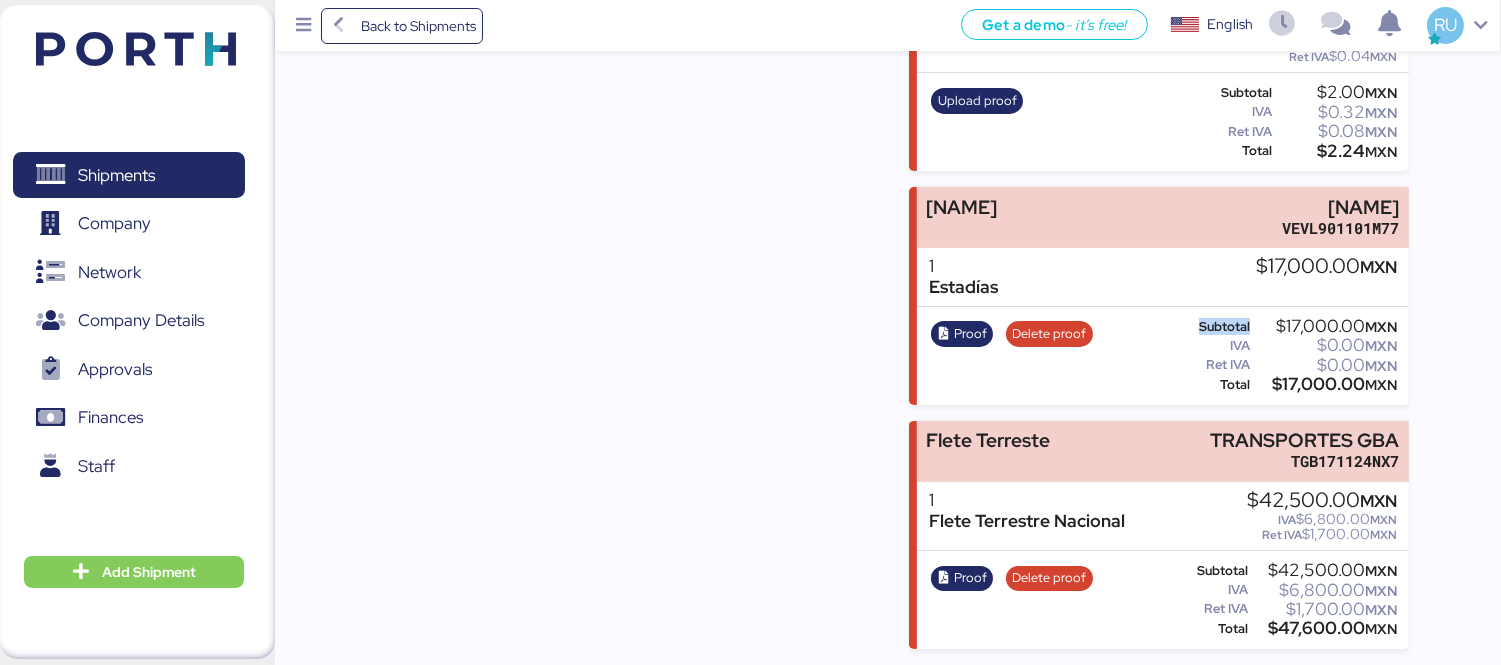 click on "Proof Delete proof" at bounding box center (1012, 356) 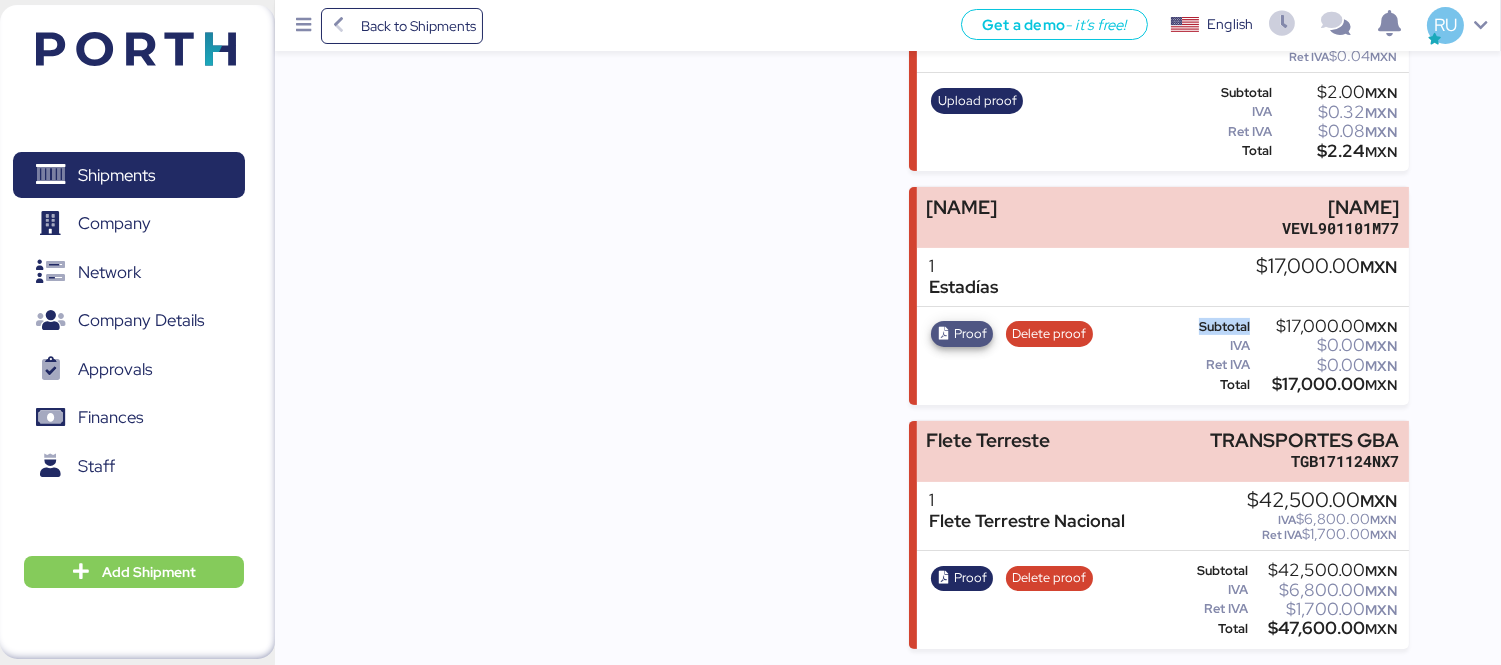 click on "Proof" at bounding box center (970, 334) 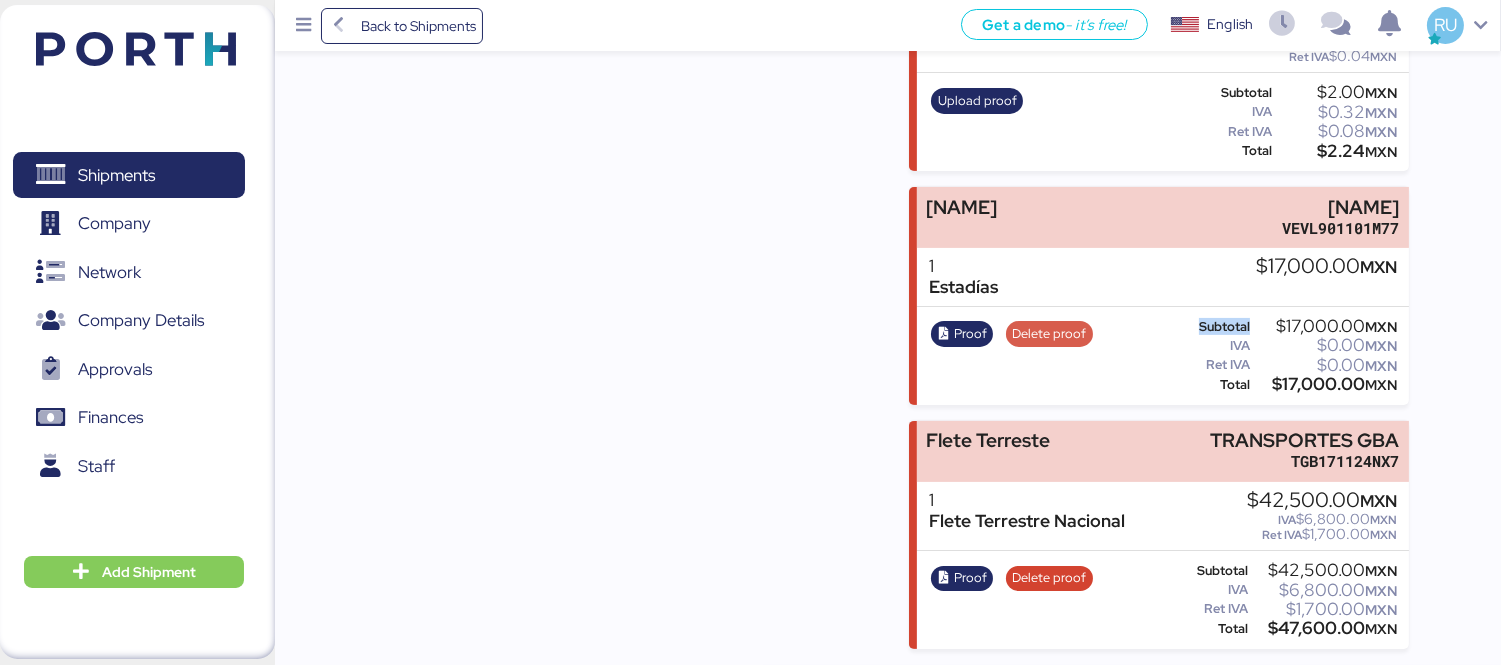 click on "Delete proof" at bounding box center [1049, 334] 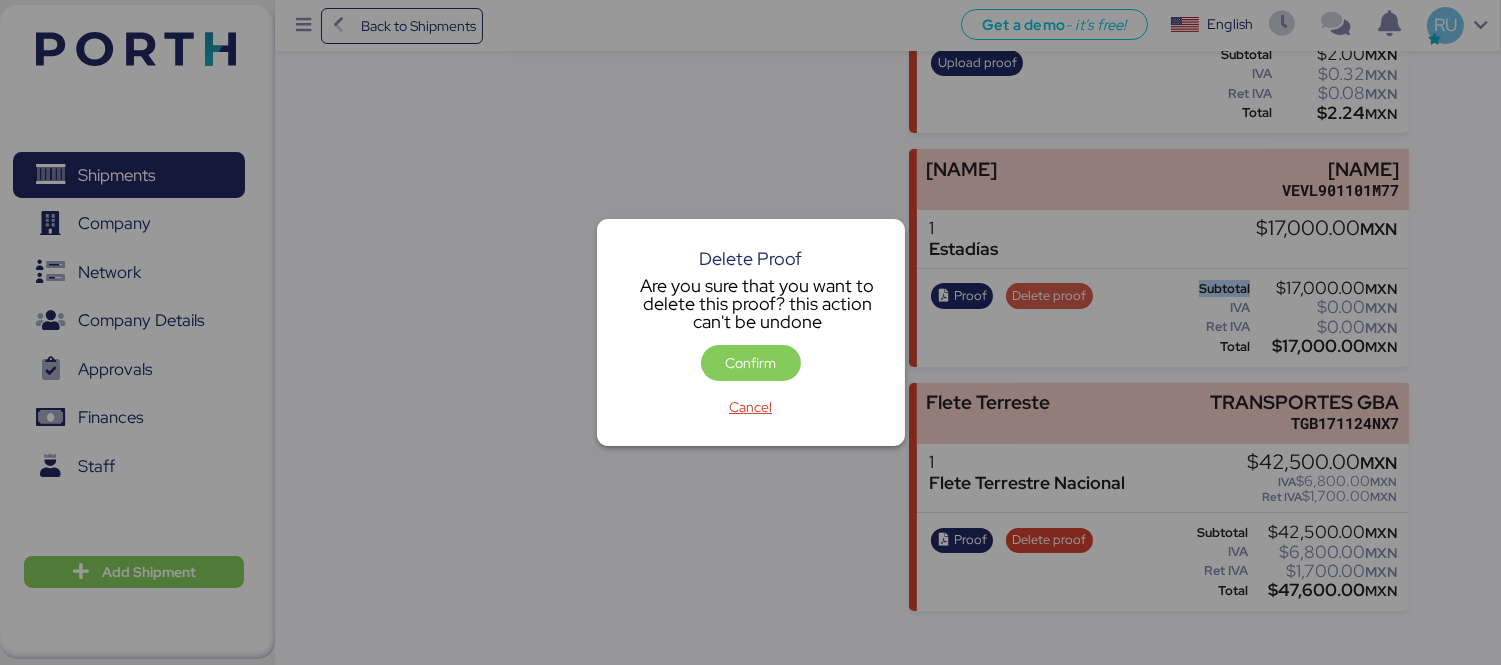 scroll, scrollTop: 0, scrollLeft: 0, axis: both 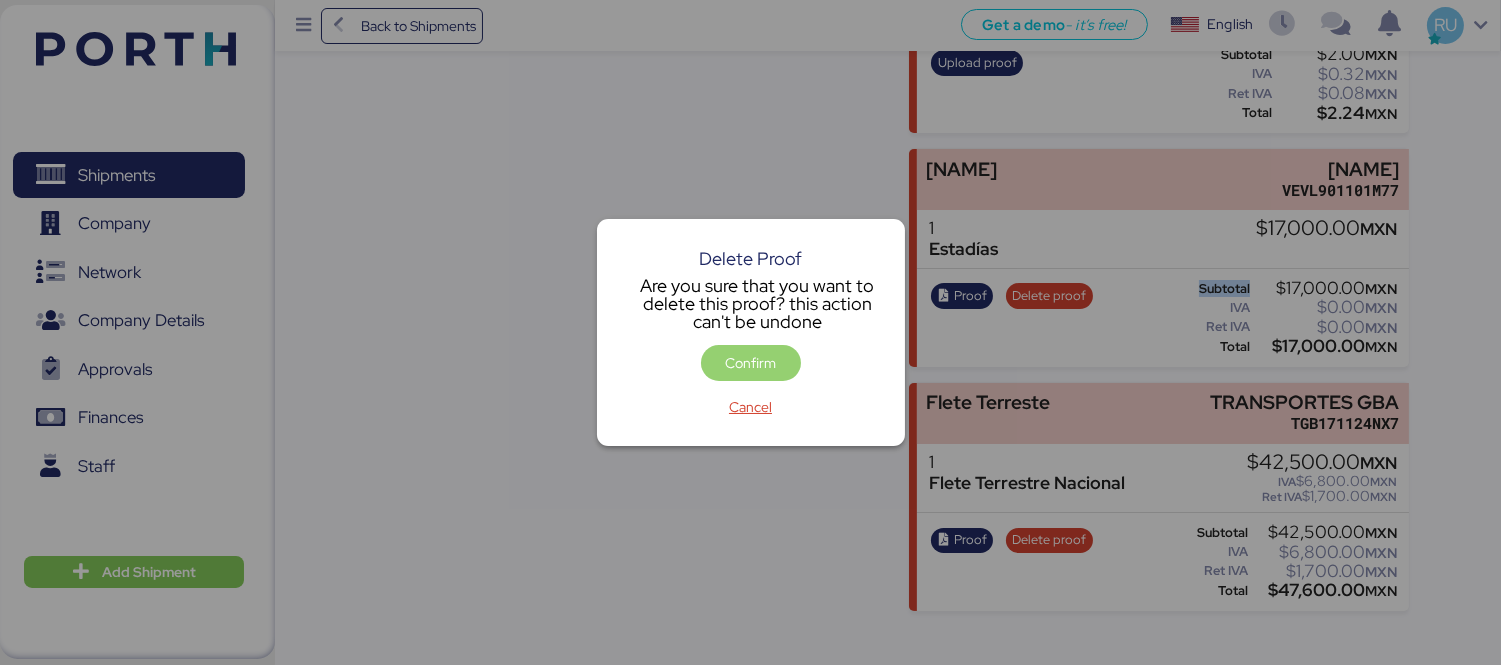 click on "Confirm" at bounding box center (751, 363) 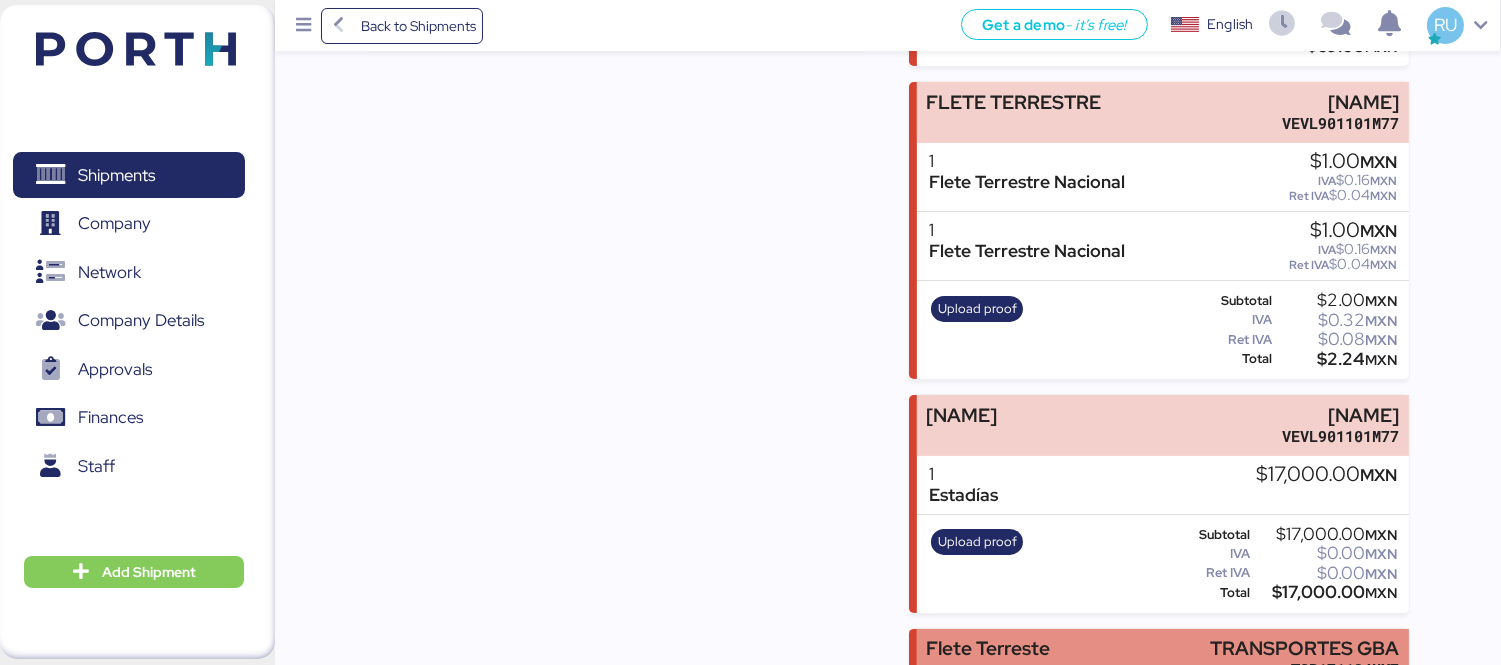 scroll, scrollTop: 727, scrollLeft: 0, axis: vertical 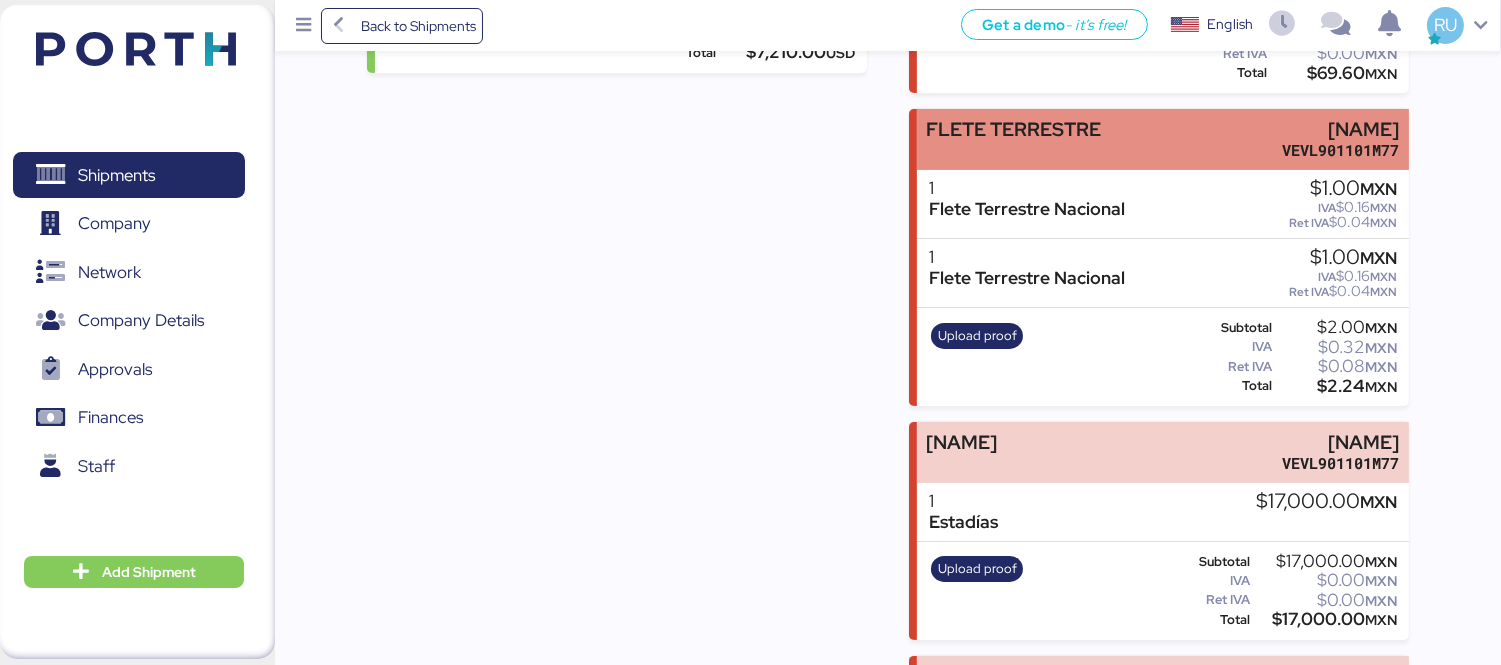 click on "FLETE TERRESTRE" at bounding box center (1013, 140) 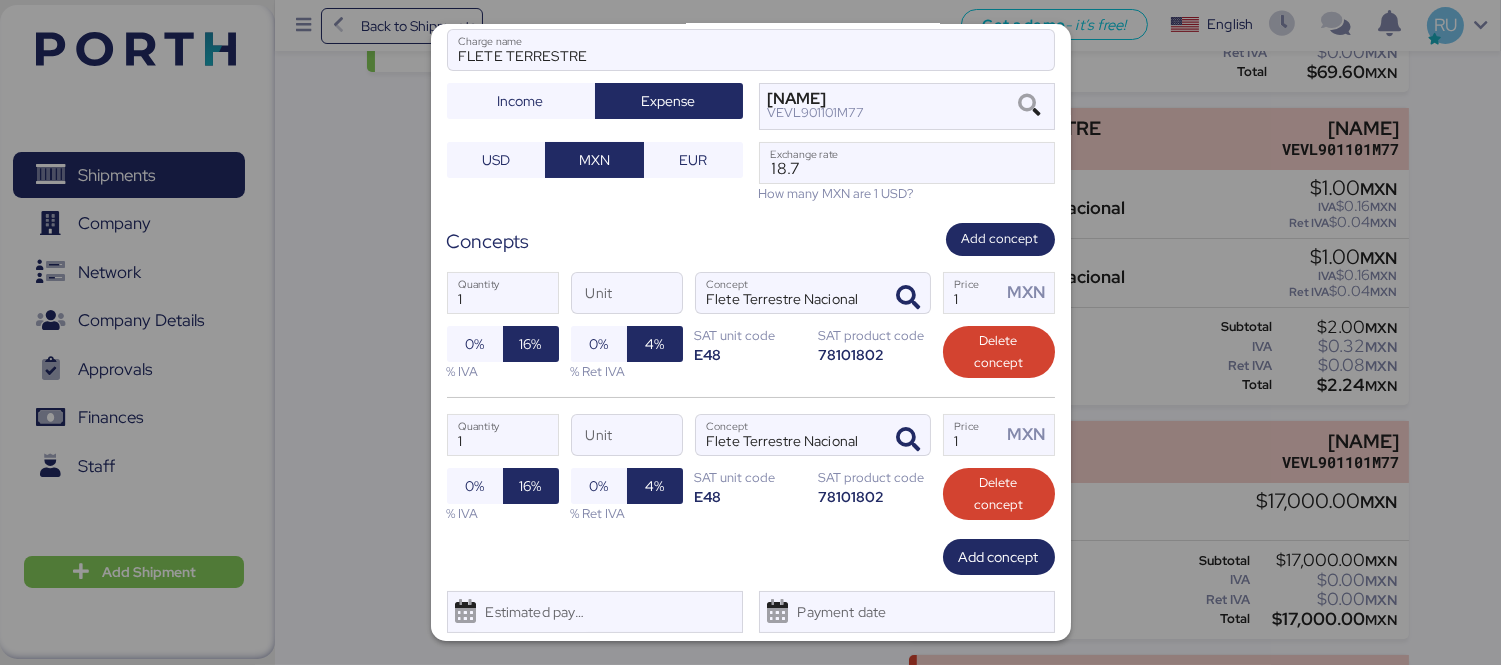 scroll, scrollTop: 165, scrollLeft: 0, axis: vertical 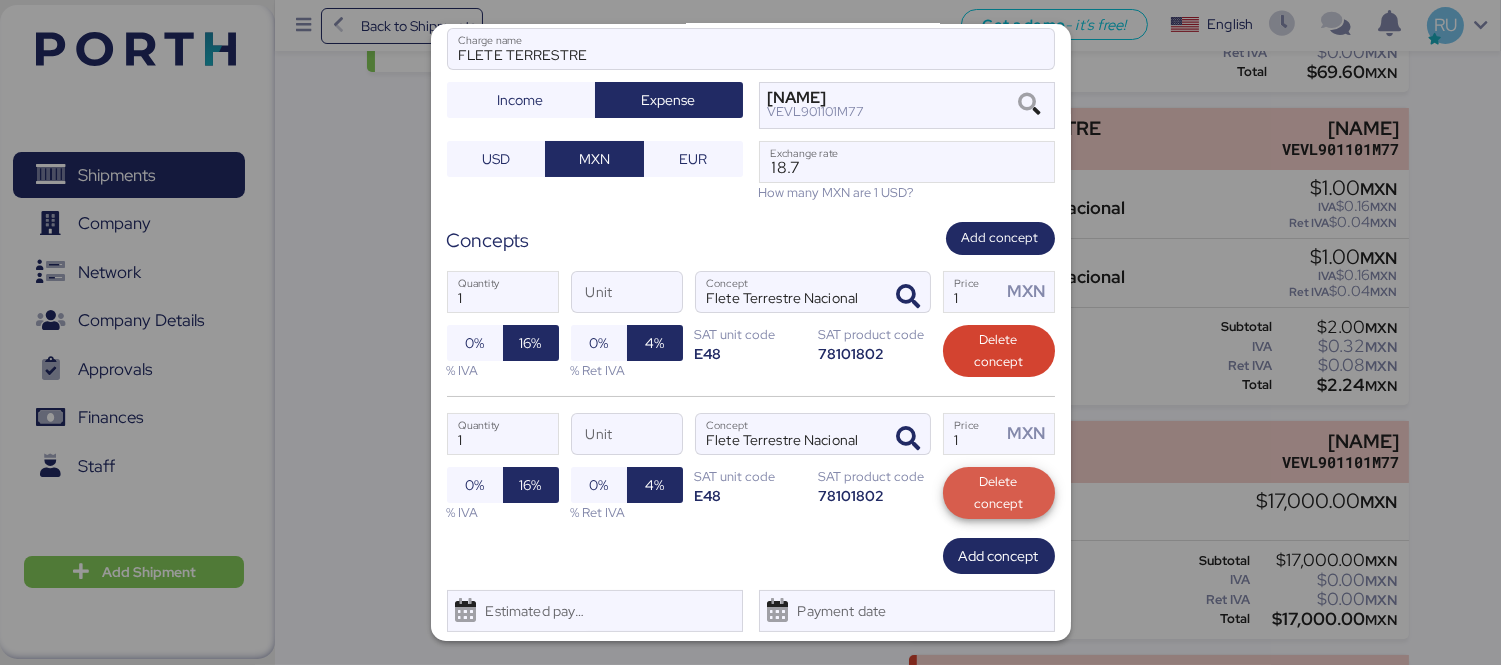 click on "Delete concept" at bounding box center (999, 493) 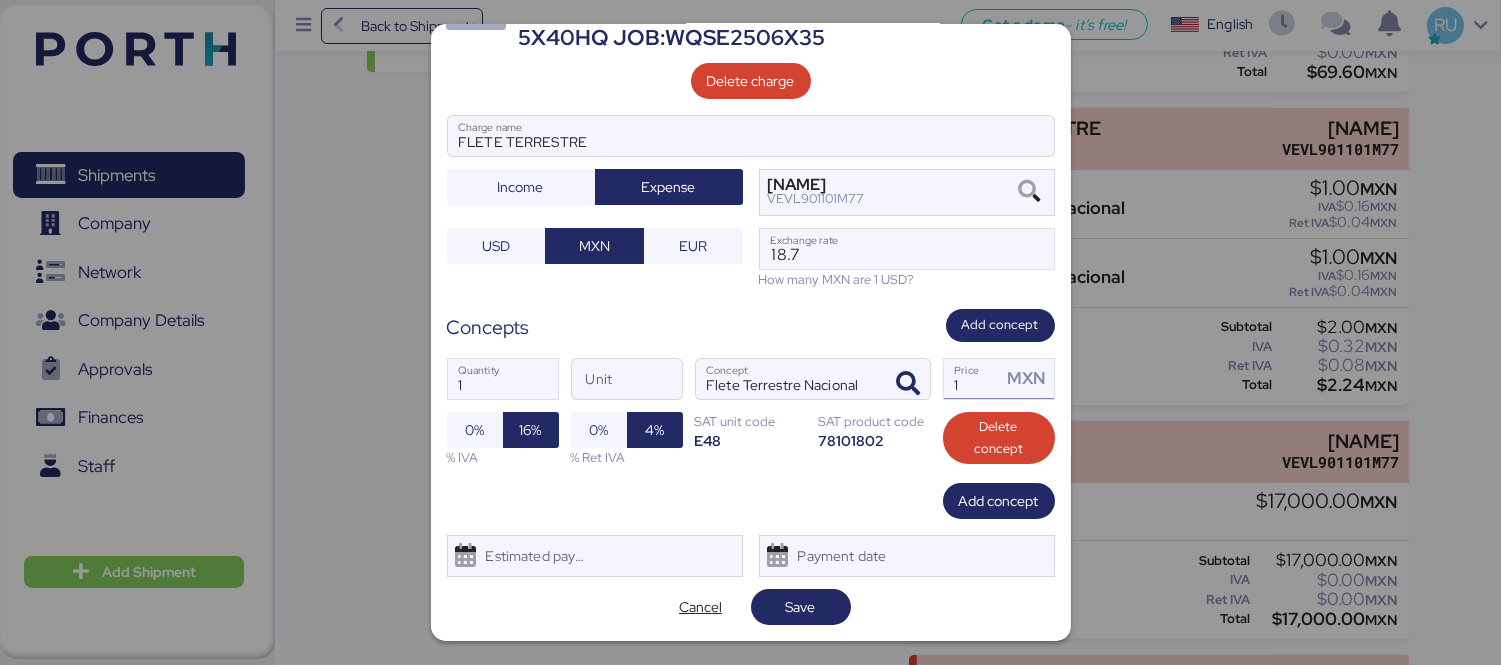 click on "1" at bounding box center [973, 379] 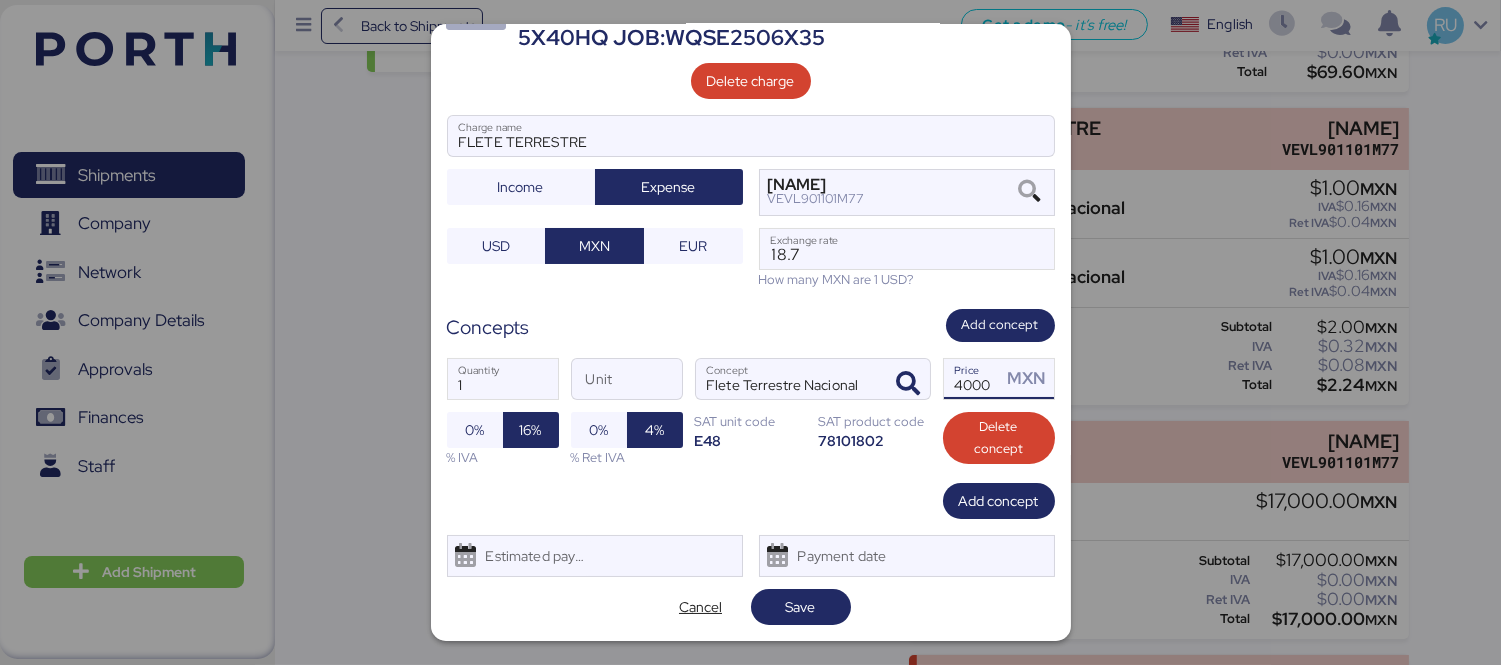 scroll, scrollTop: 0, scrollLeft: 3, axis: horizontal 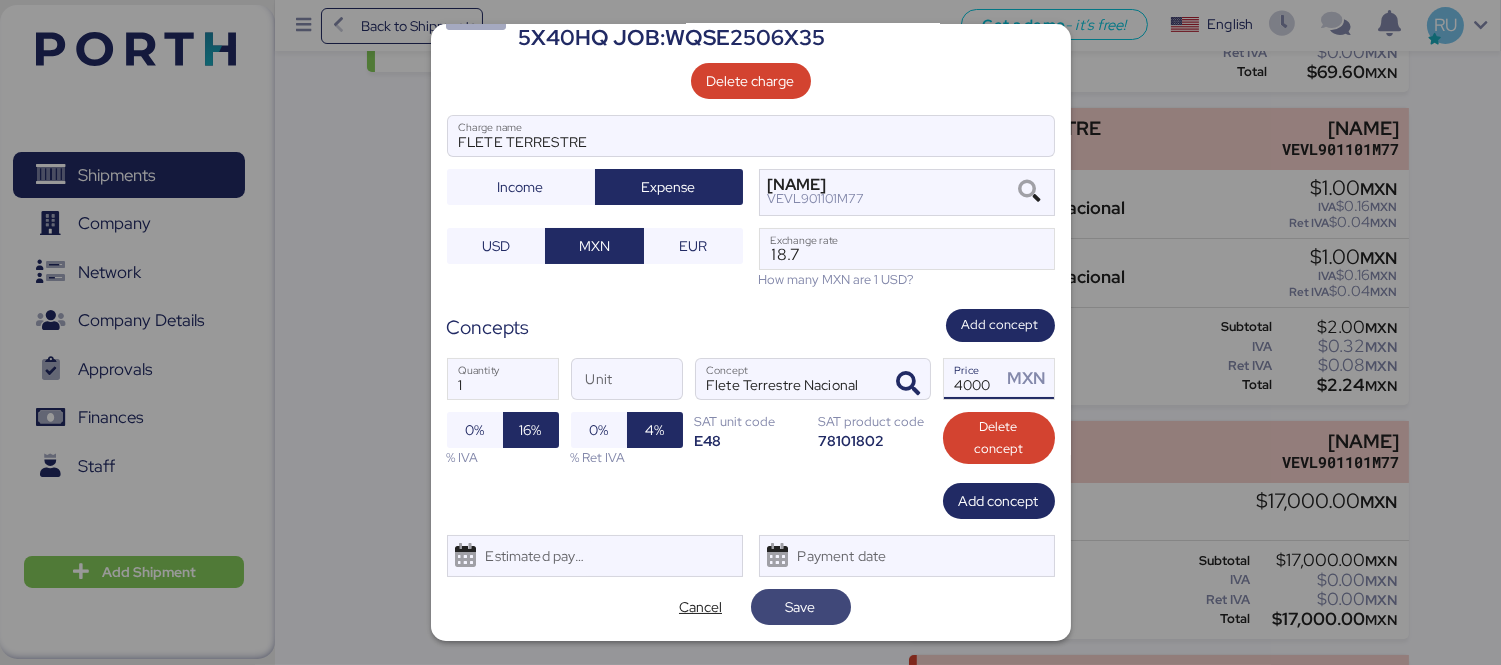 type on "4000" 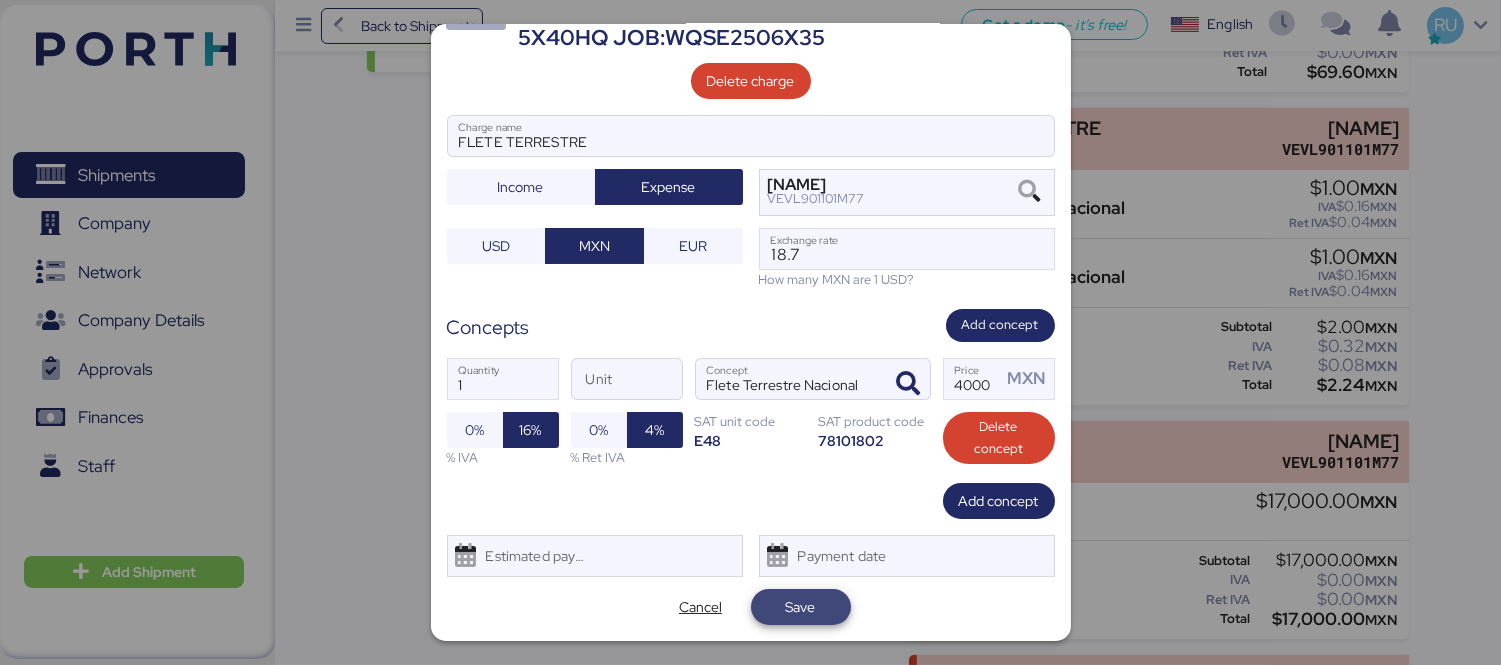 click on "Save" at bounding box center [801, 607] 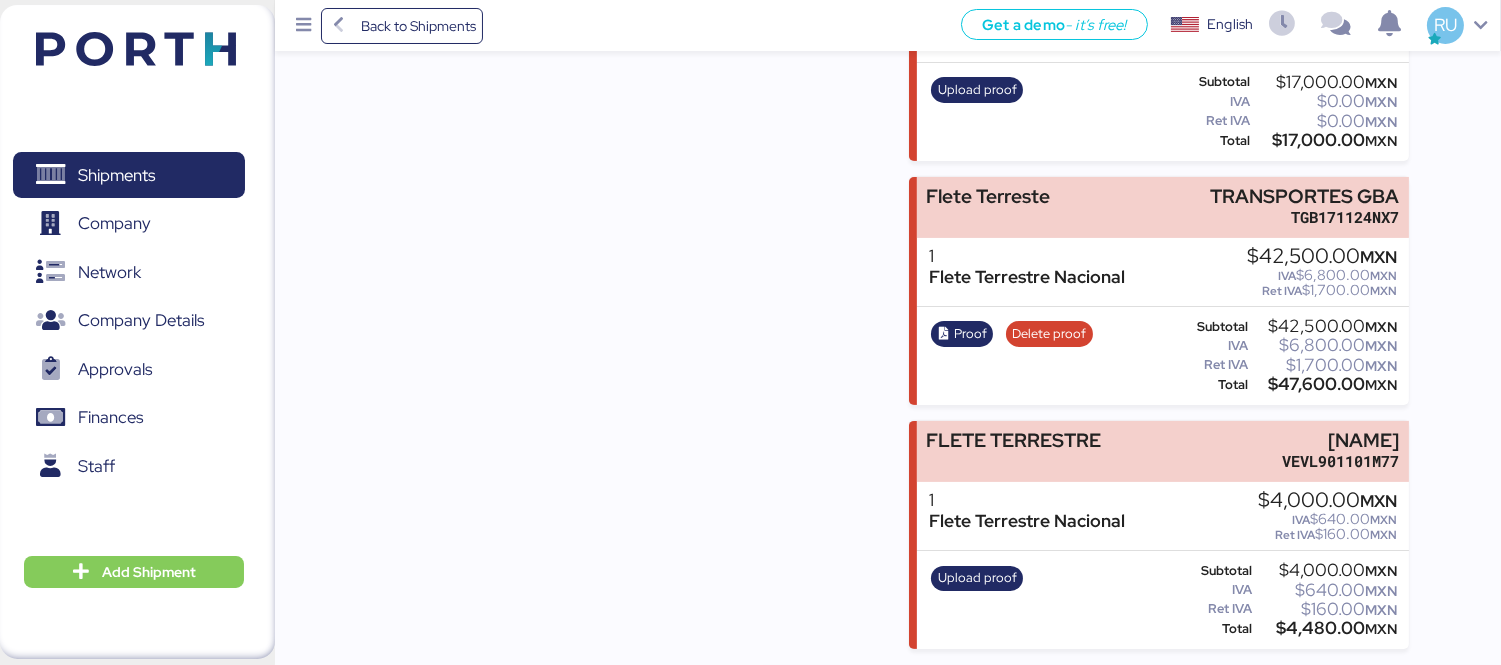 scroll, scrollTop: 932, scrollLeft: 0, axis: vertical 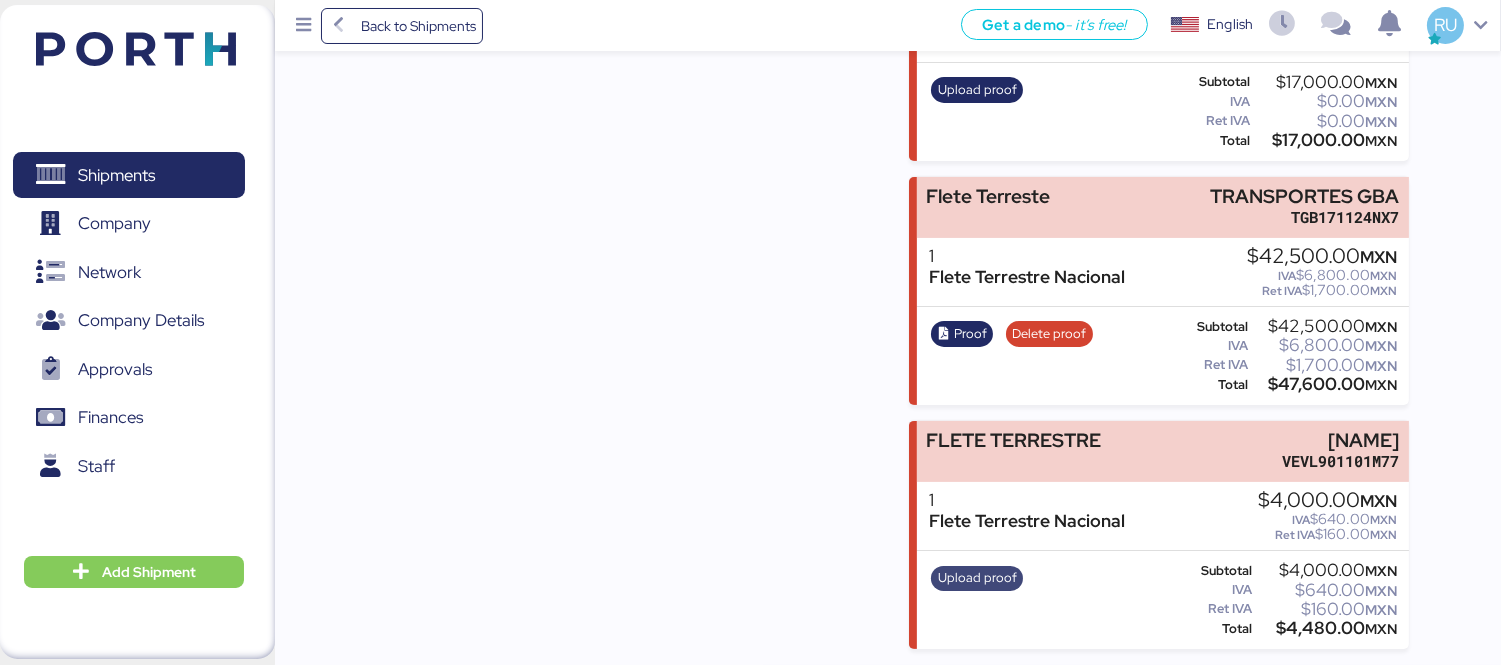 click on "Upload proof" at bounding box center [977, 578] 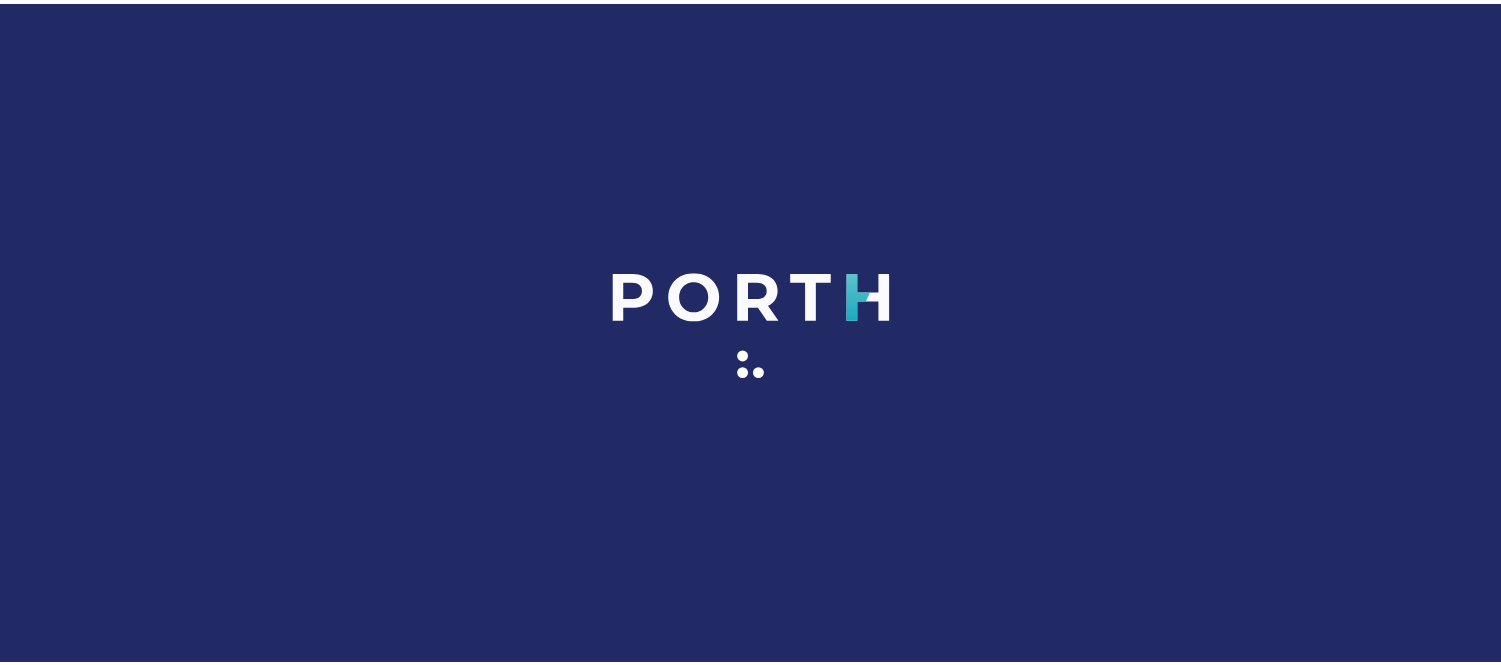 scroll, scrollTop: 0, scrollLeft: 0, axis: both 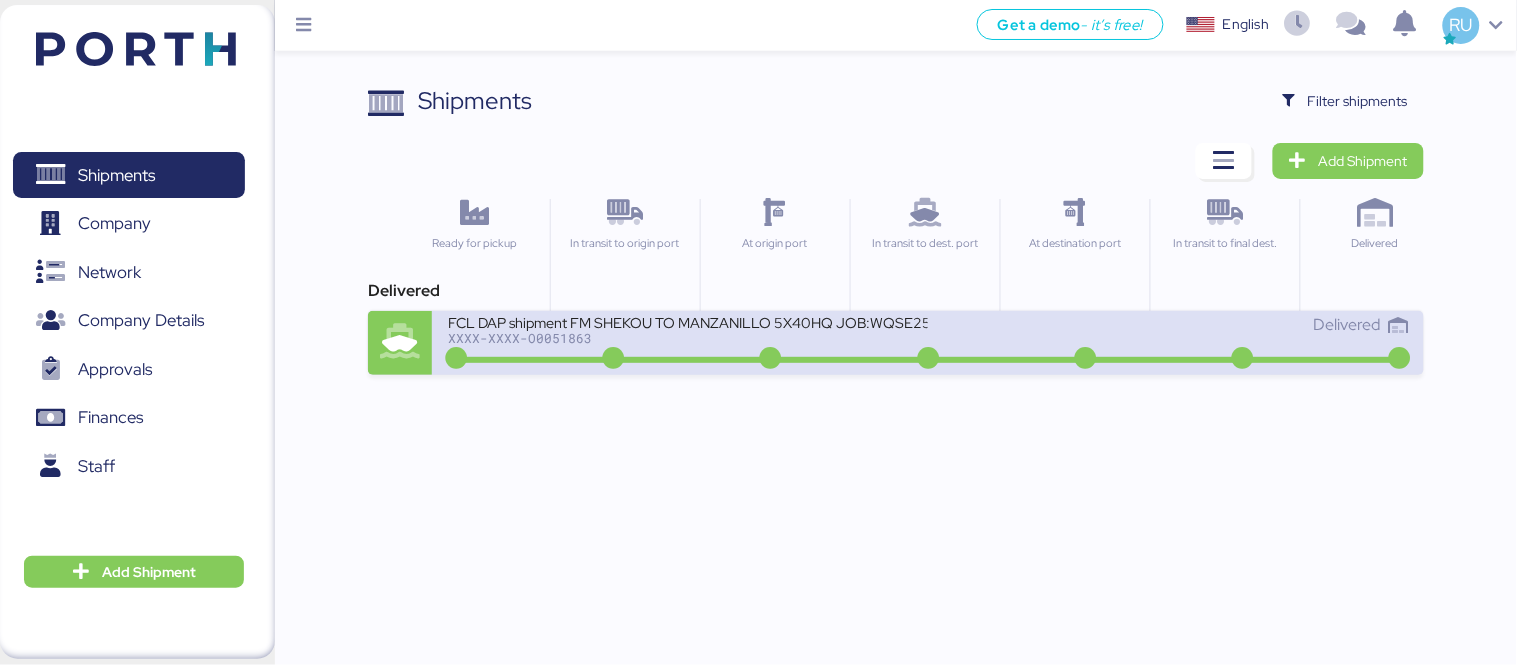 click on "XXXX-XXXX-O0051863" at bounding box center (688, 338) 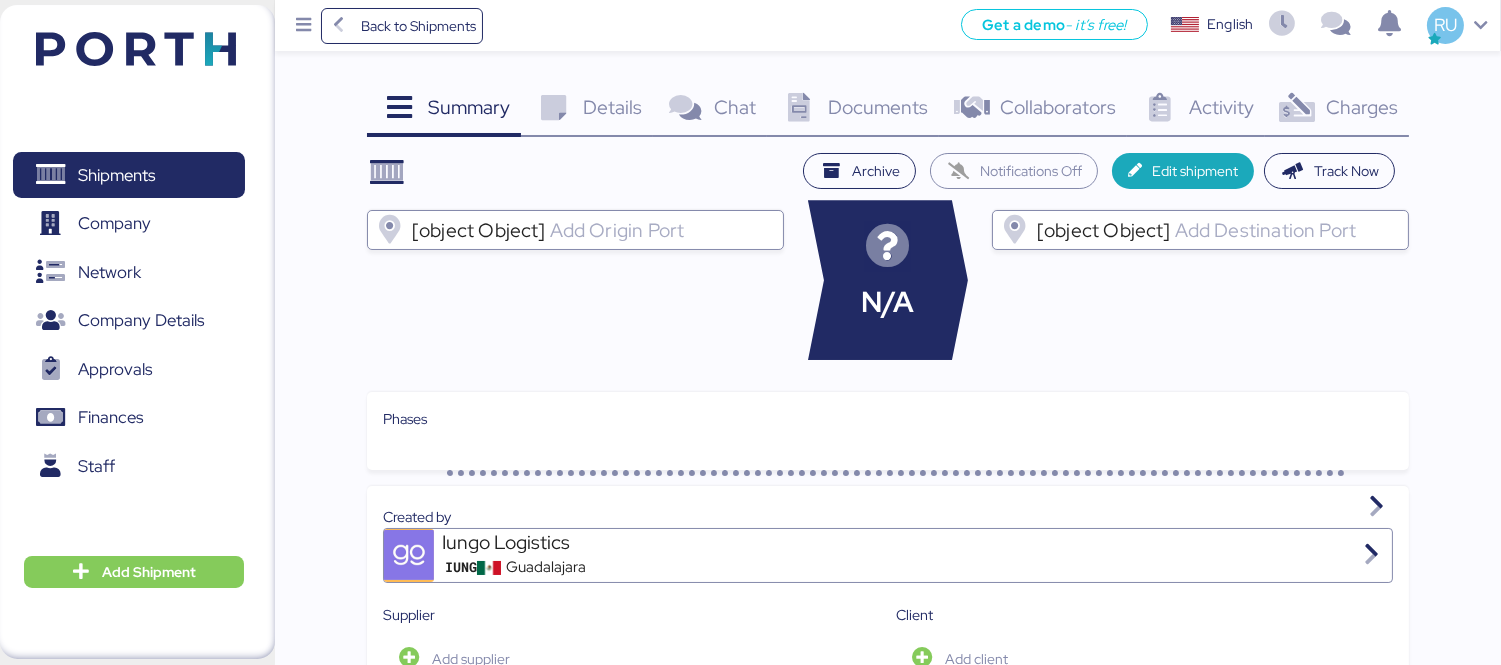 click on "Charges 0" at bounding box center [1337, 110] 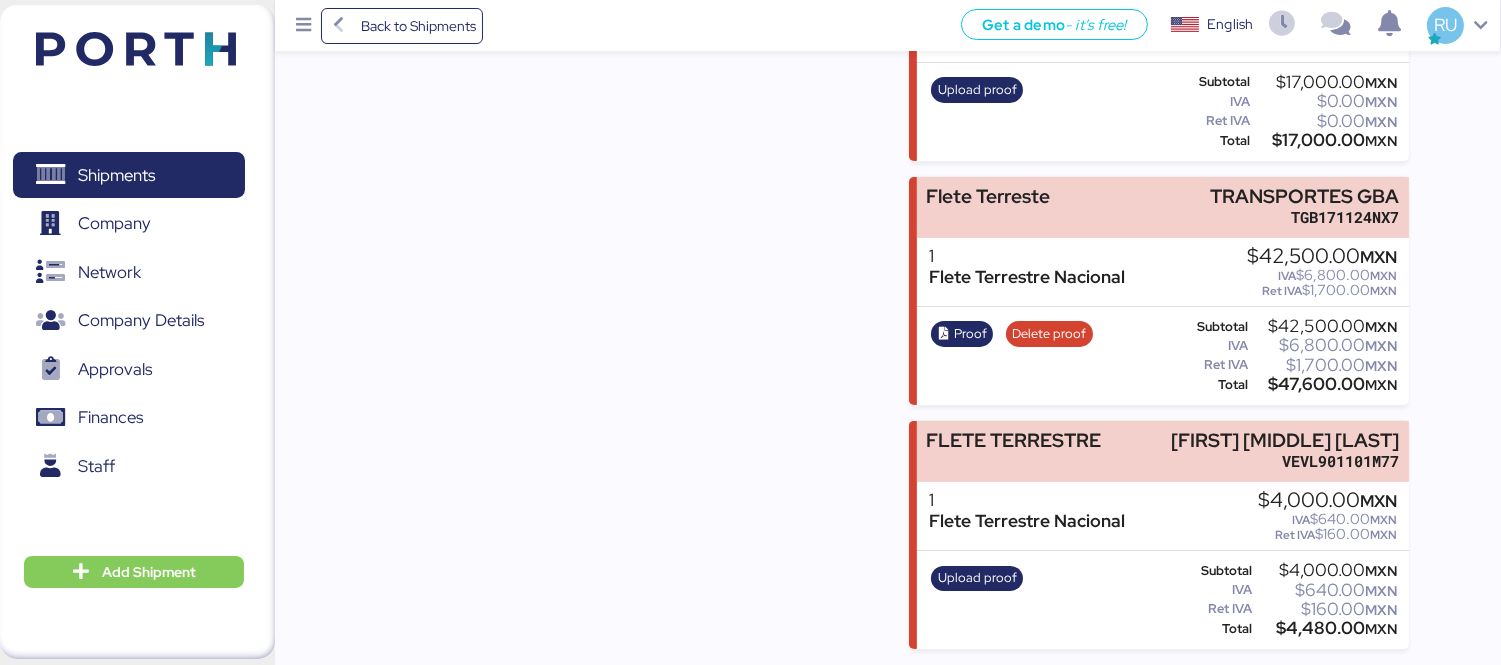 scroll, scrollTop: 932, scrollLeft: 0, axis: vertical 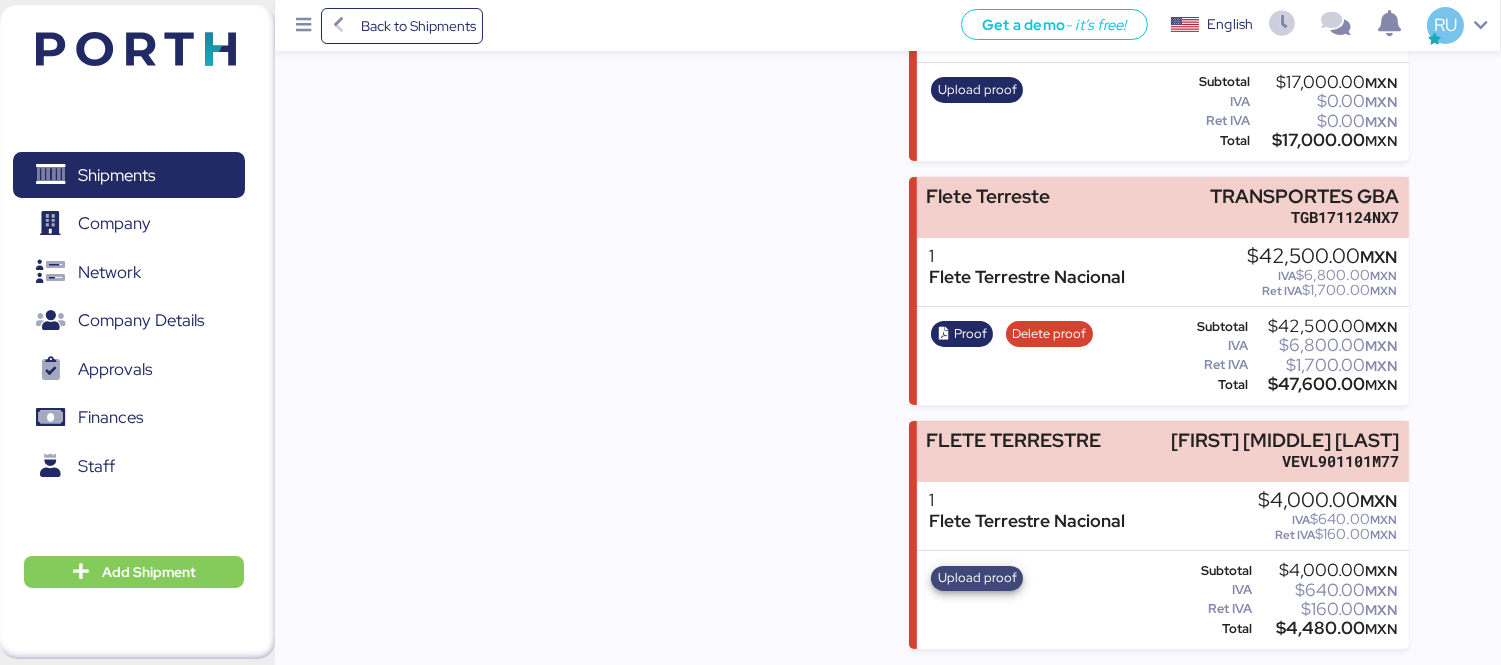 click on "Upload proof" at bounding box center (977, 578) 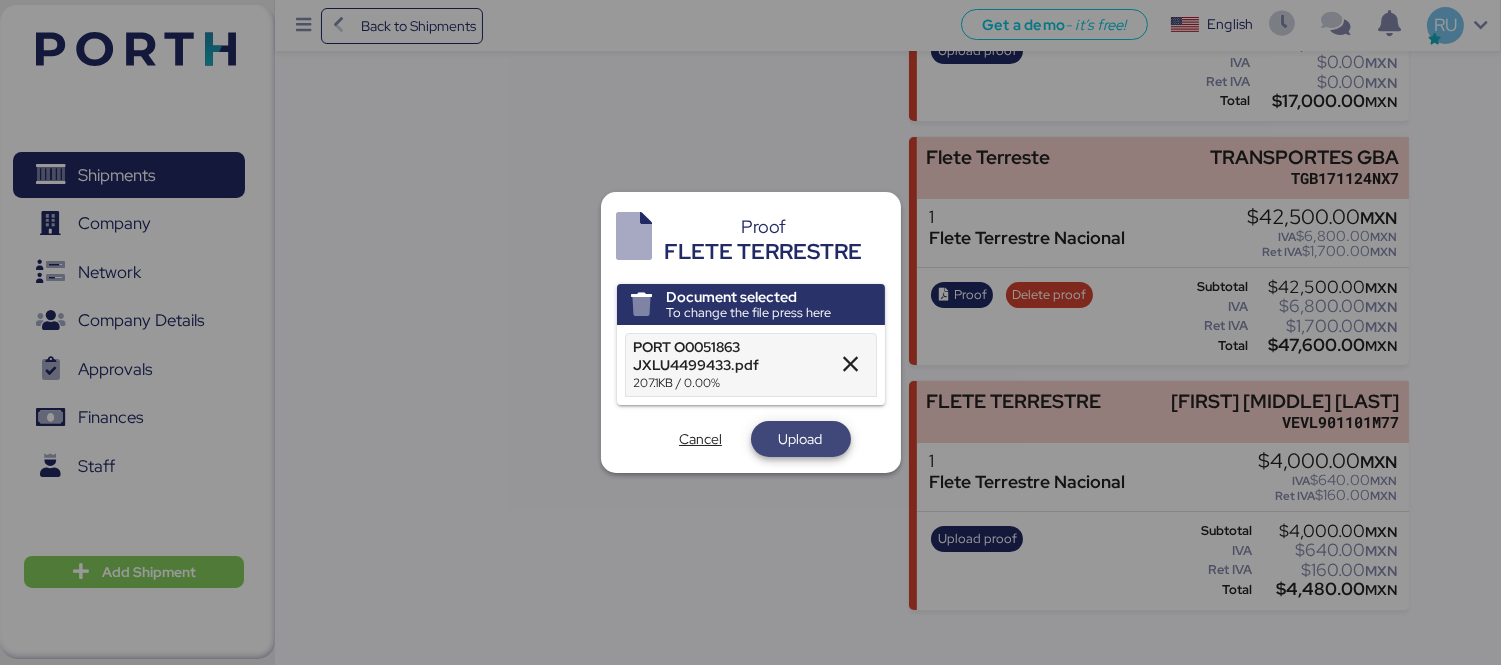 click on "Upload" at bounding box center [801, 439] 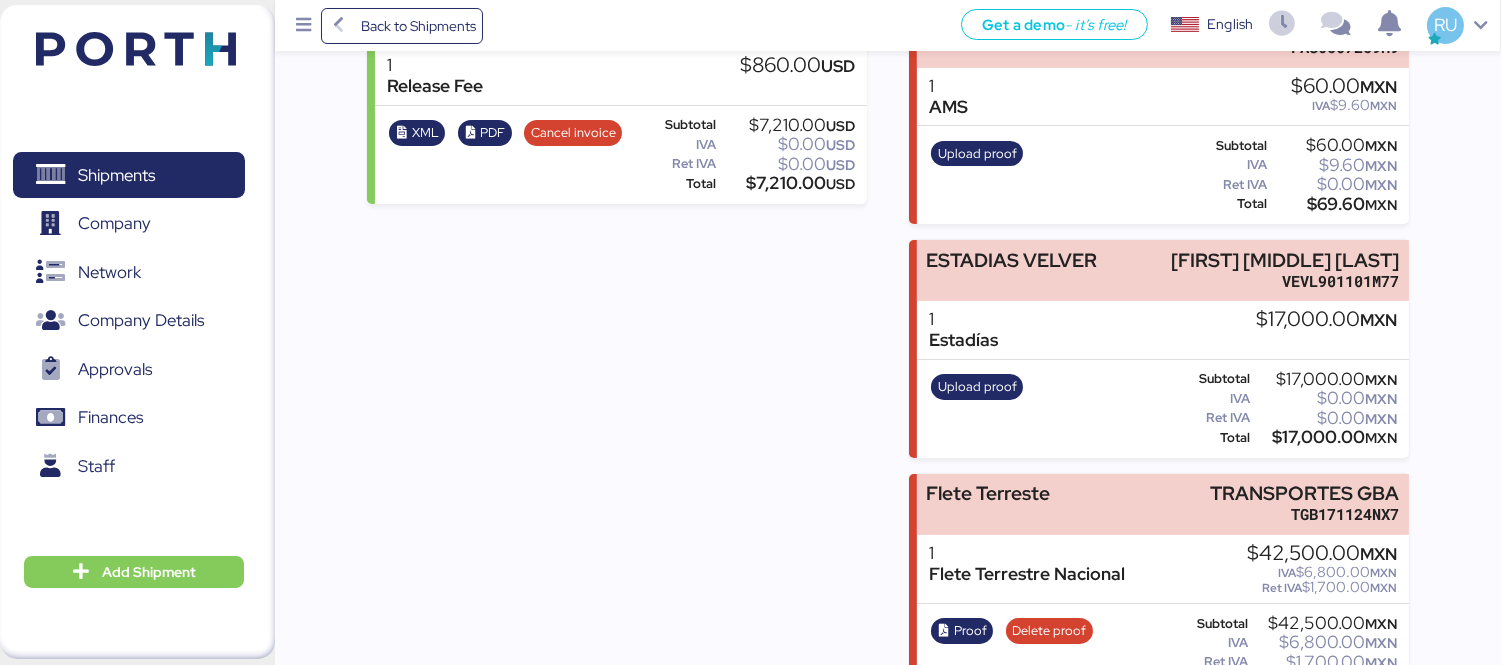 scroll, scrollTop: 595, scrollLeft: 0, axis: vertical 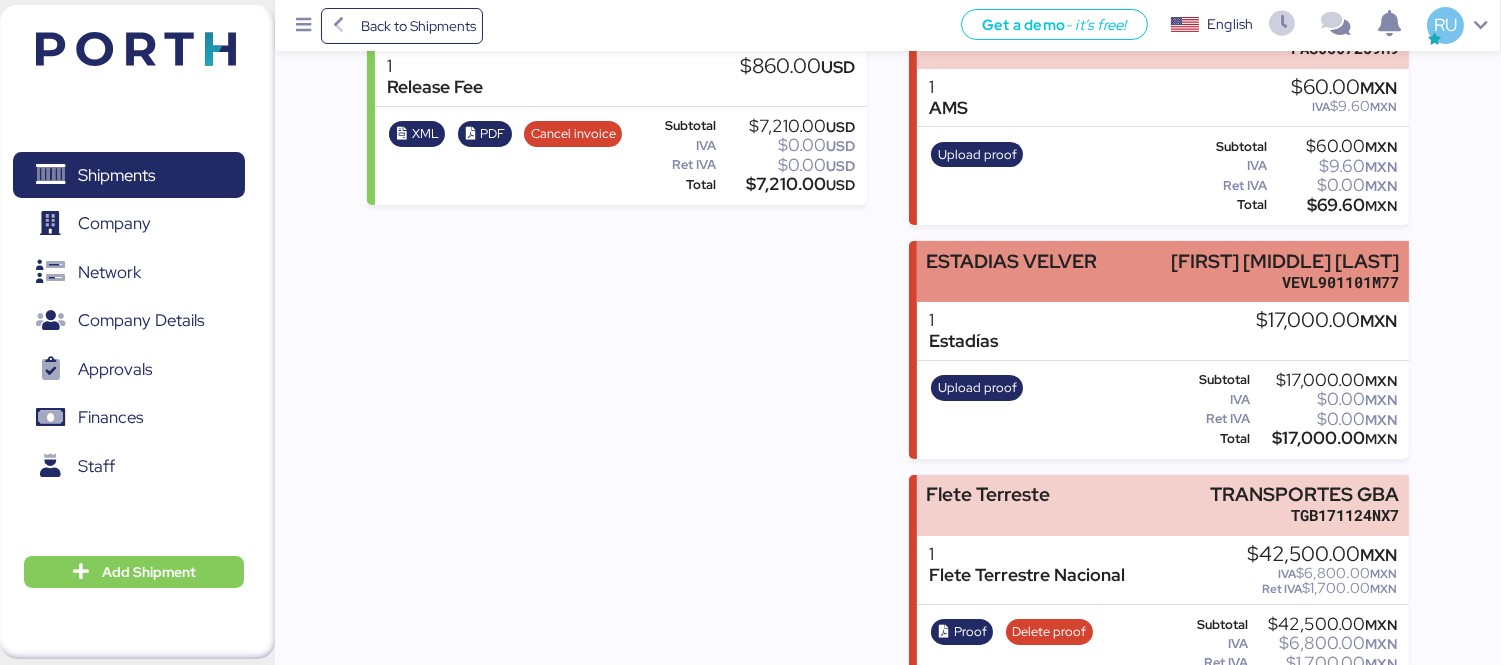 click on "[NAME]" at bounding box center [1011, 272] 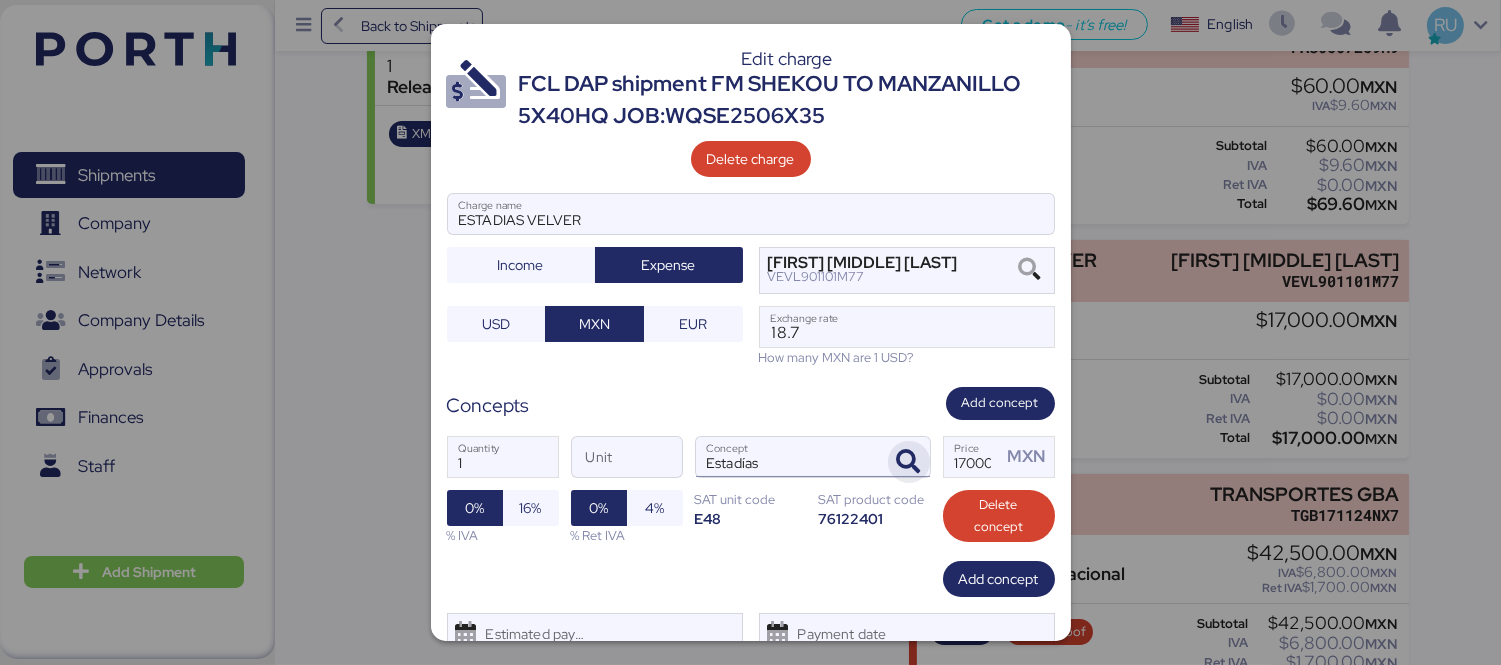 click at bounding box center (909, 462) 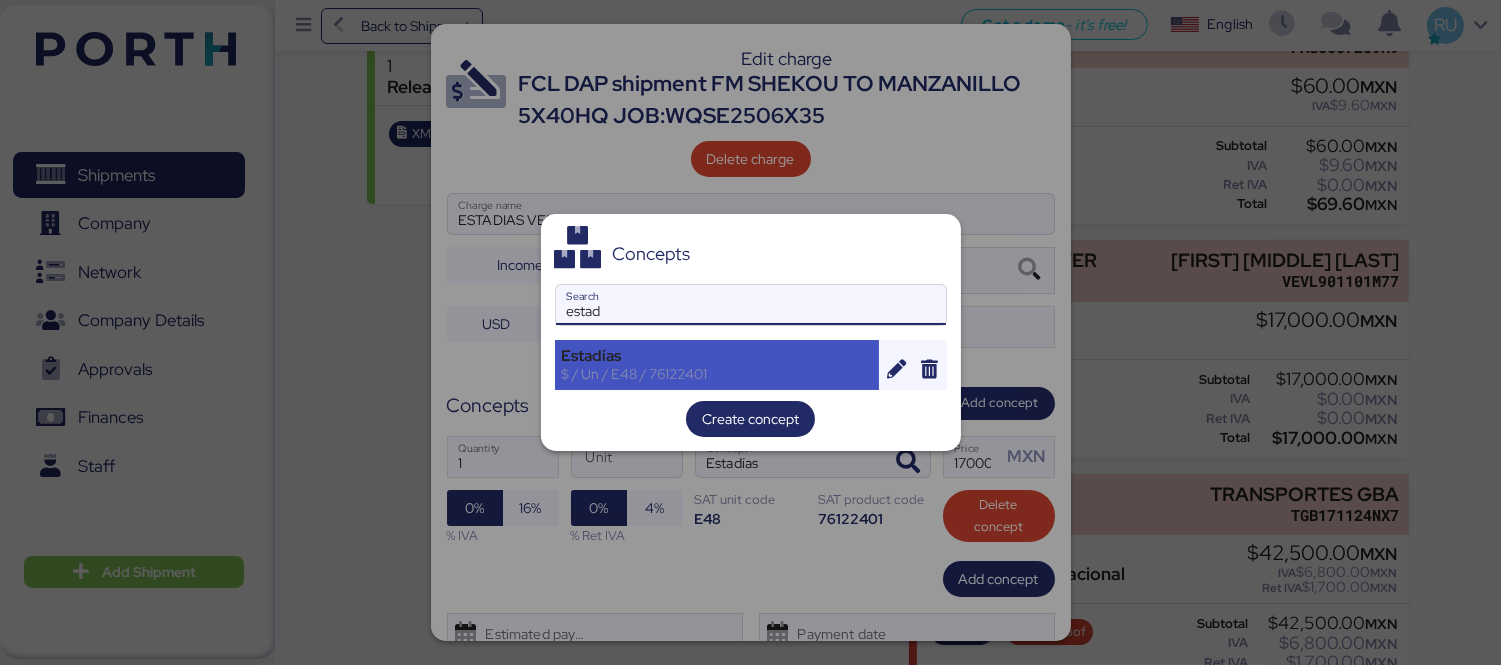 type on "estad" 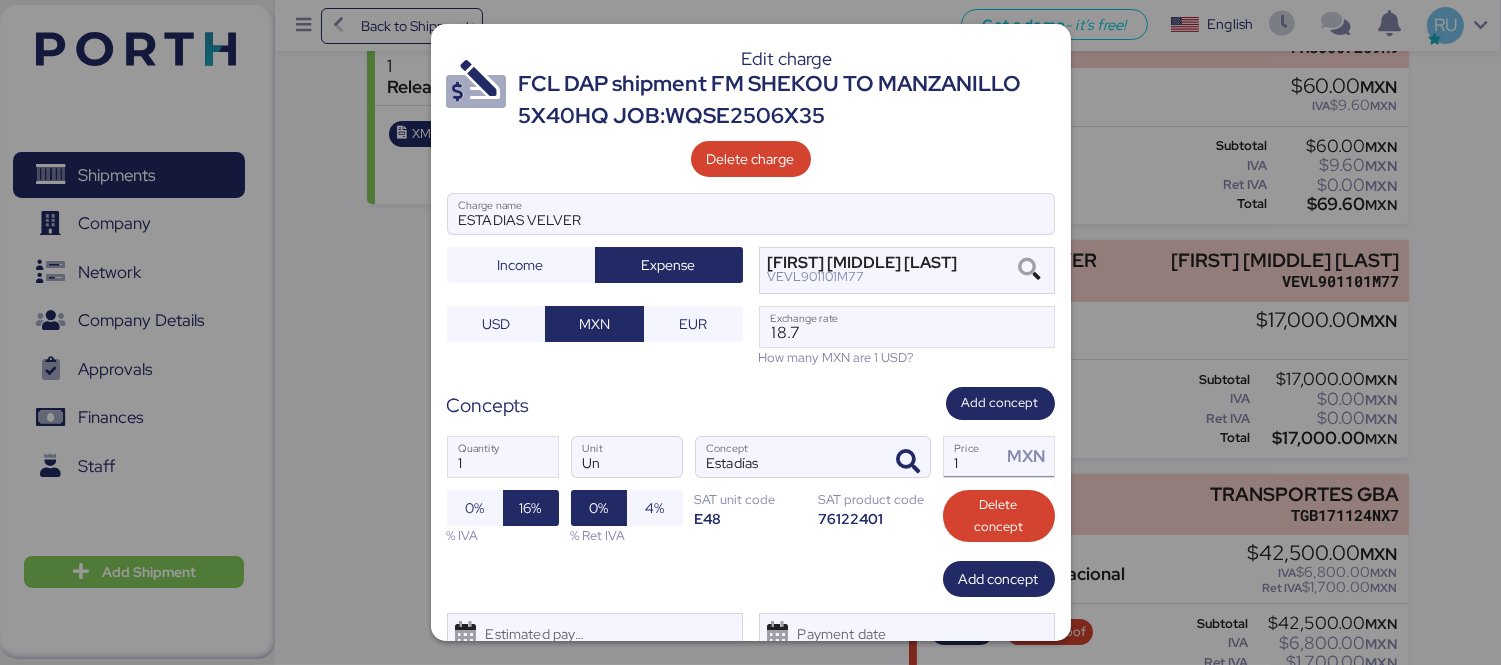 click on "MXN" at bounding box center [1027, 457] 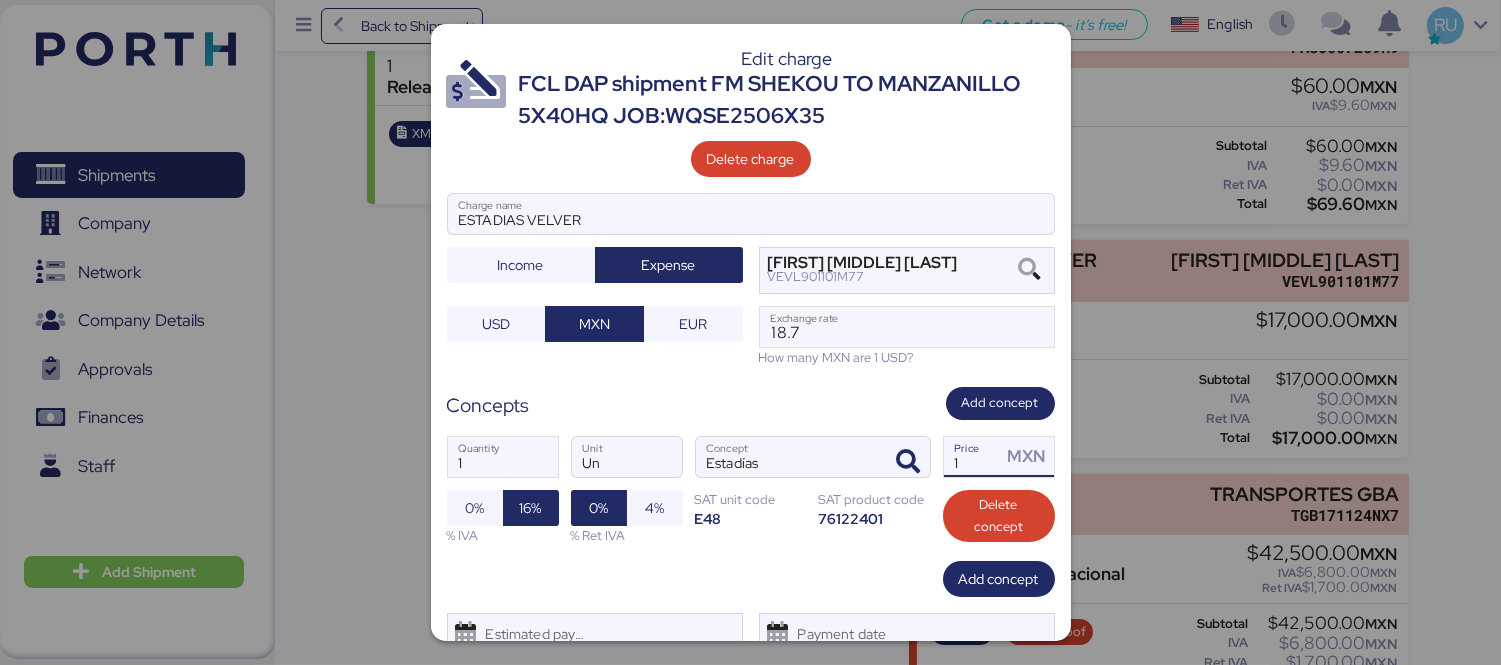 click on "1" at bounding box center (973, 457) 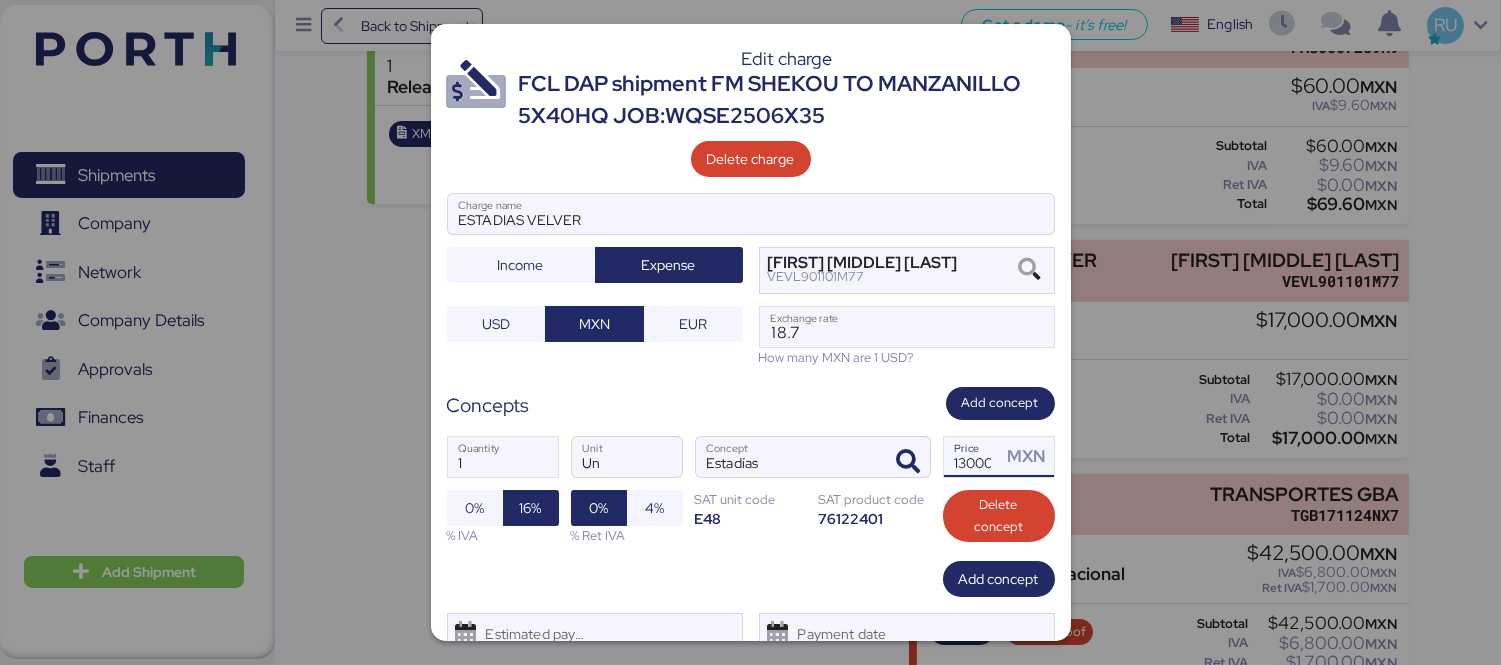 scroll, scrollTop: 0, scrollLeft: 7, axis: horizontal 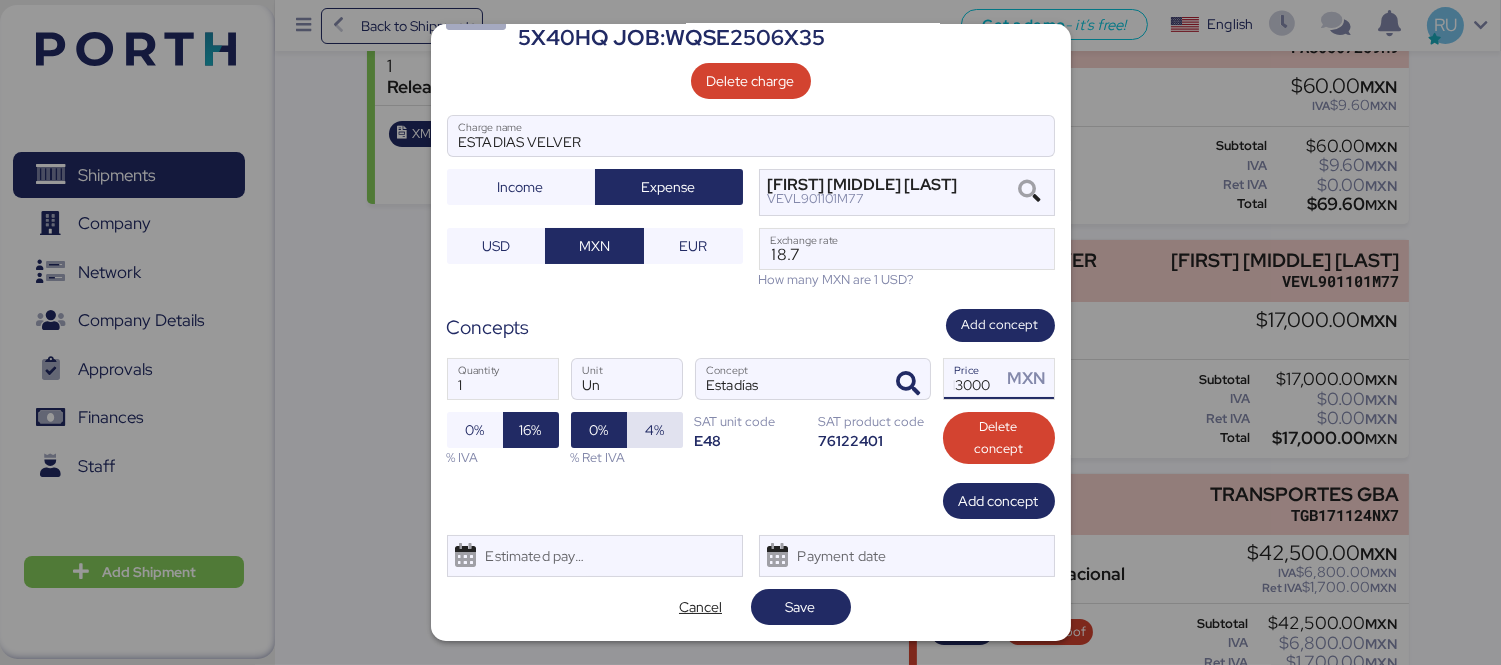 type on "13000" 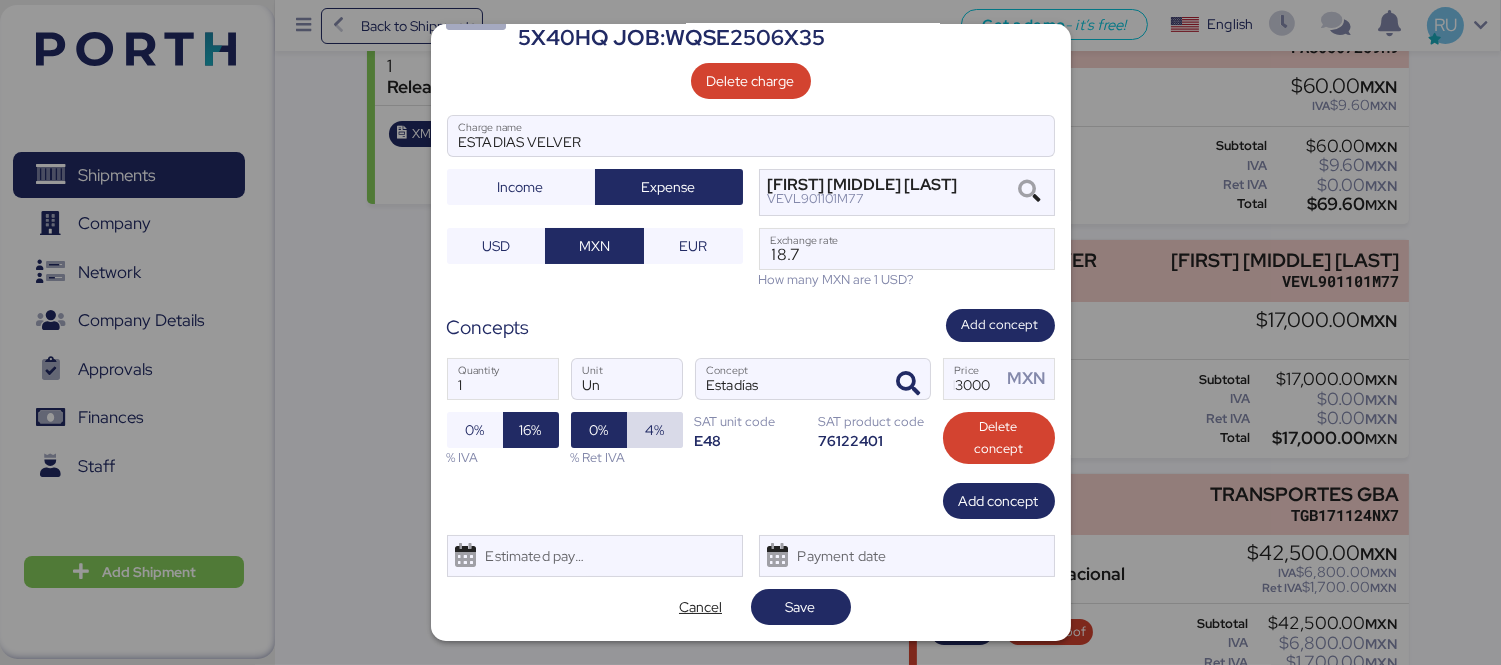click on "4%" at bounding box center (654, 430) 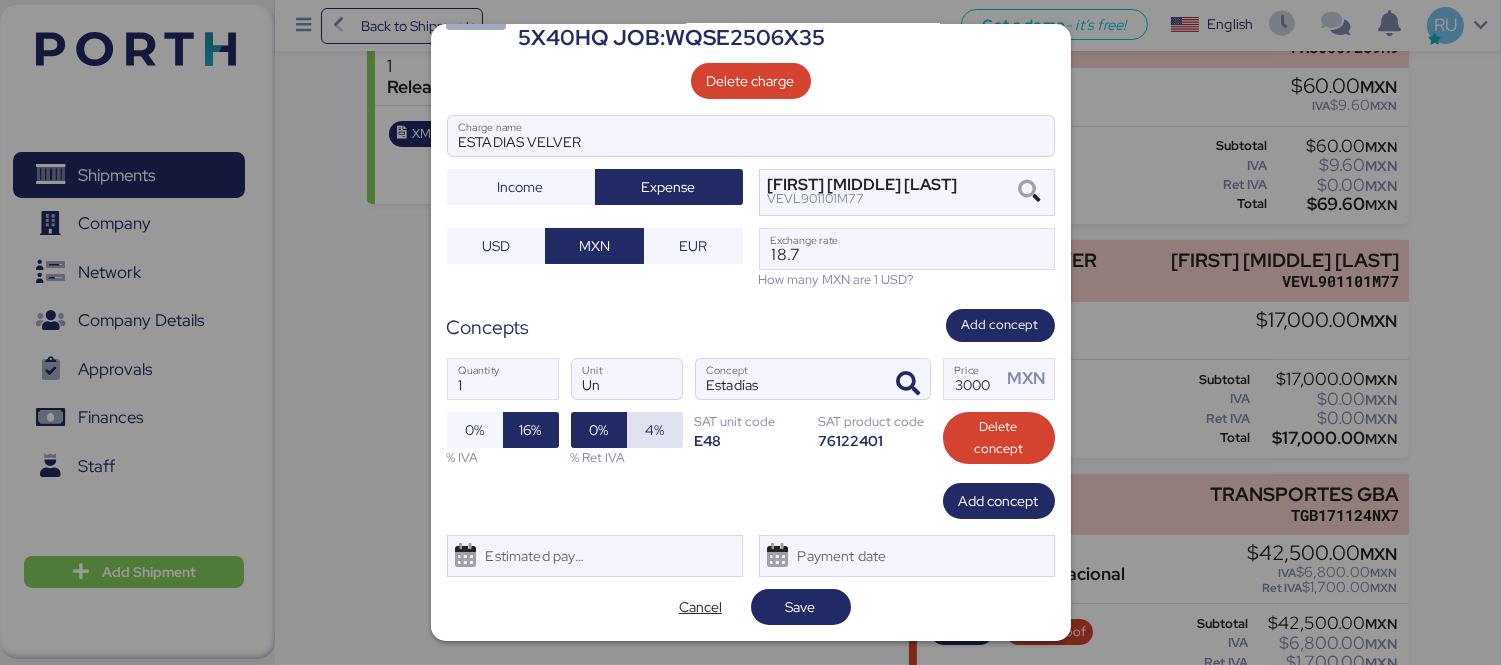 scroll, scrollTop: 0, scrollLeft: 0, axis: both 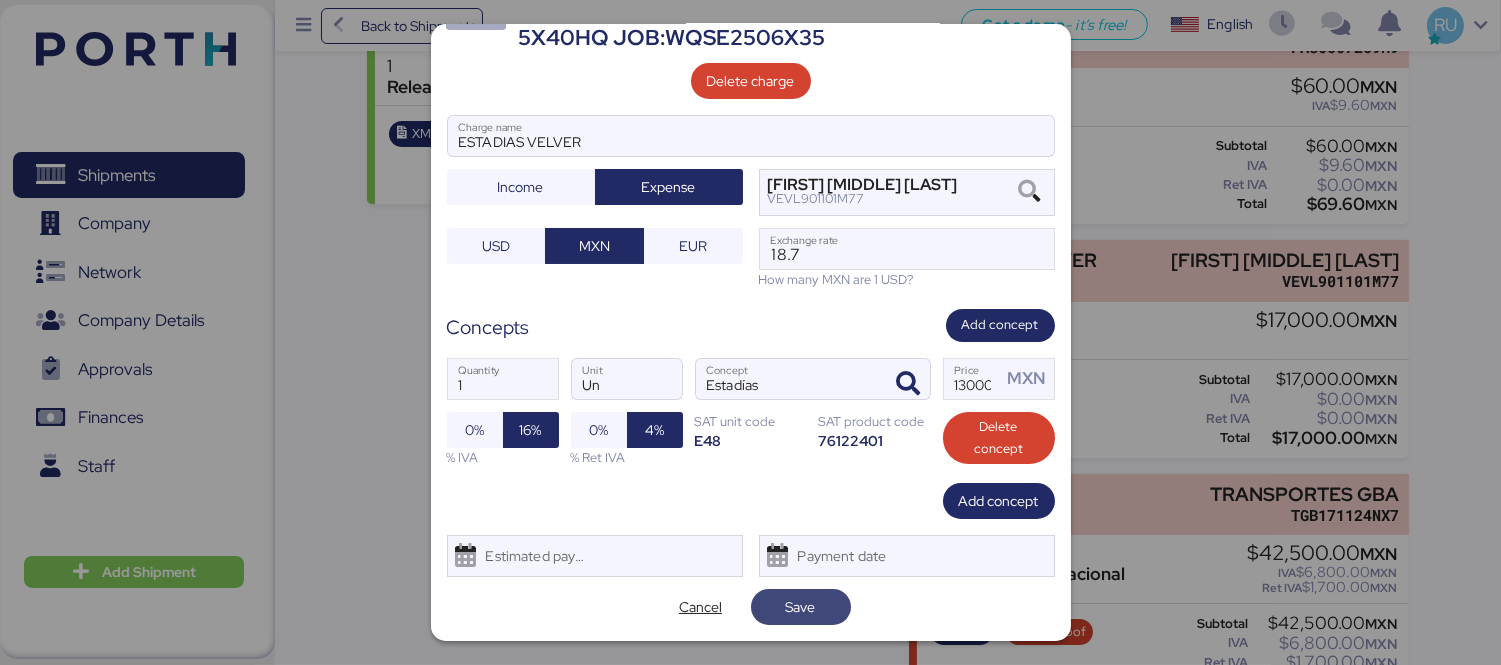 click on "Save" at bounding box center [801, 607] 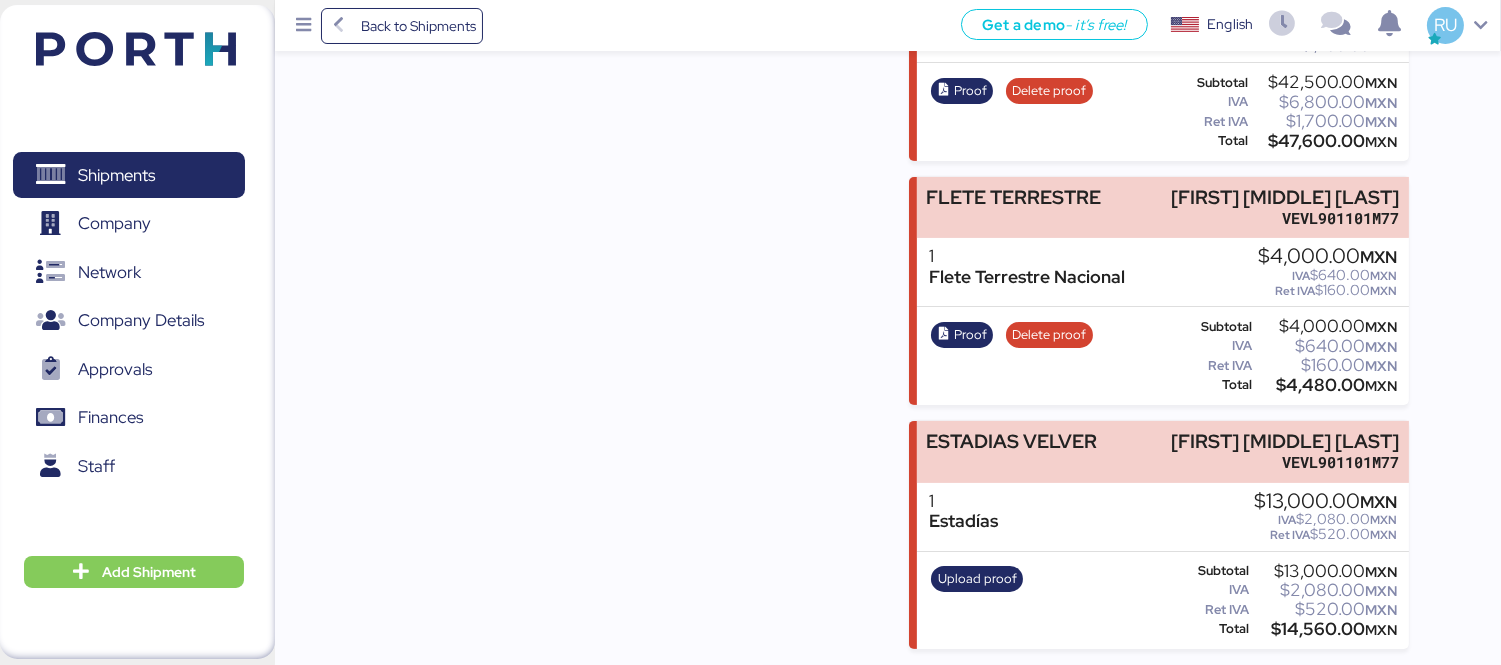 scroll, scrollTop: 941, scrollLeft: 0, axis: vertical 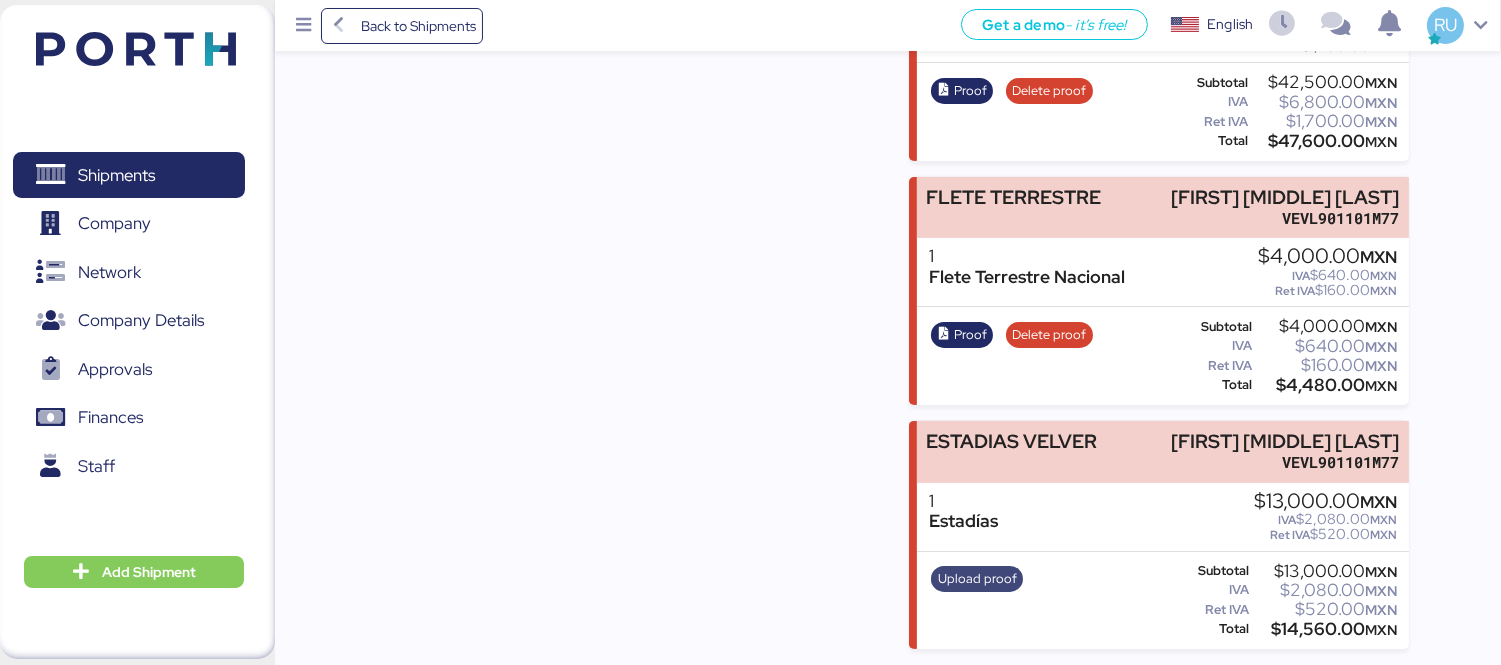 click on "Upload proof" at bounding box center [977, 579] 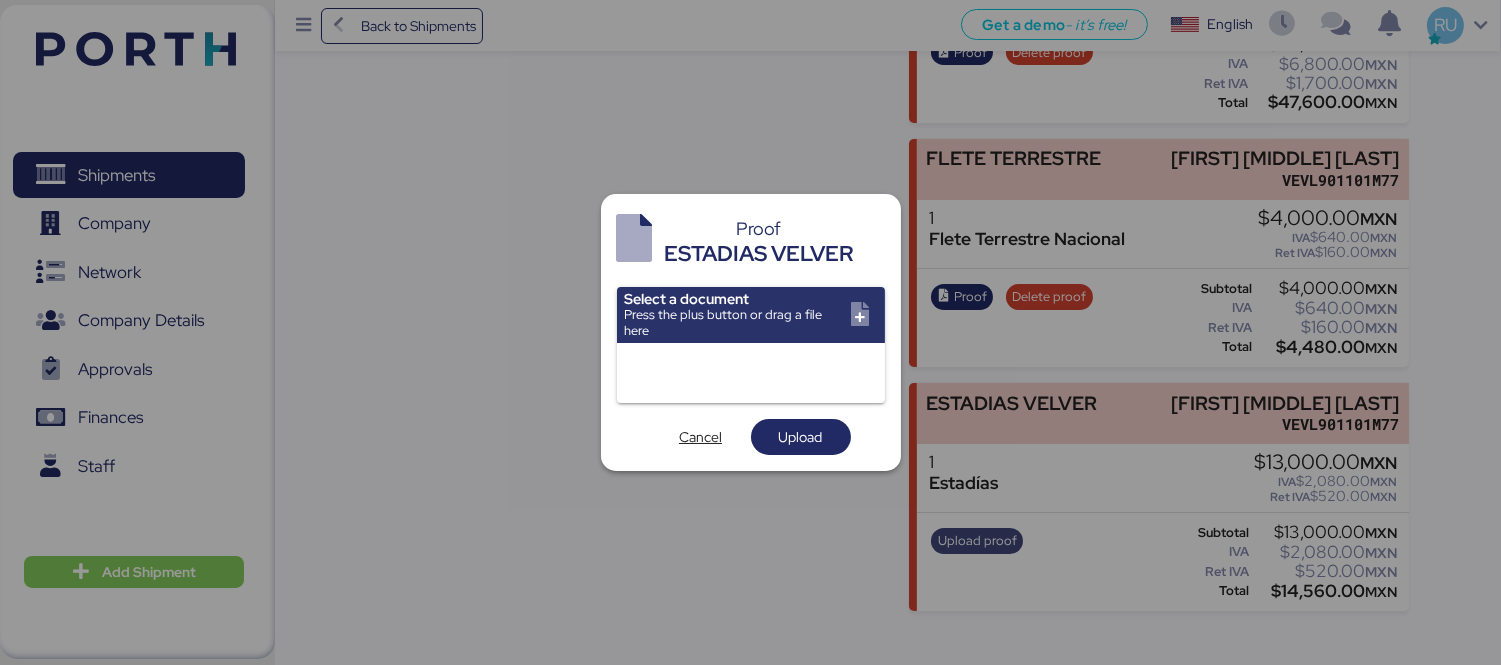 scroll, scrollTop: 0, scrollLeft: 0, axis: both 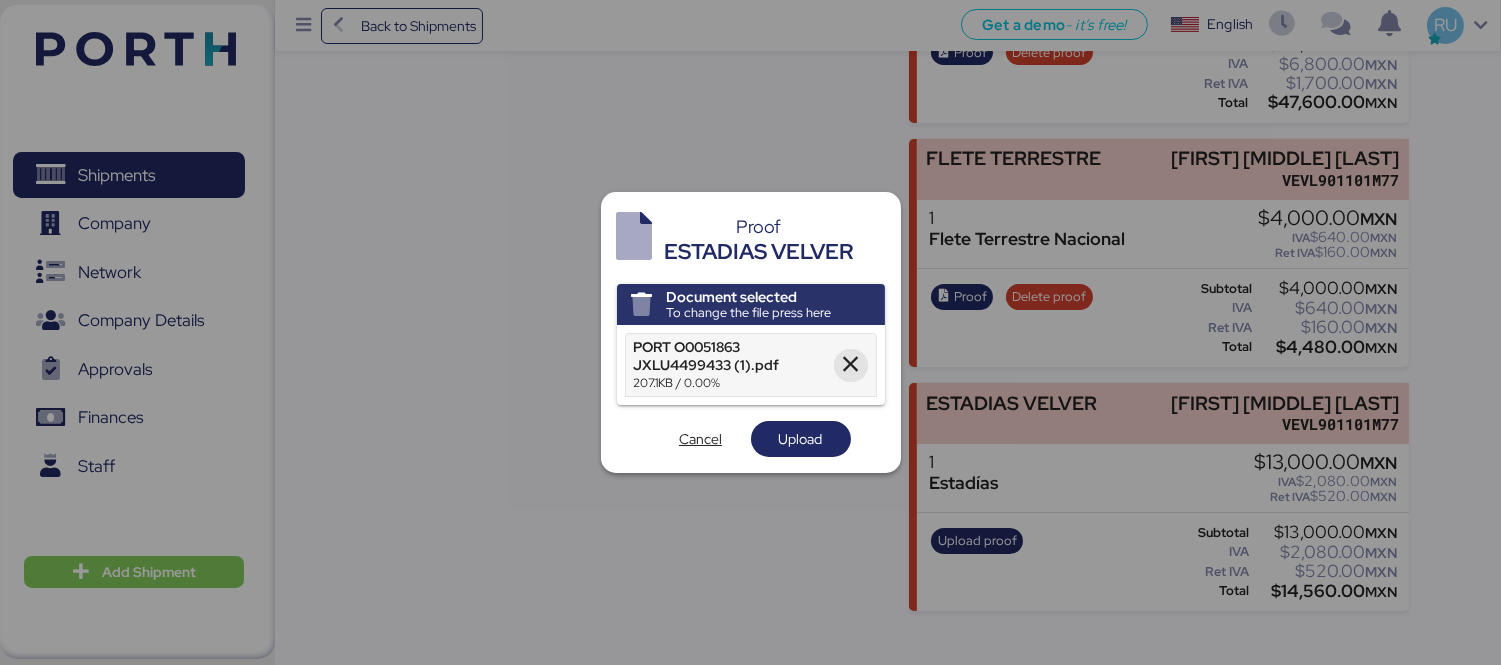 click at bounding box center (851, 365) 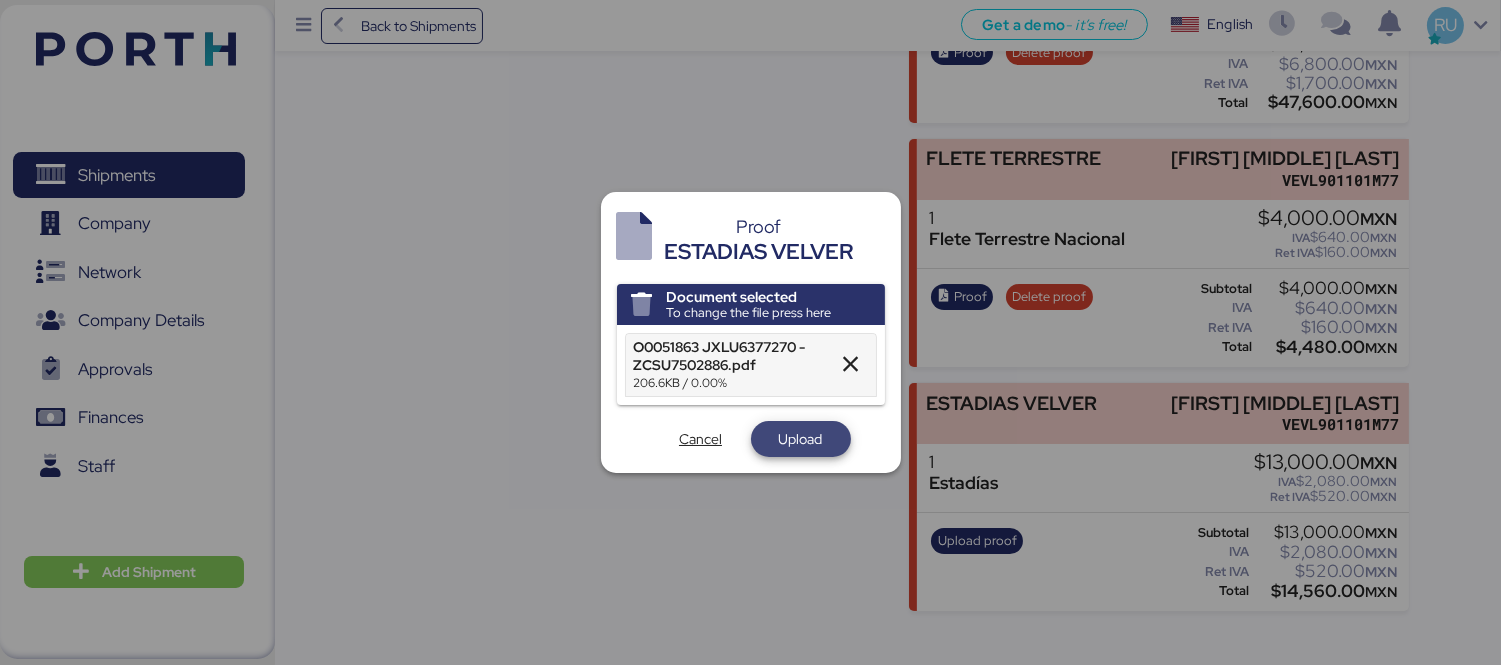 click on "Upload" at bounding box center [801, 439] 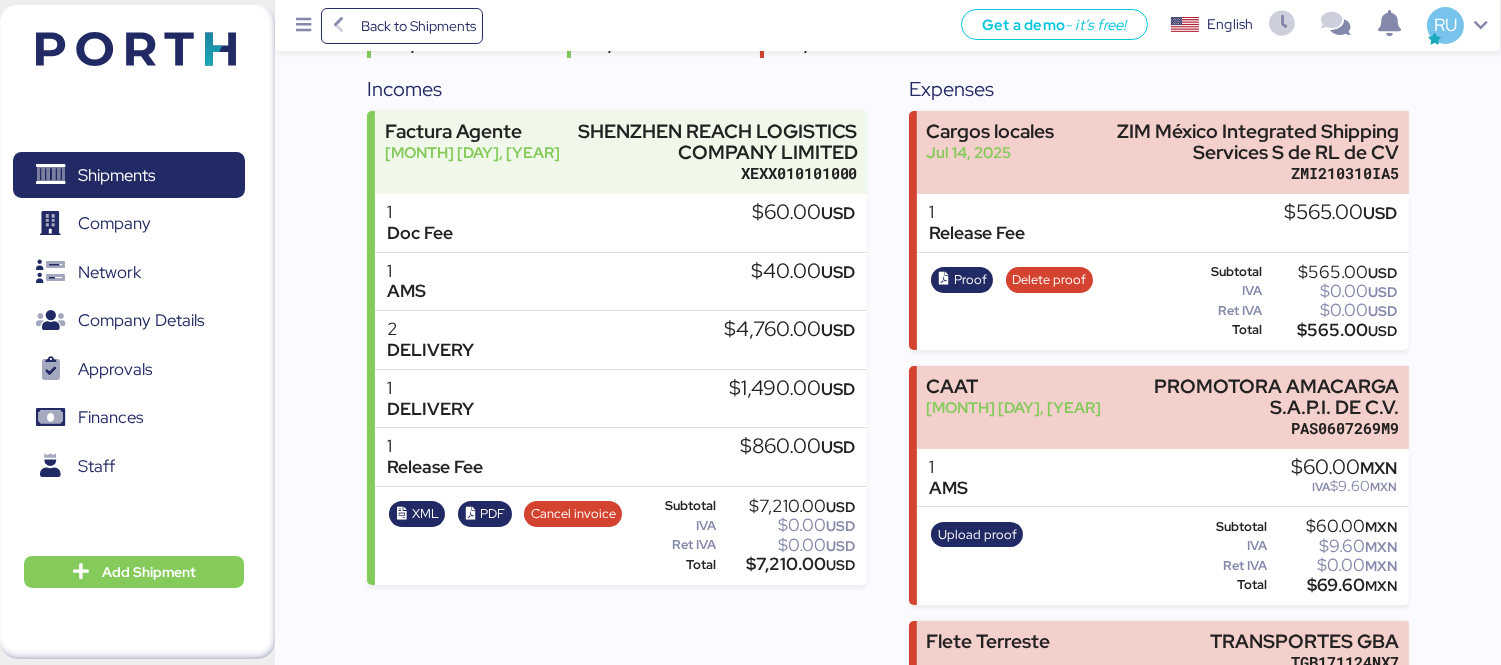 scroll, scrollTop: 0, scrollLeft: 0, axis: both 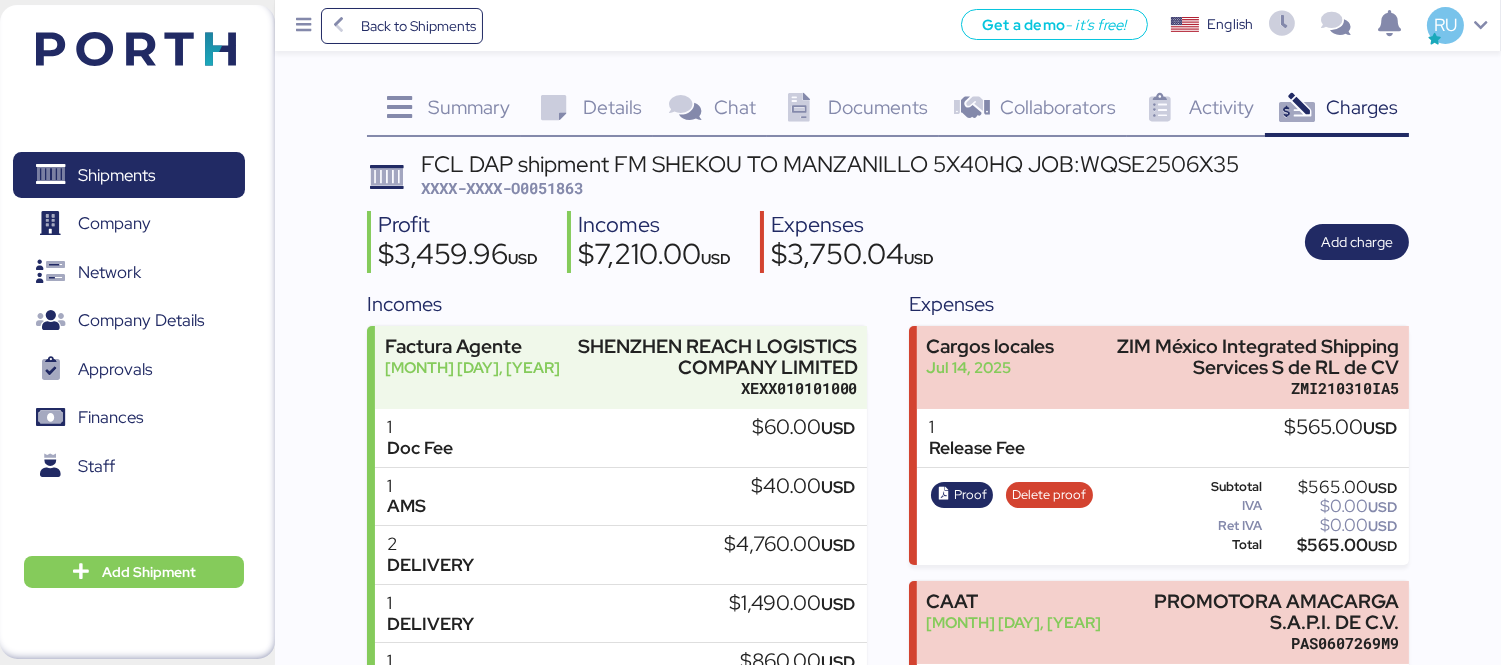 click at bounding box center (136, 49) 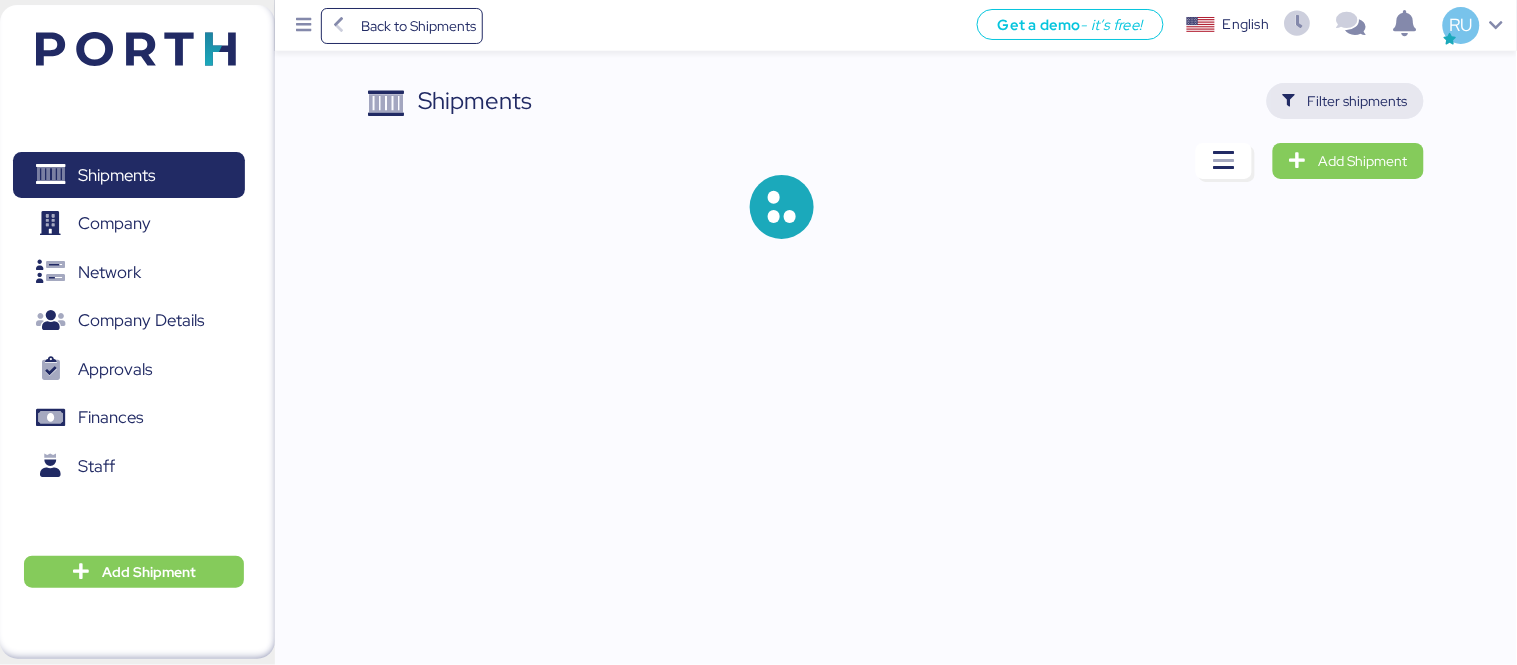 click on "Filter shipments" at bounding box center (1358, 101) 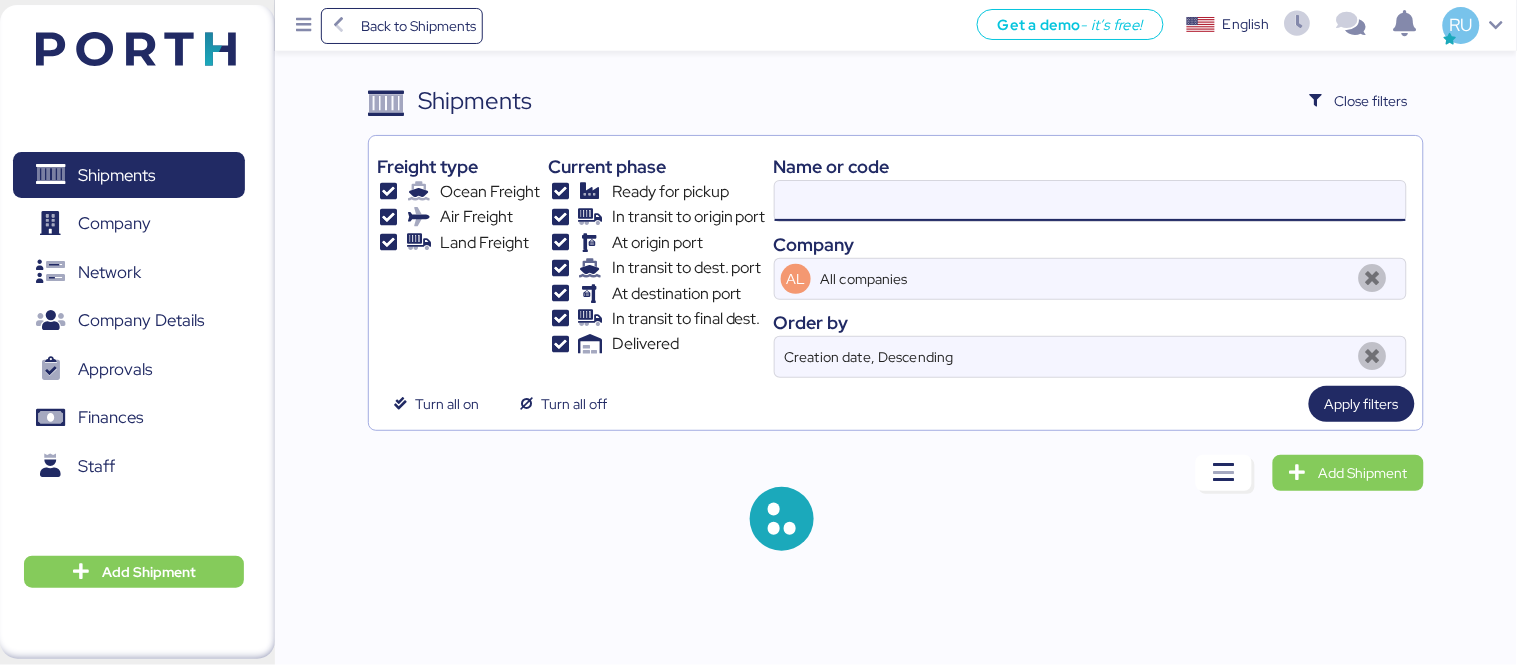 click at bounding box center (1090, 201) 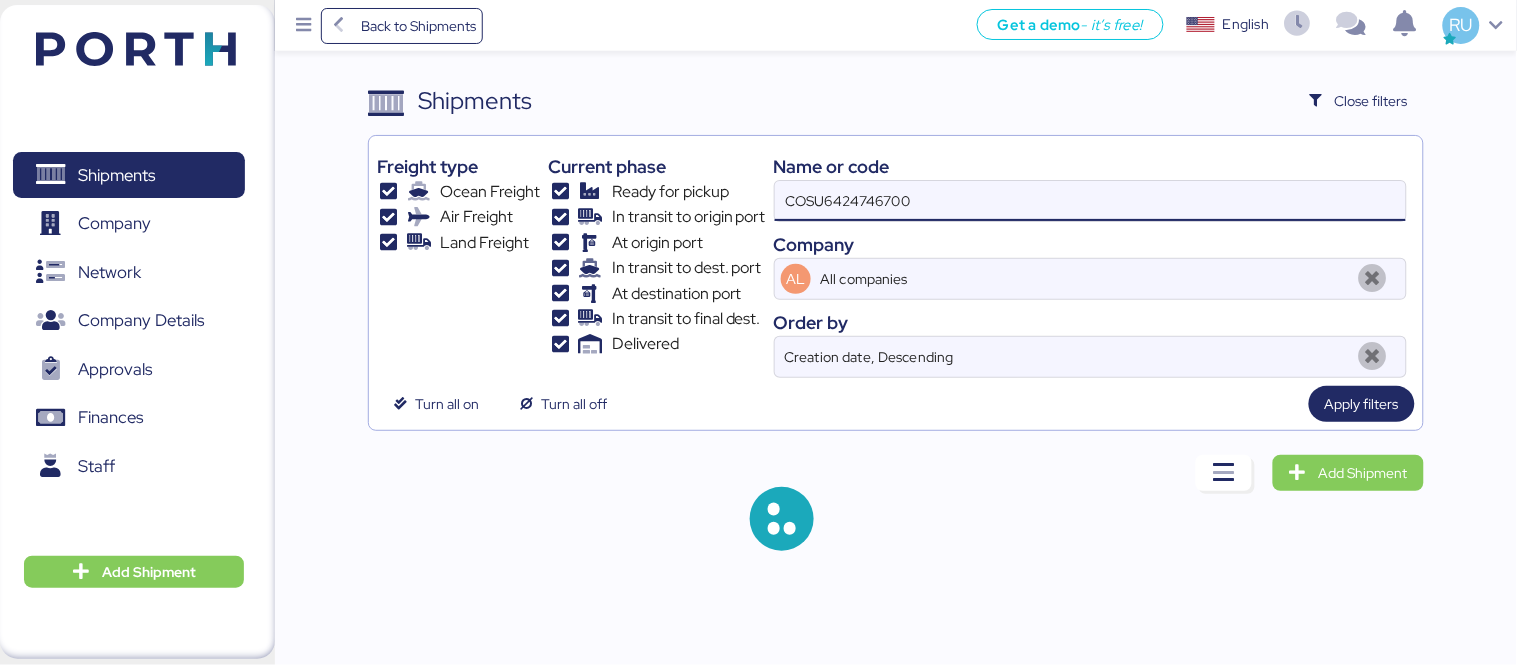 type on "COSU6424746700" 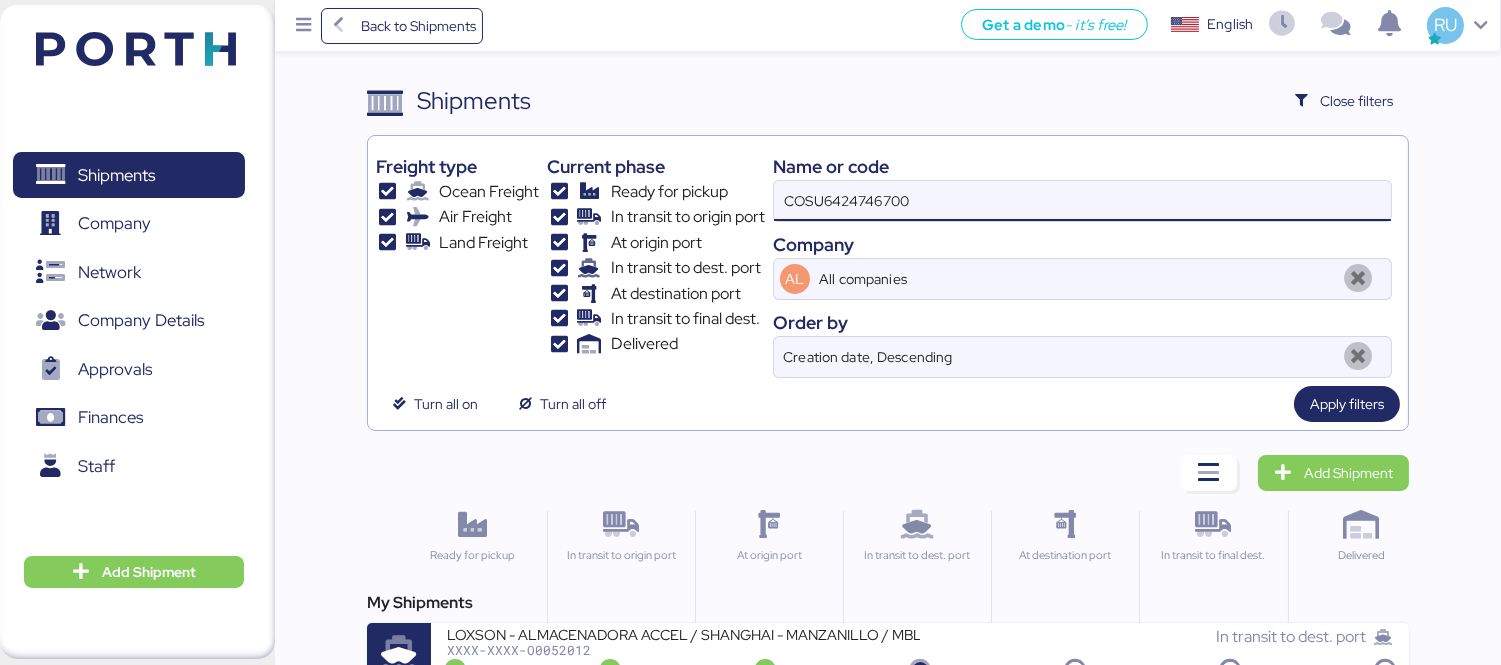 scroll, scrollTop: 37, scrollLeft: 0, axis: vertical 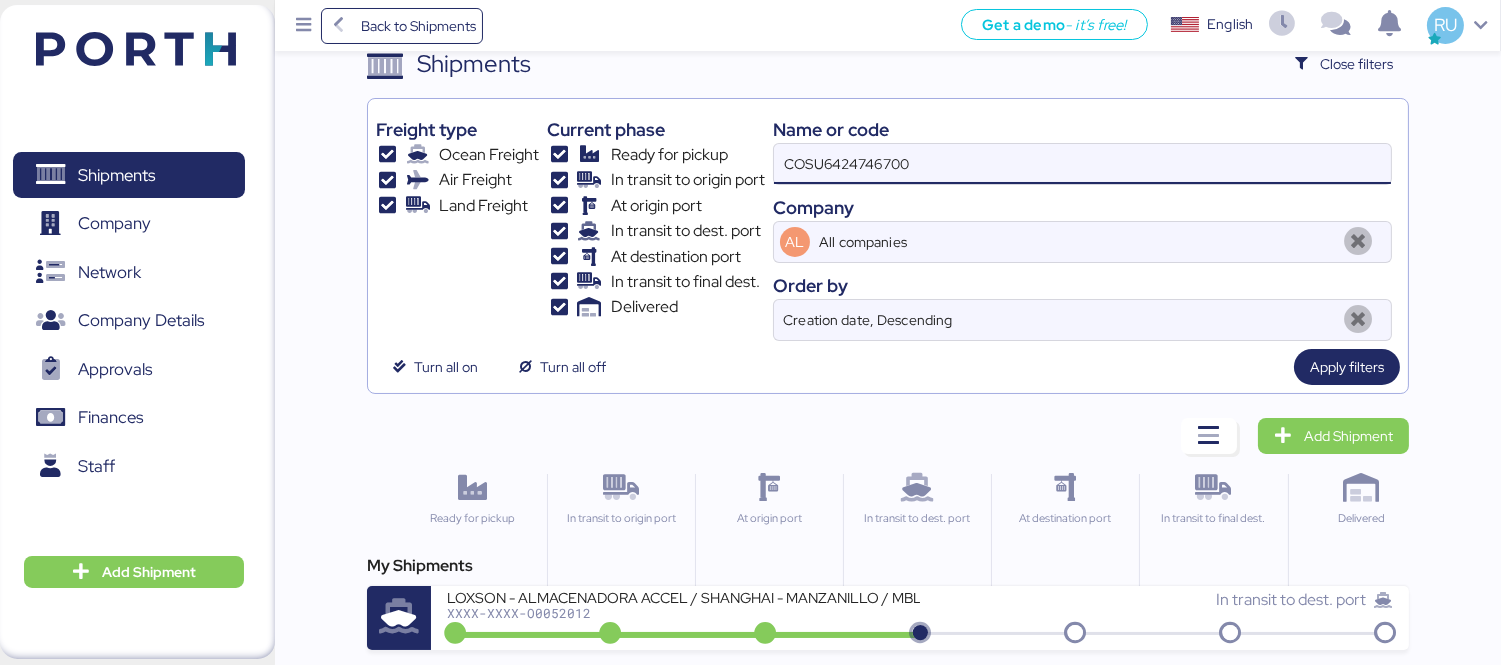 click on "XXXX-XXXX-O0052012" at bounding box center (683, 613) 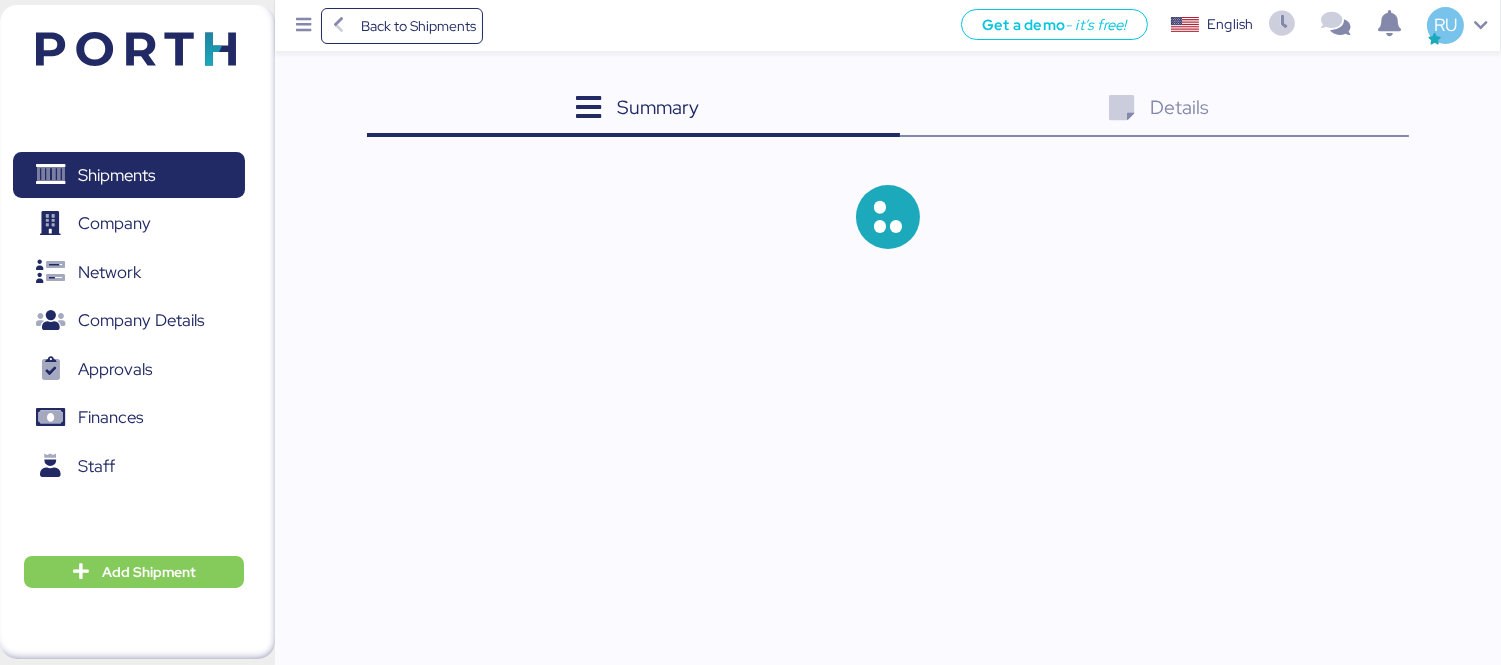 scroll, scrollTop: 0, scrollLeft: 0, axis: both 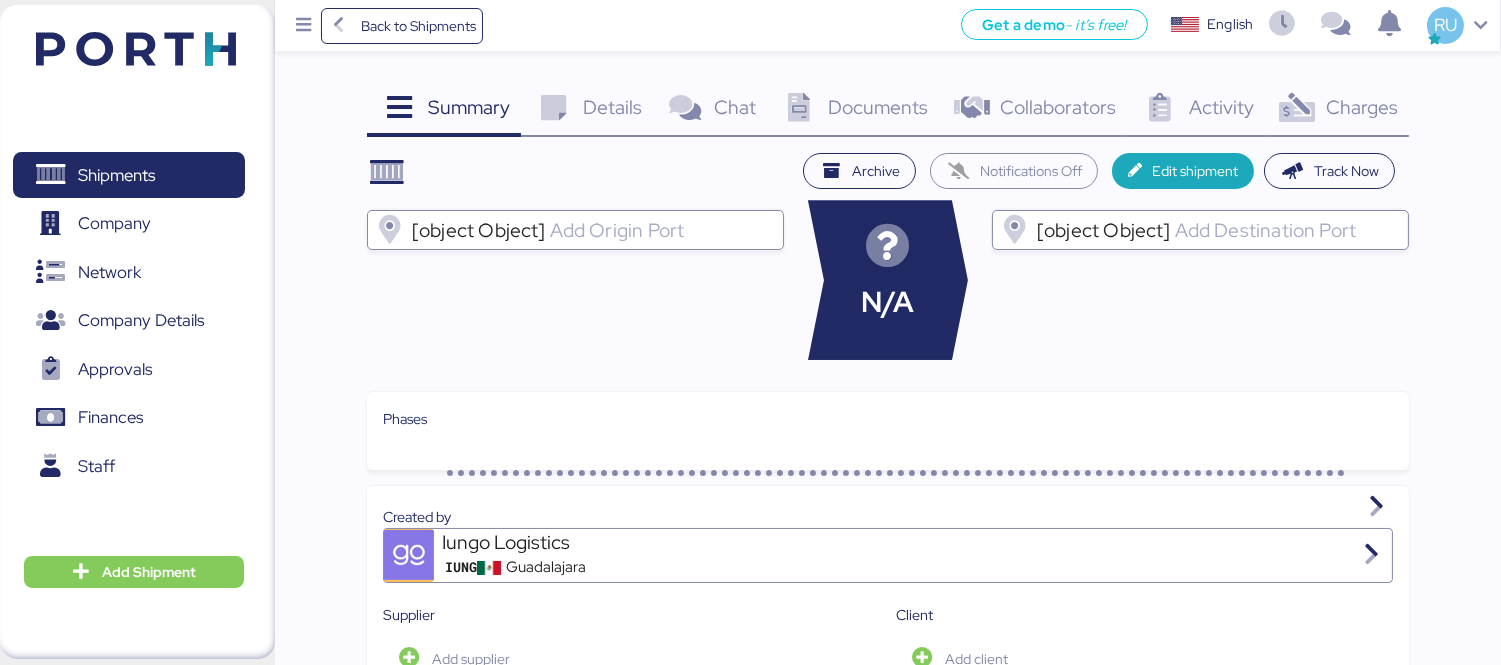 click on "Documents" at bounding box center [878, 107] 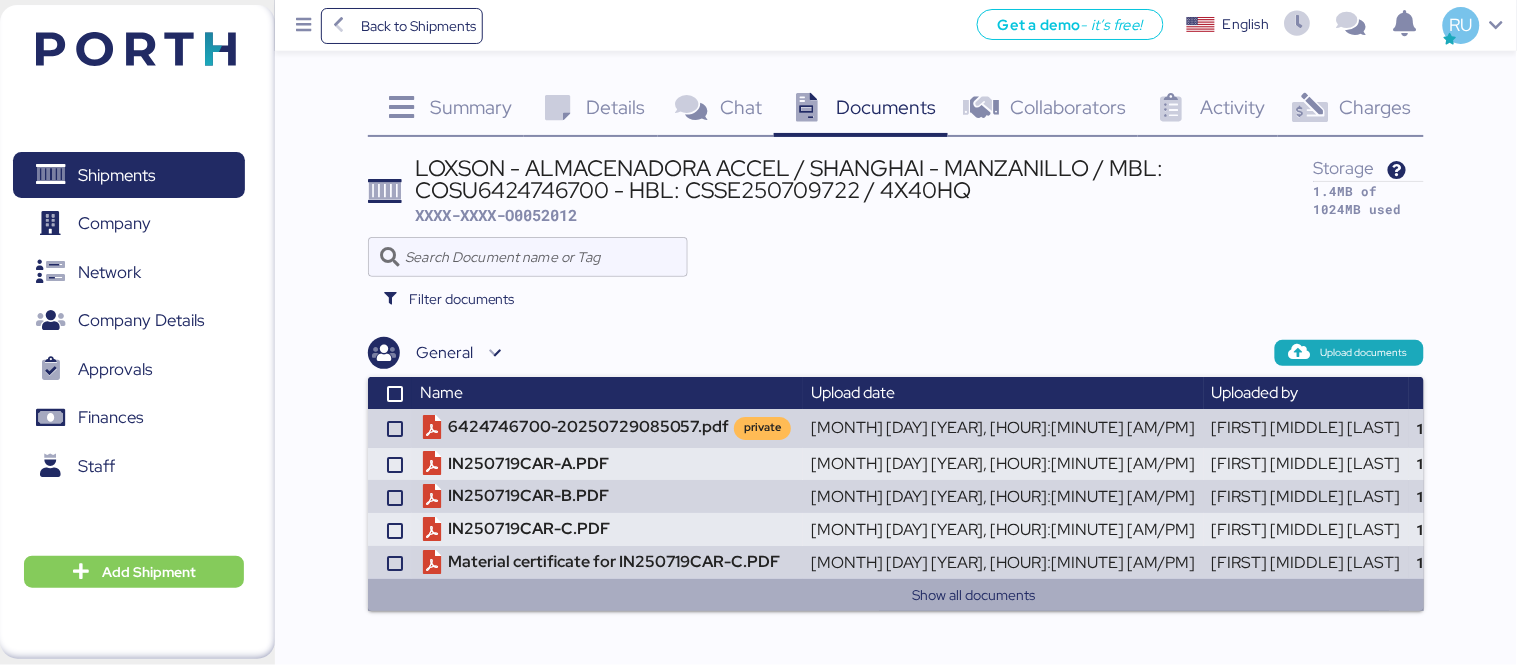 click on "Show all documents" at bounding box center (970, 591) 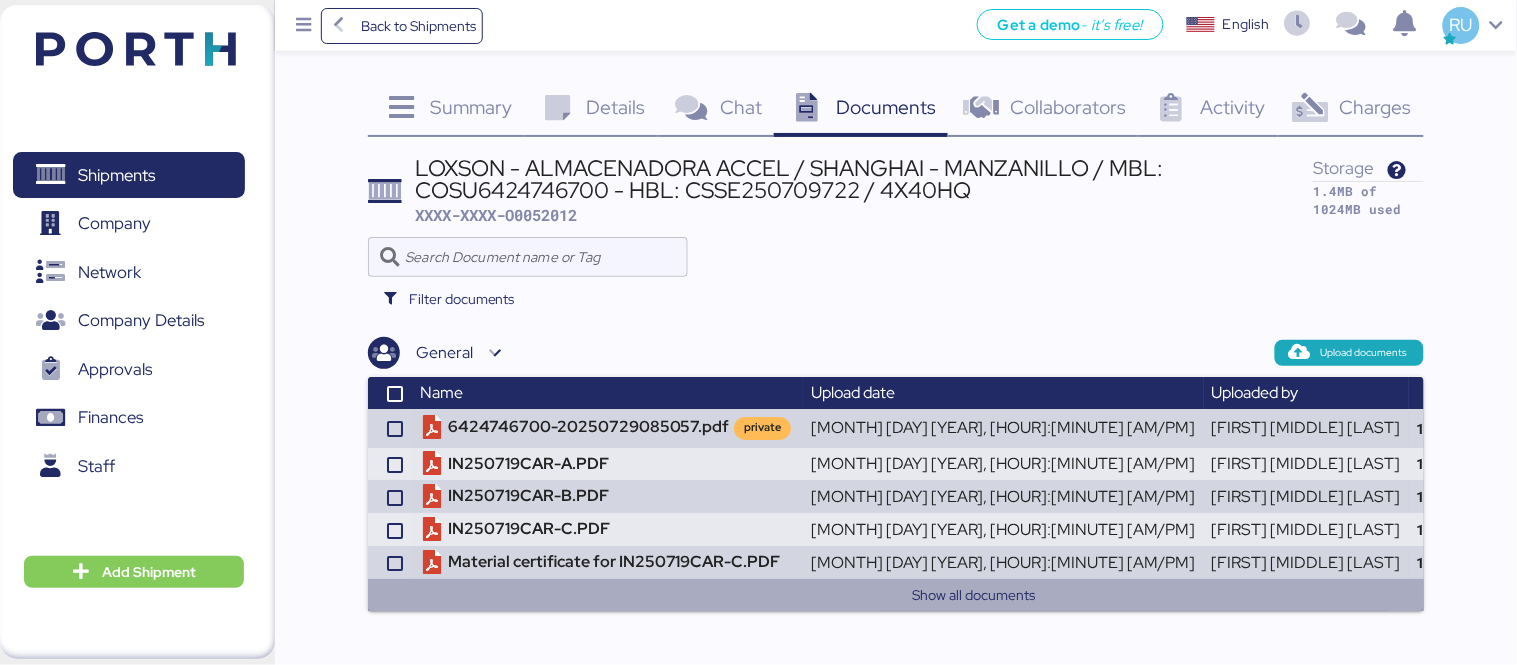 click on "Show all documents" at bounding box center (974, 595) 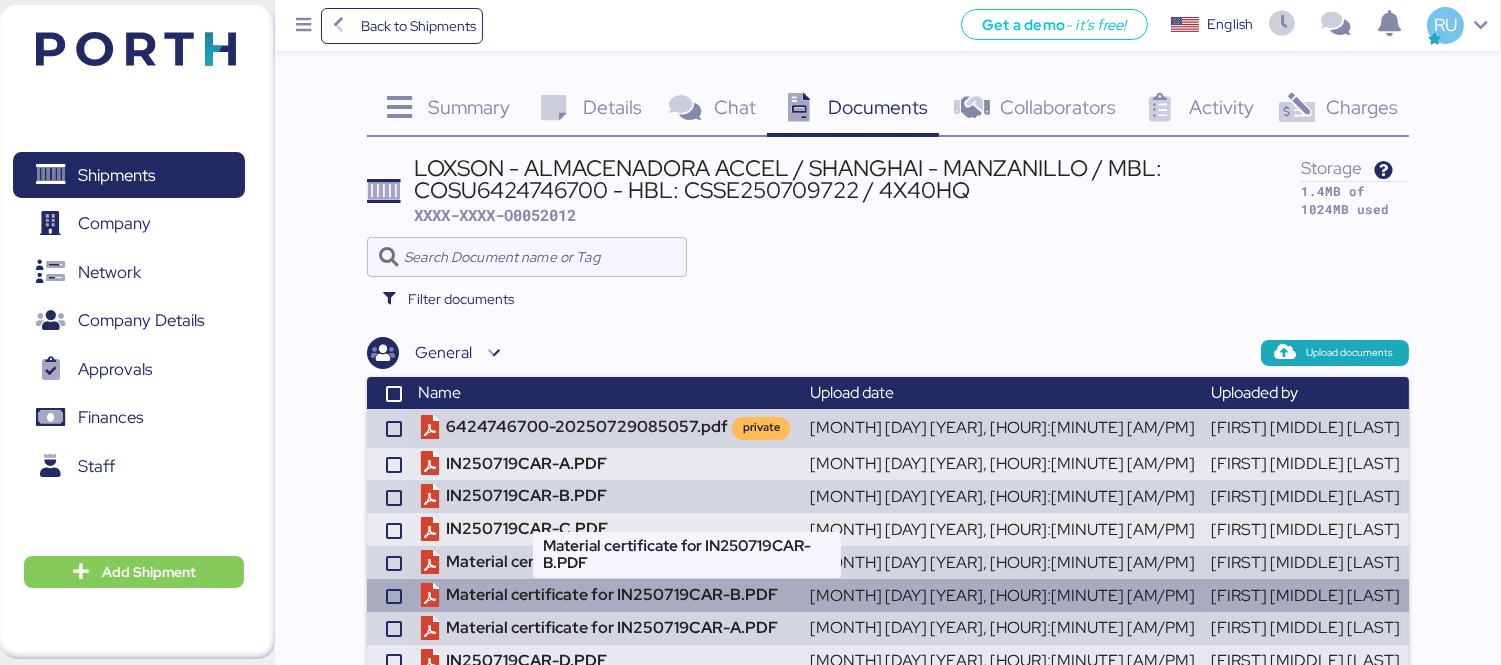 scroll, scrollTop: 116, scrollLeft: 0, axis: vertical 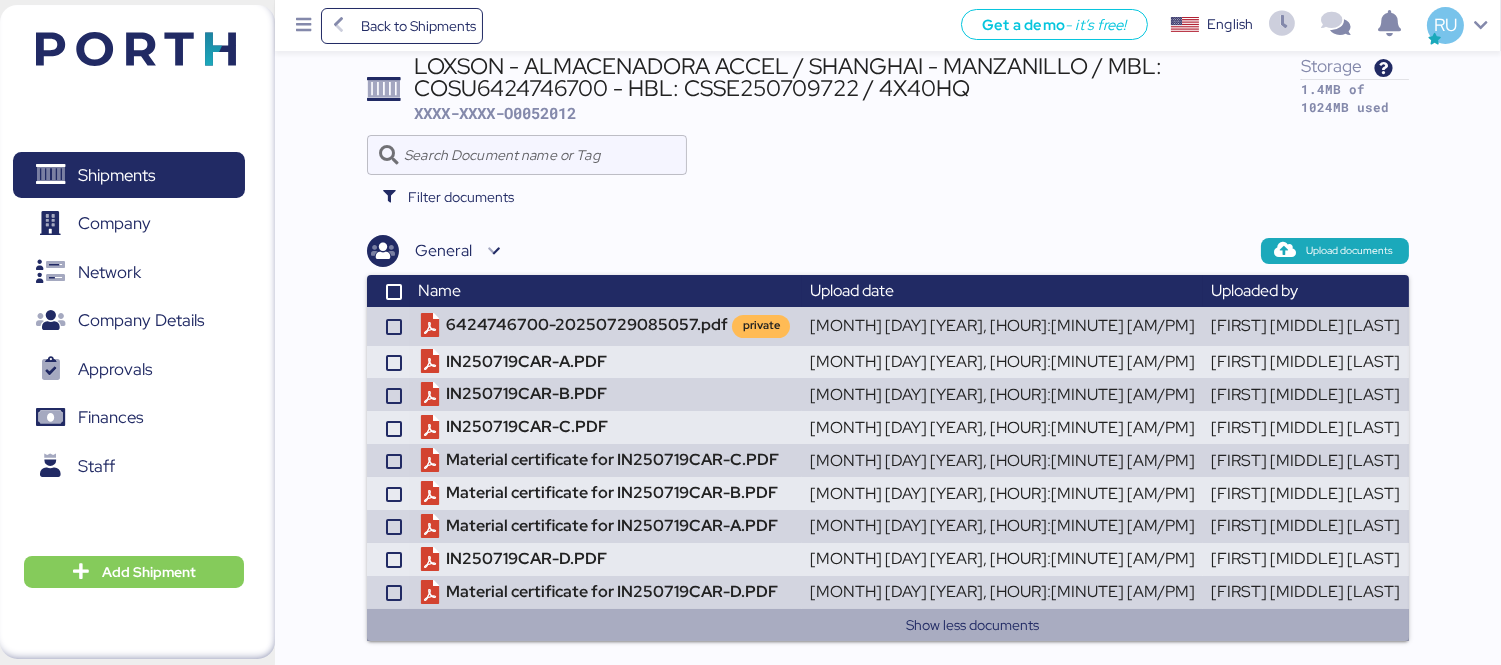 click on "Show less documents" at bounding box center (973, 625) 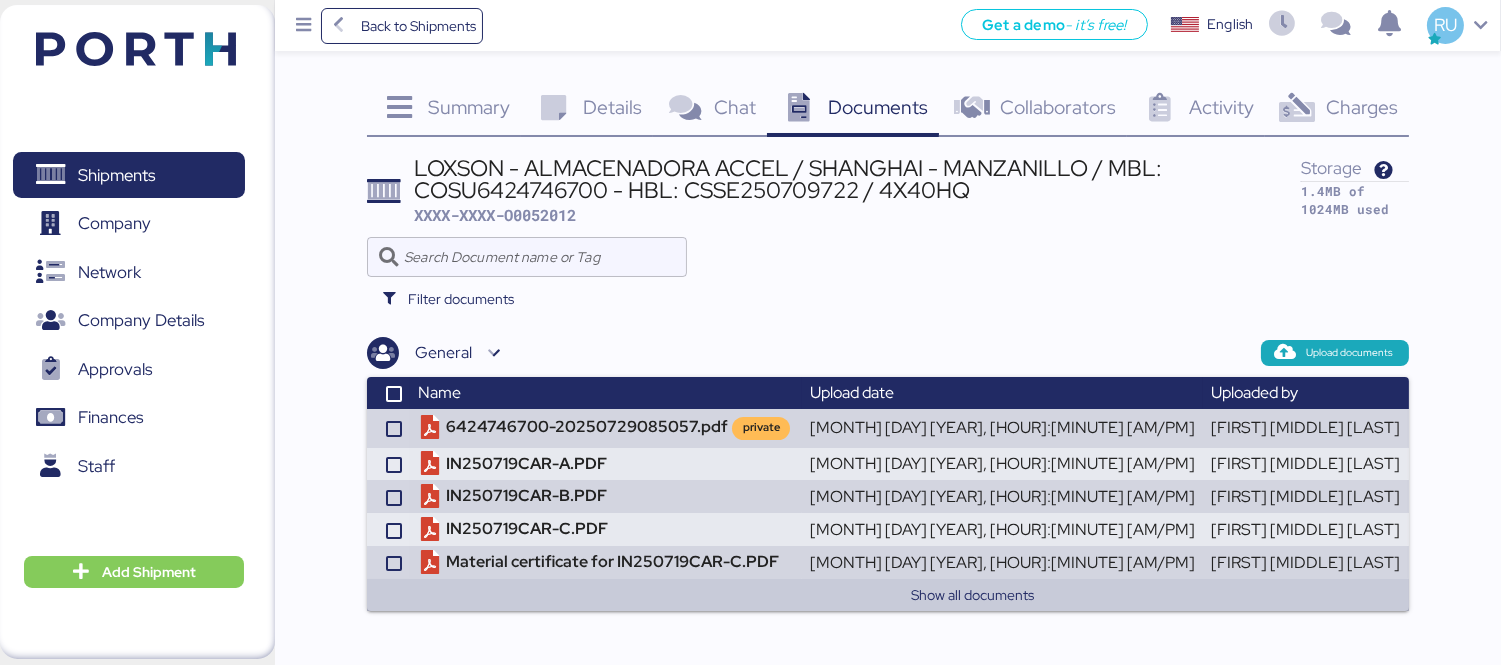 scroll, scrollTop: 0, scrollLeft: 0, axis: both 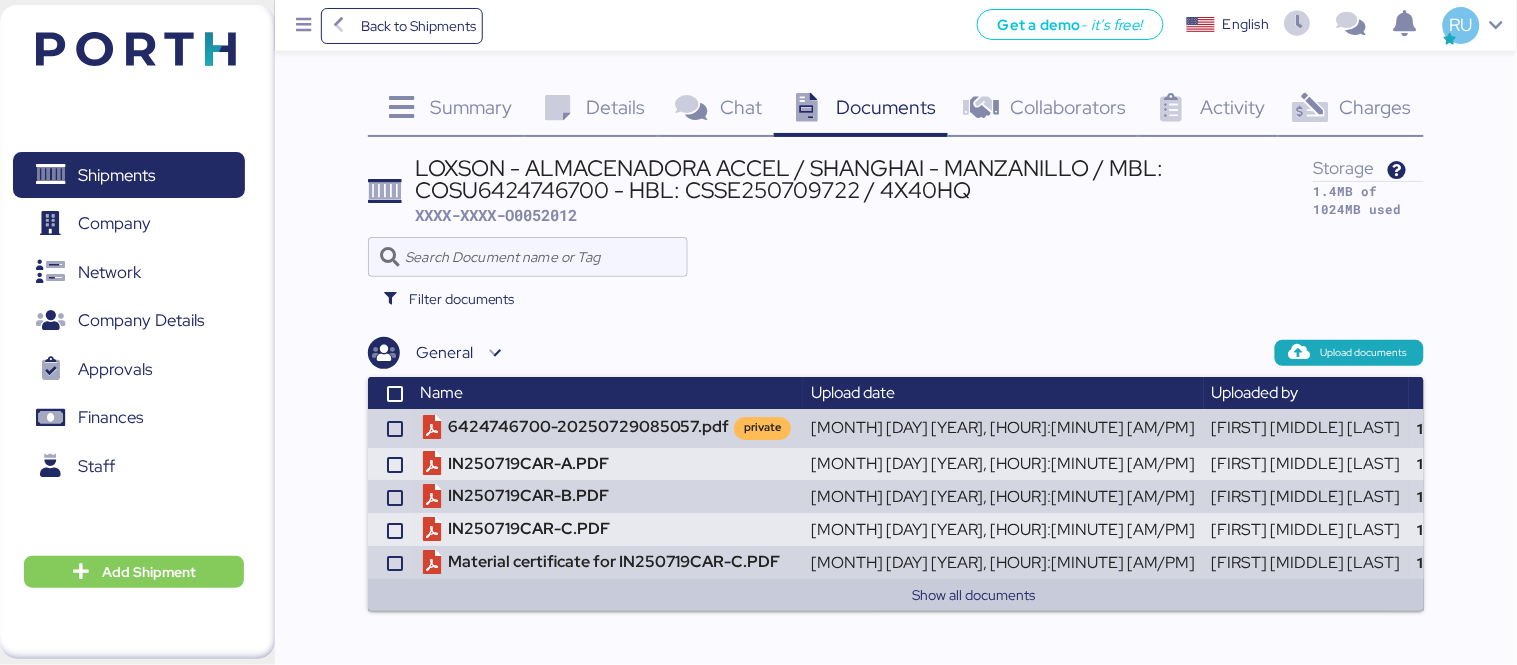 click on "Show all documents" at bounding box center (974, 595) 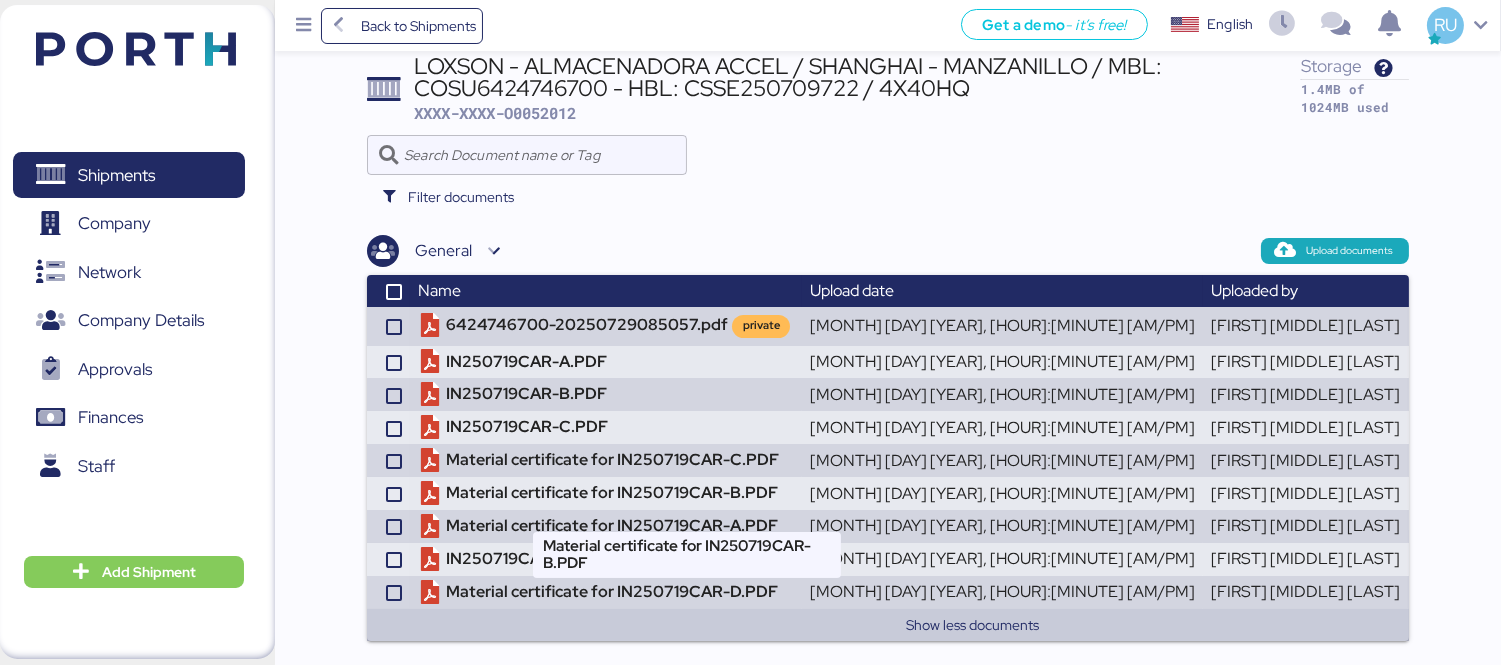scroll, scrollTop: 110, scrollLeft: 0, axis: vertical 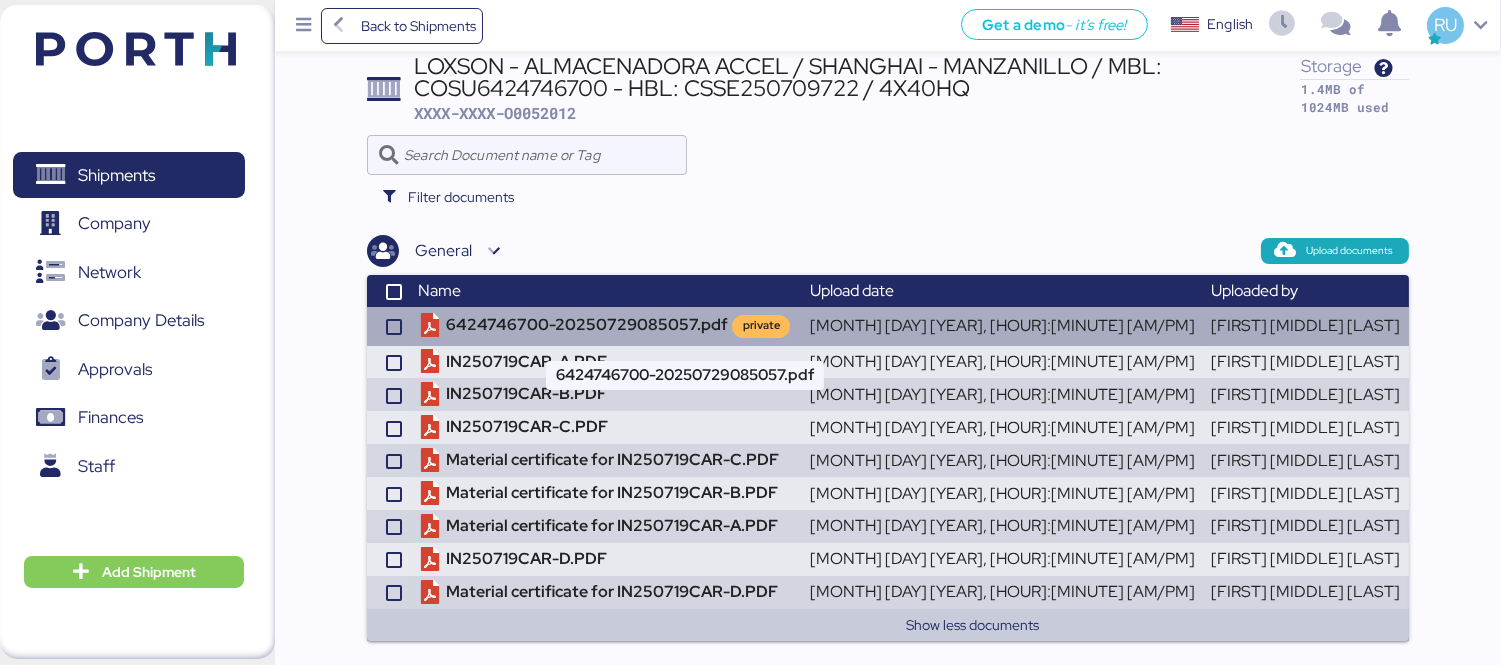 click on "6424746700-20250729085057.pdf
private" at bounding box center (605, 326) 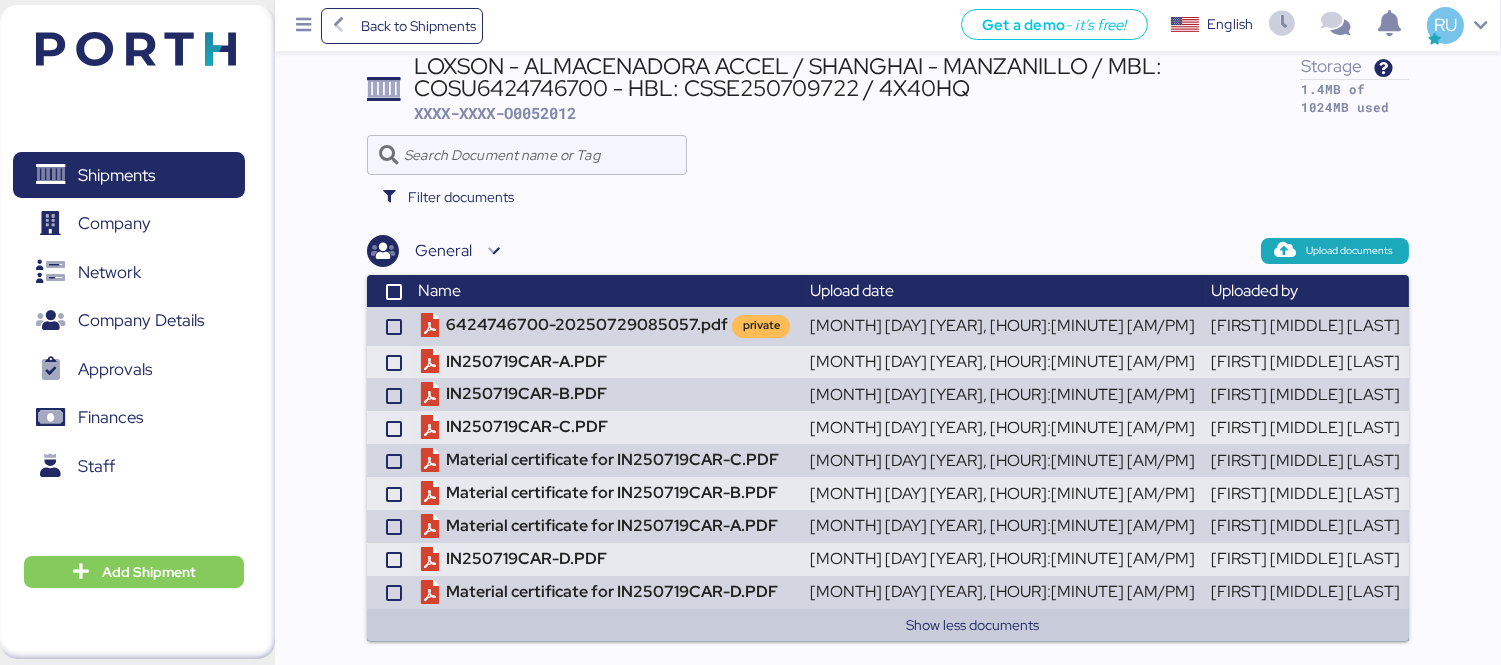 scroll, scrollTop: 41, scrollLeft: 0, axis: vertical 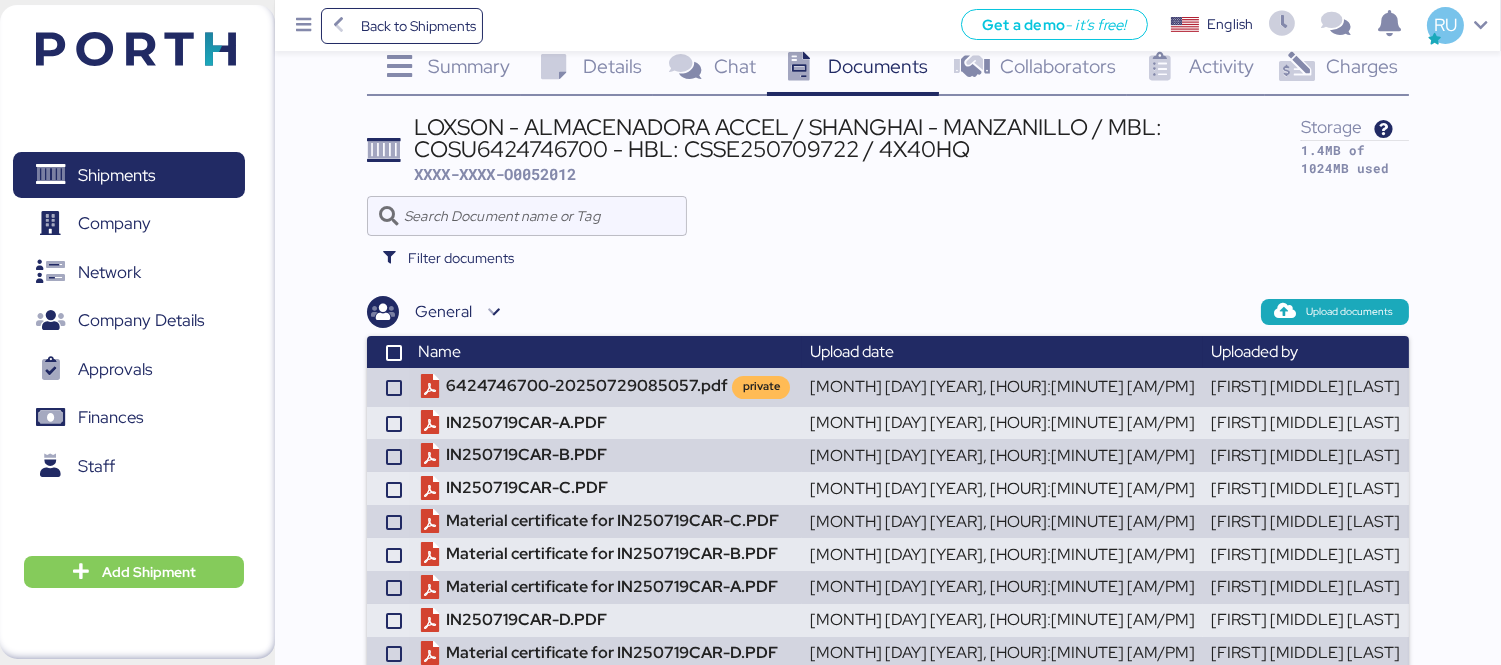 click on "Charges" at bounding box center (1362, 66) 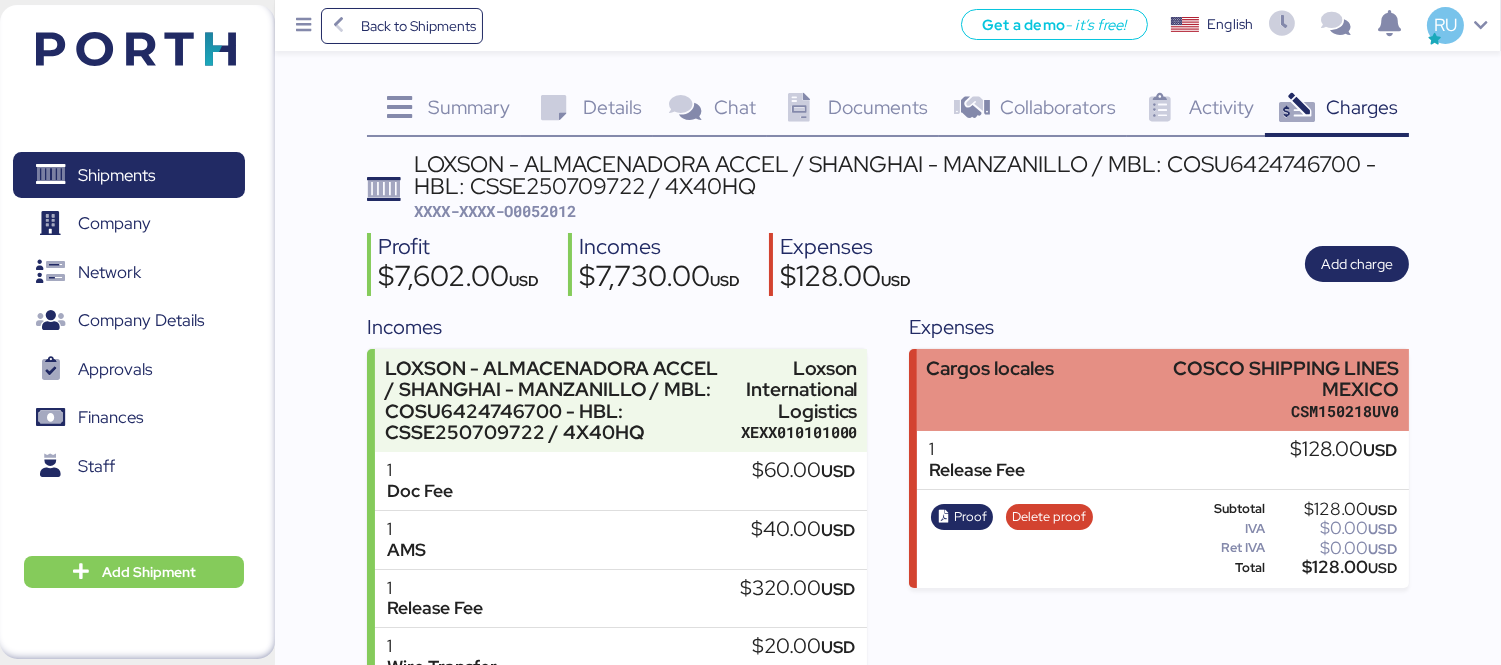 scroll, scrollTop: 72, scrollLeft: 0, axis: vertical 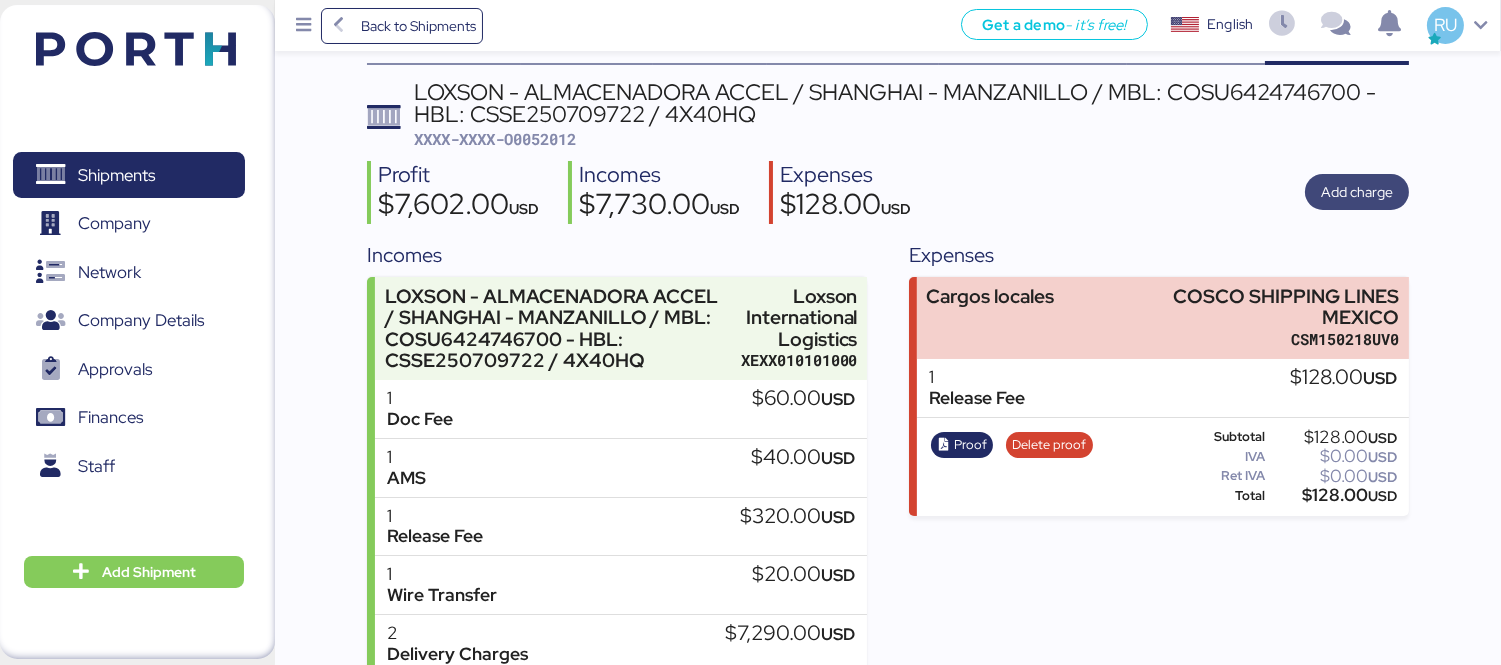 click on "Add charge" at bounding box center [1357, 192] 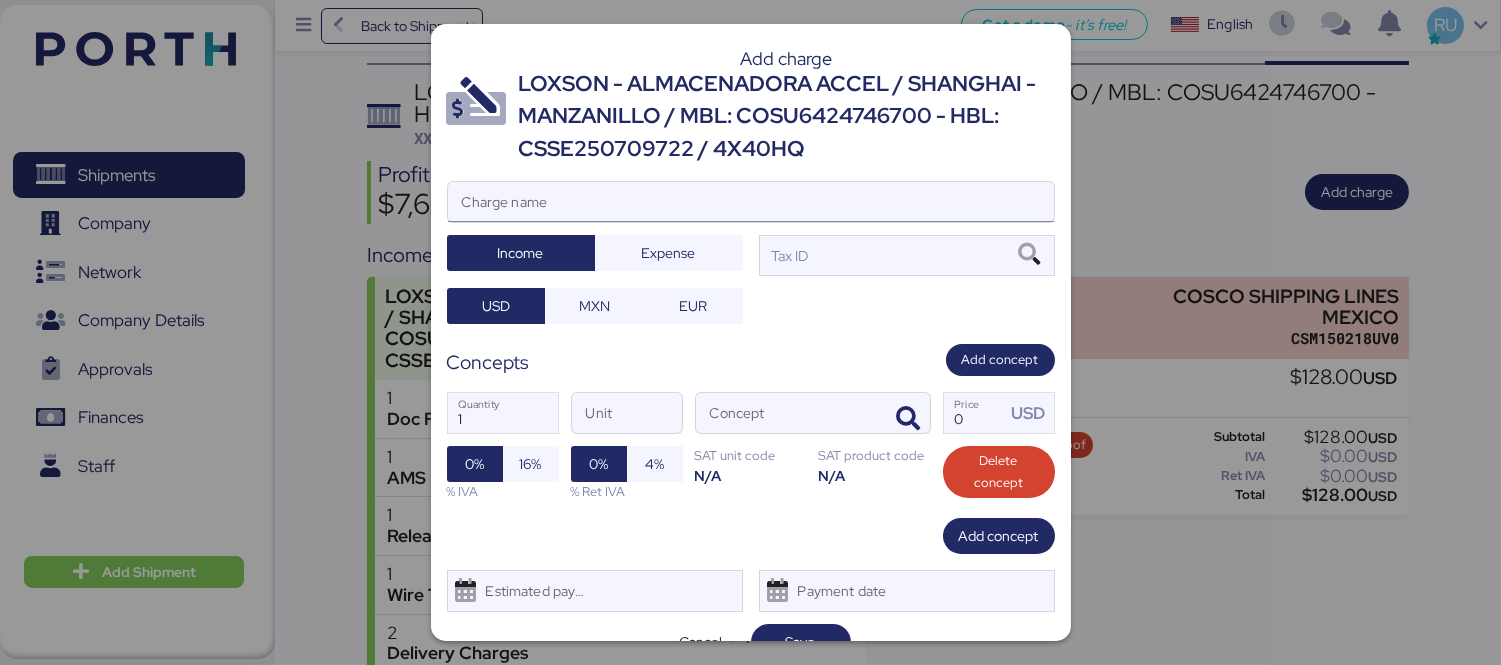 click on "Charge name" at bounding box center [751, 202] 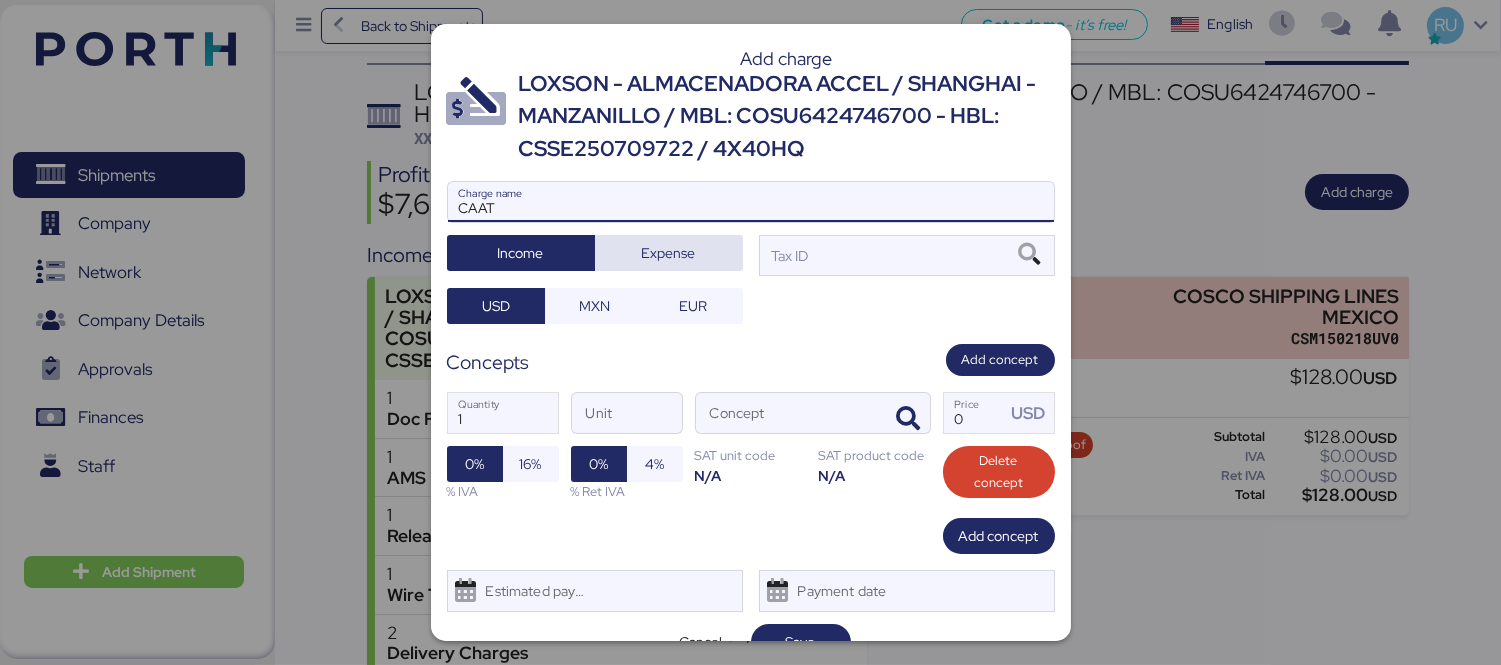 type on "CAAT" 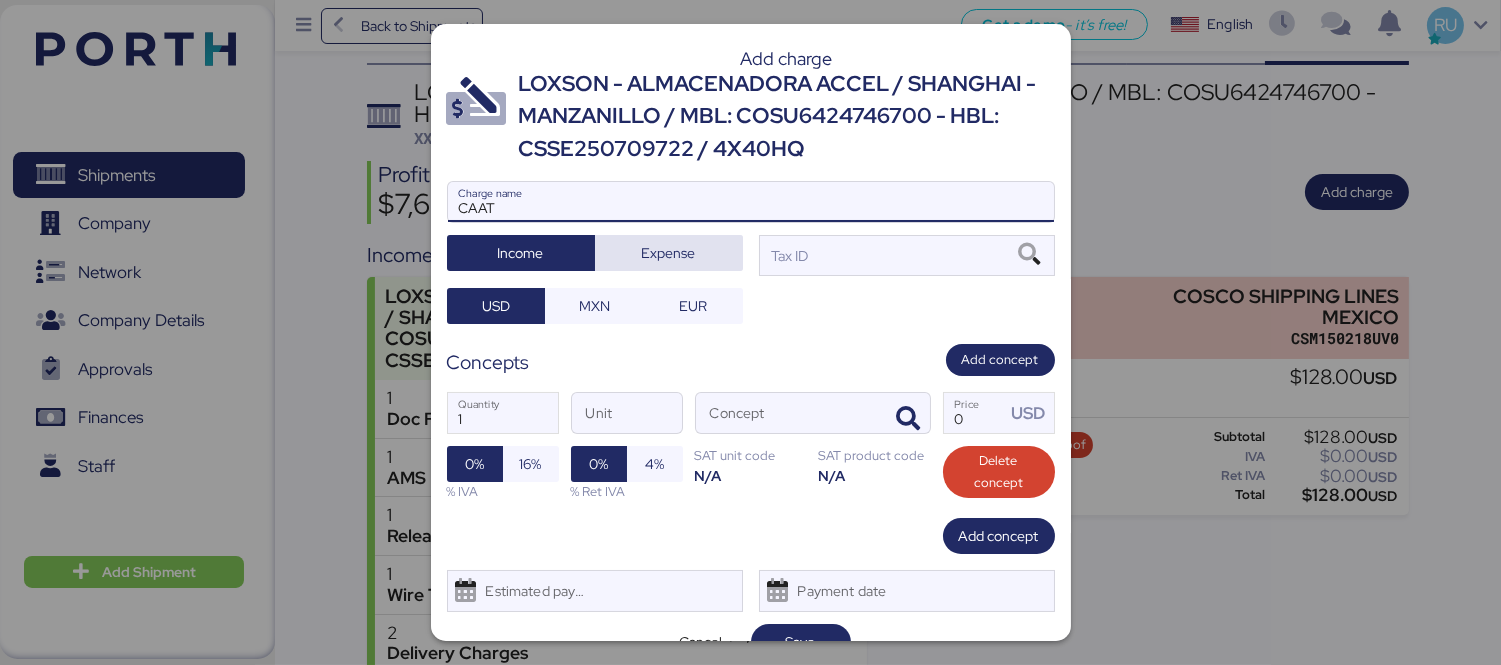 click on "Expense" at bounding box center [669, 253] 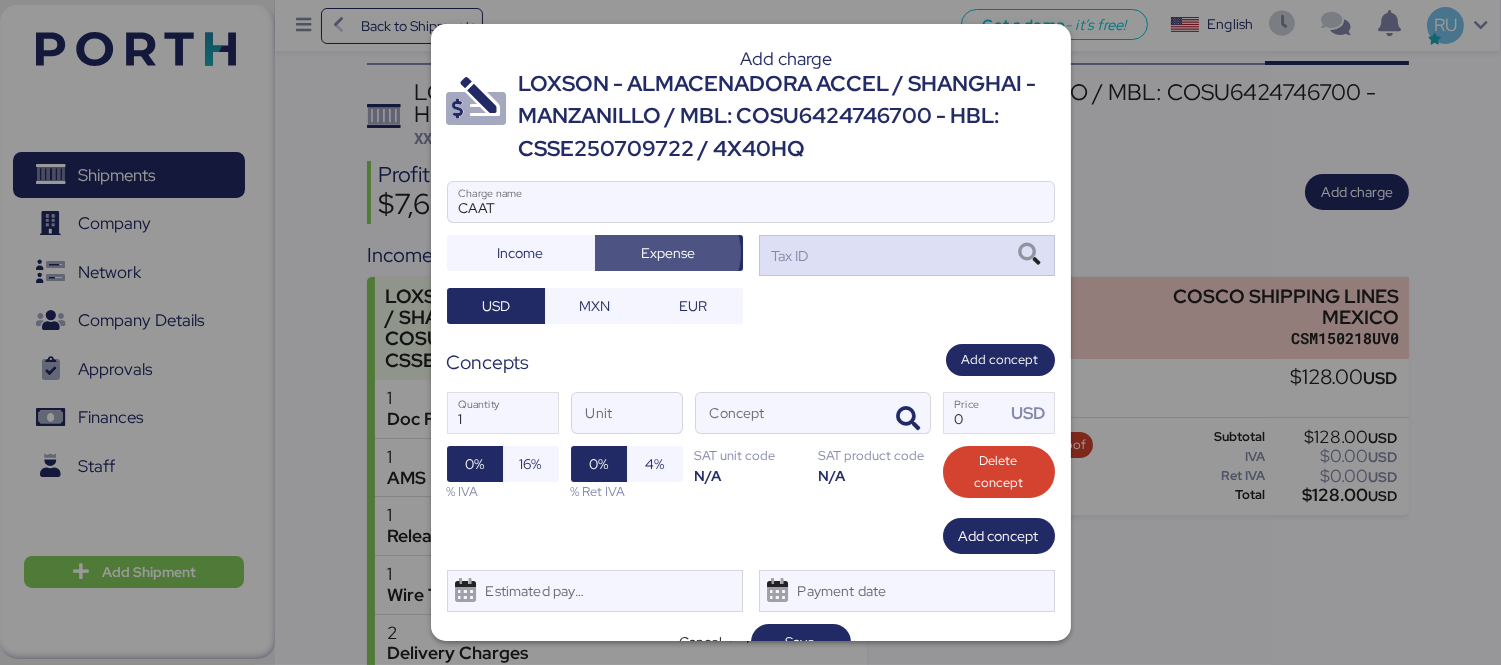 click on "Tax ID" at bounding box center (907, 255) 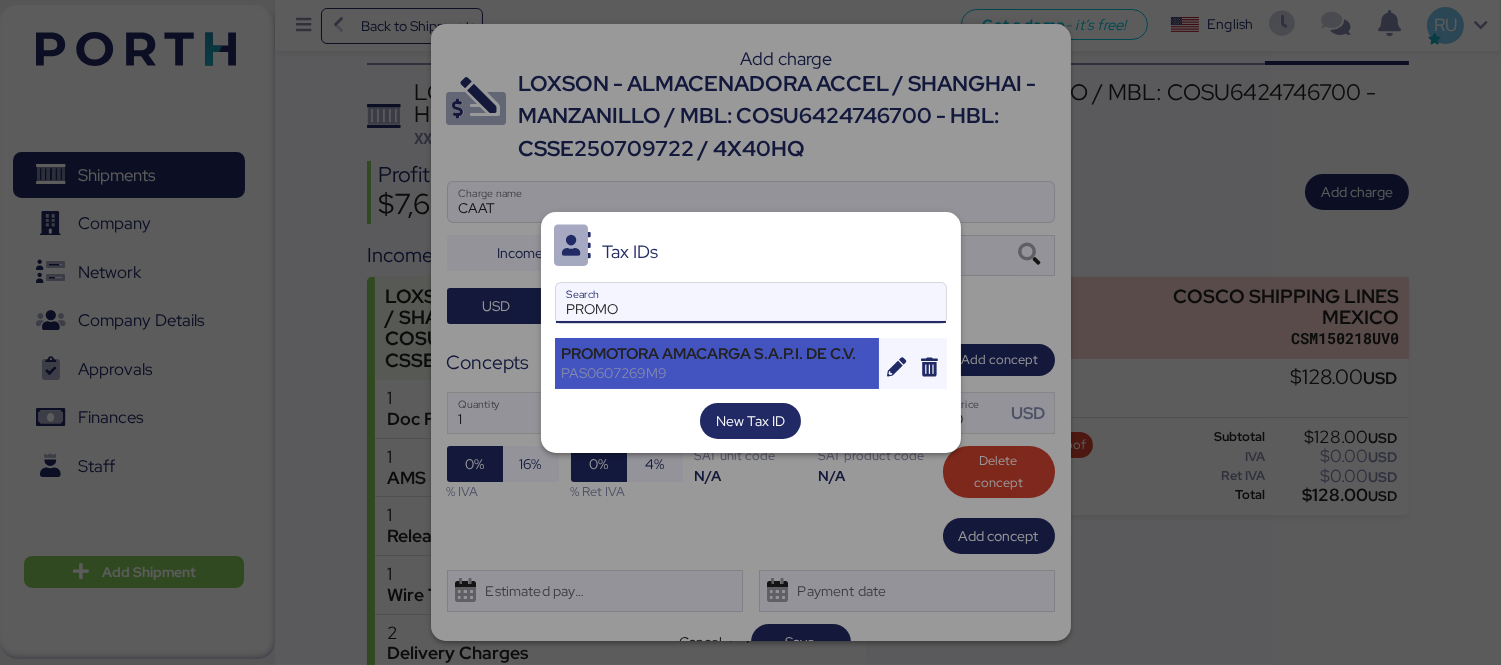 type on "PROMO" 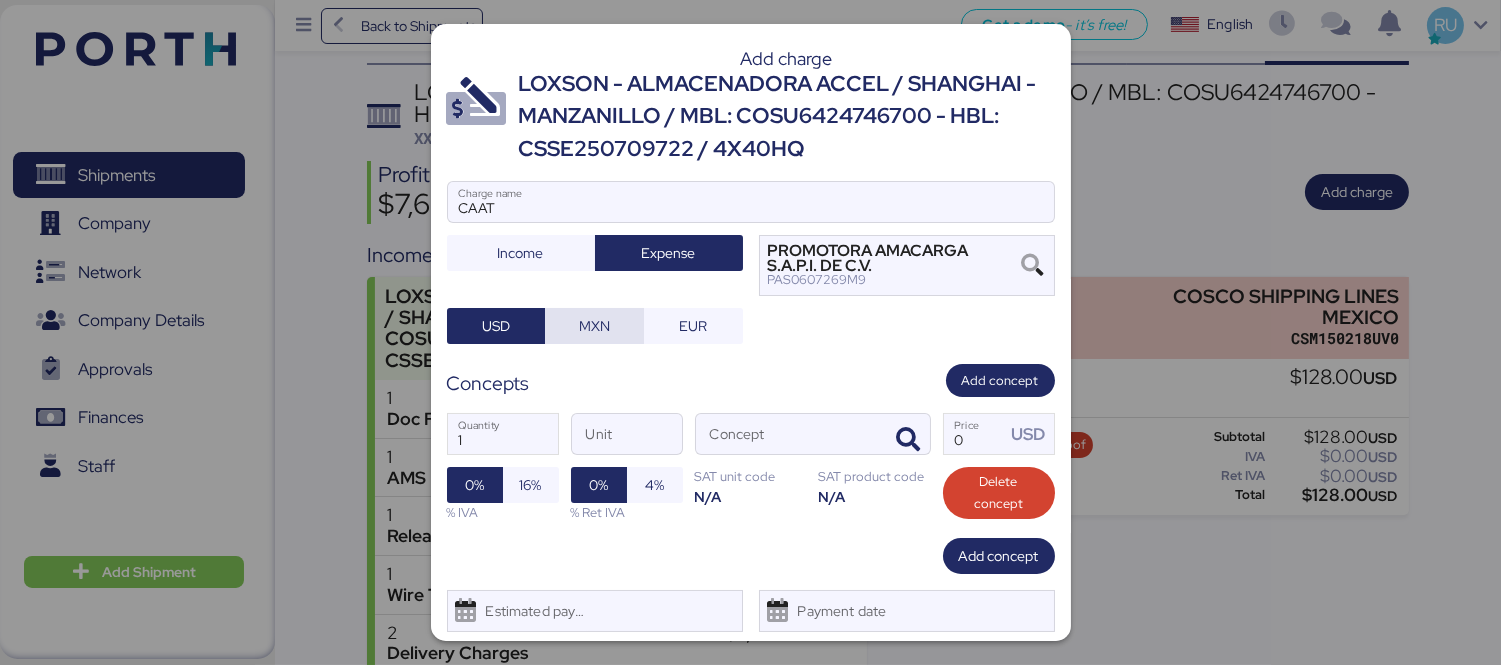 click on "MXN" at bounding box center [594, 326] 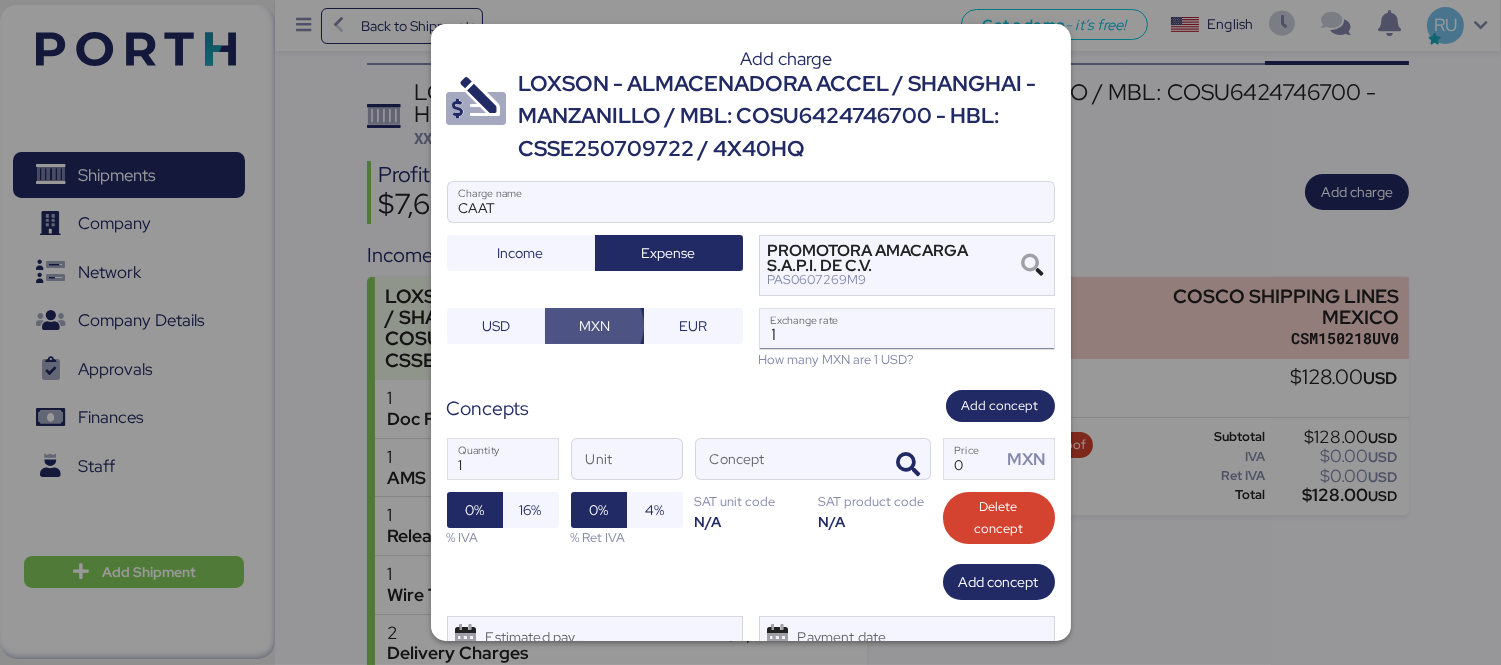 click on "1" at bounding box center [907, 329] 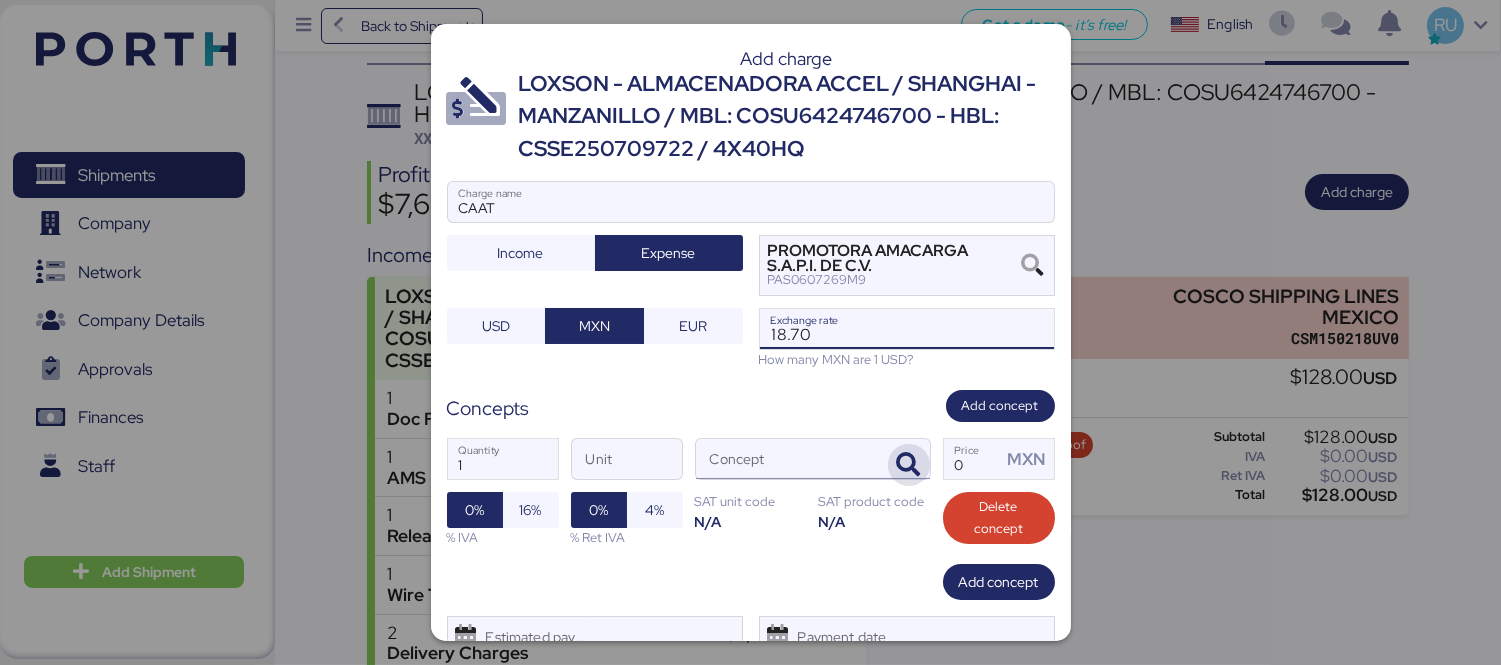 type on "18.7" 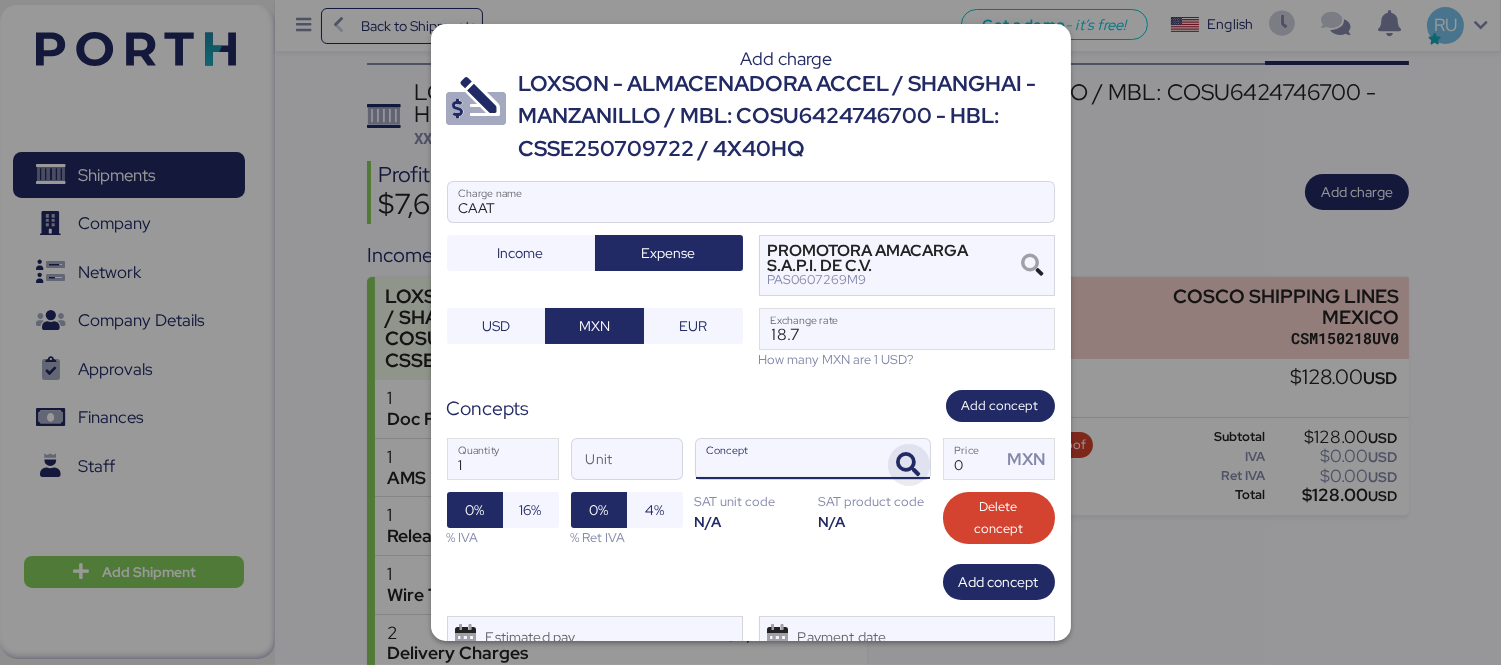 click at bounding box center [909, 465] 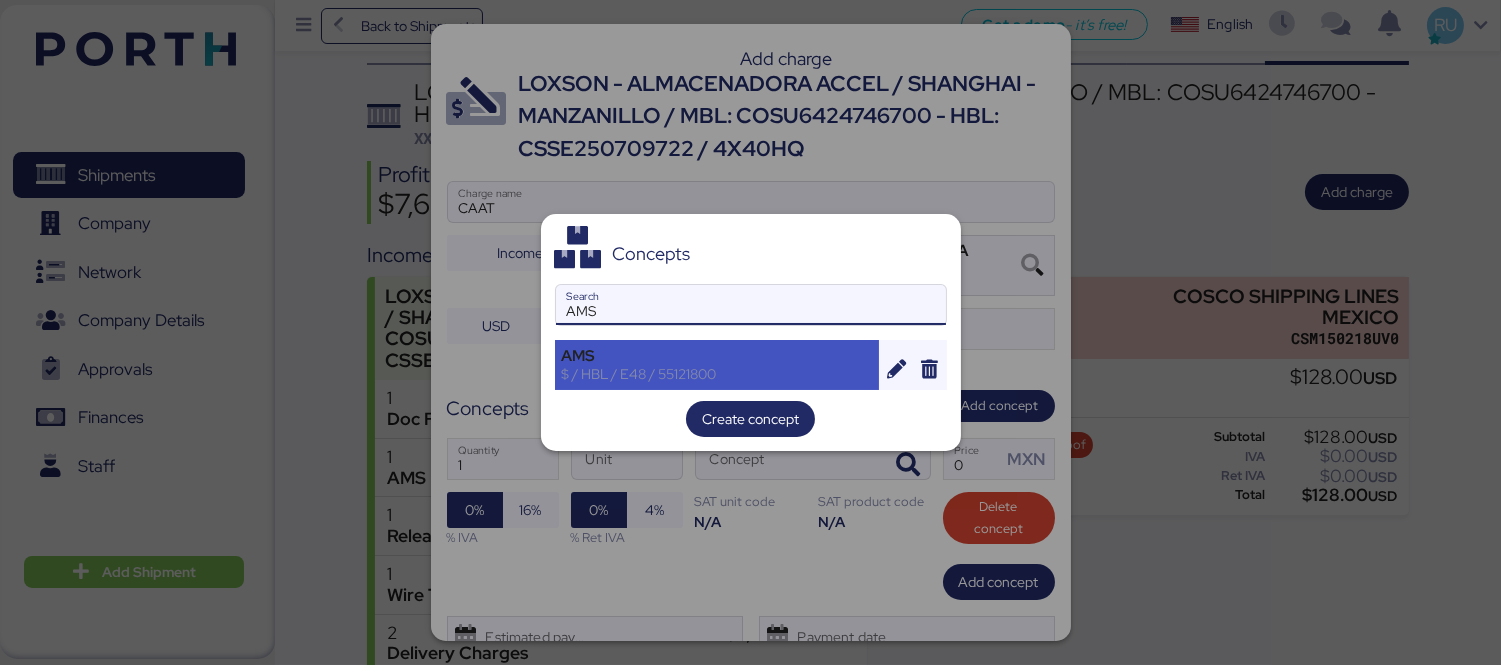 type on "AMS" 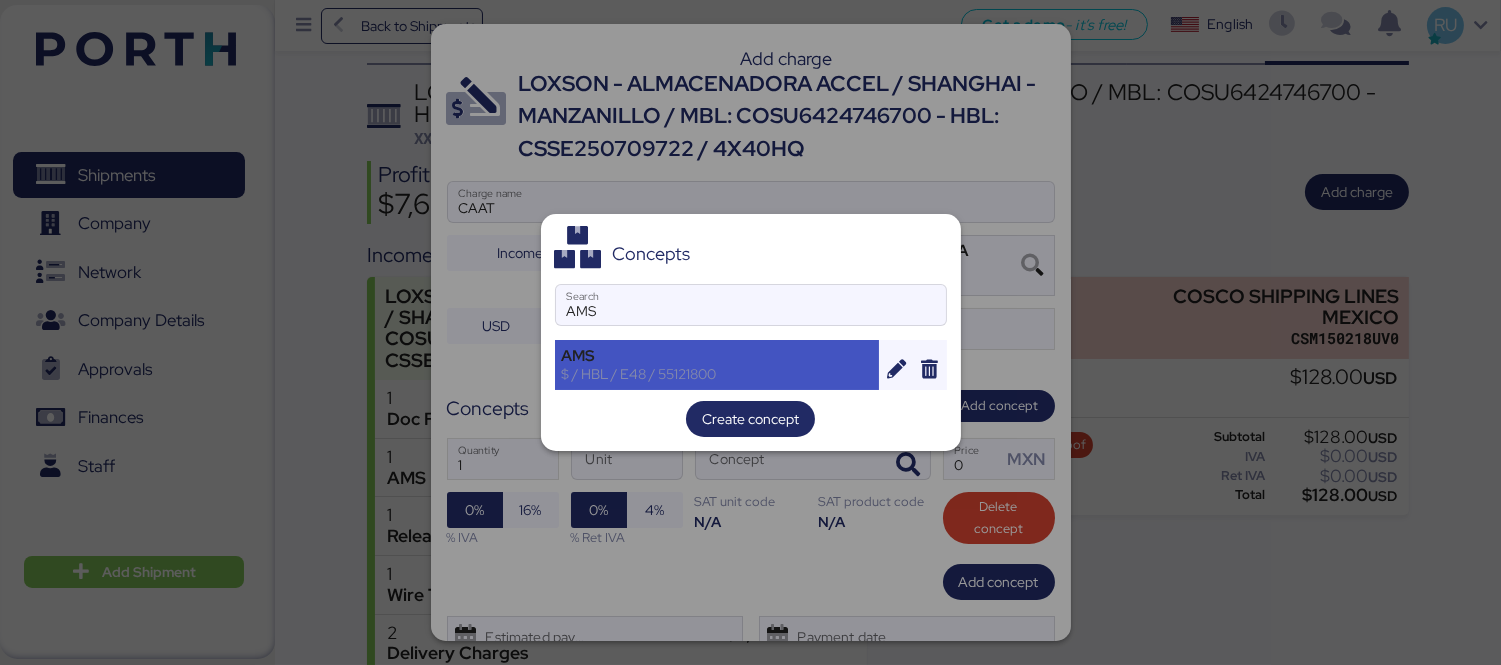 click on "AMS
$ / HBL /
E48 / 55121800" at bounding box center (717, 365) 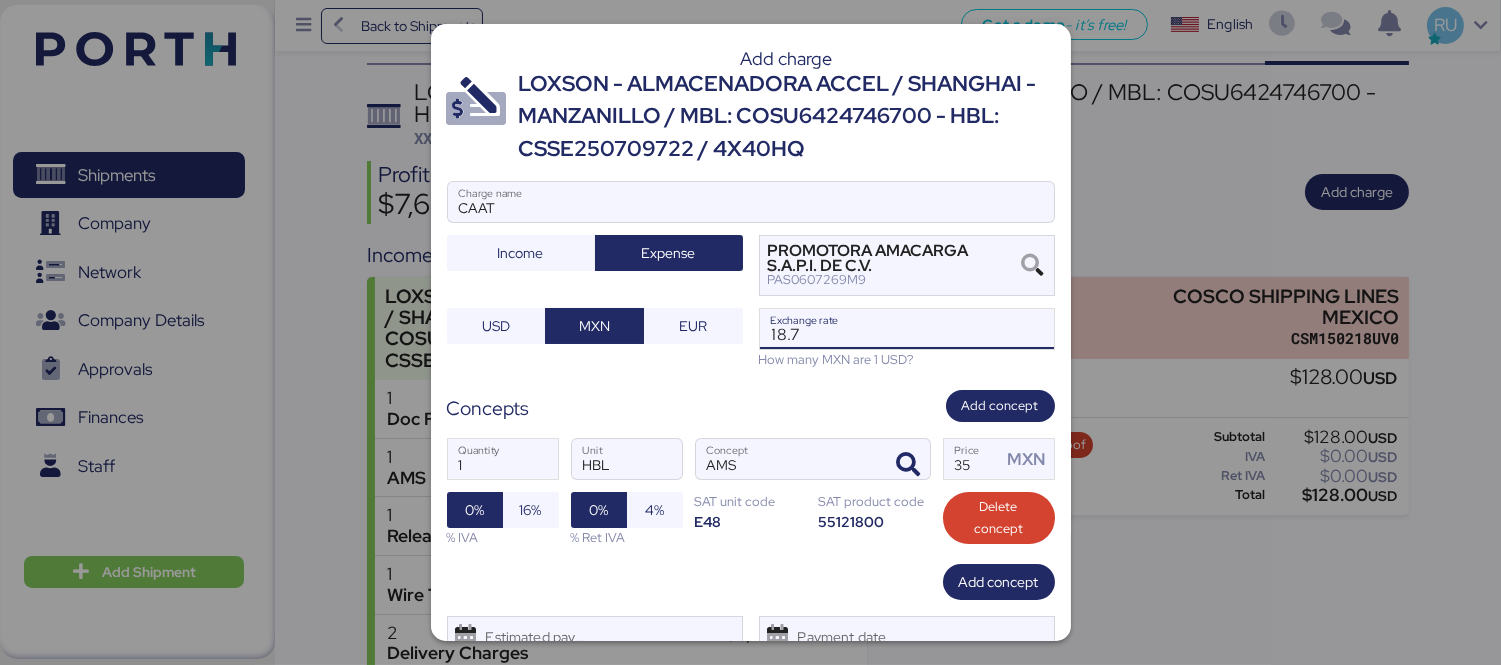 click on "18.7" at bounding box center (907, 329) 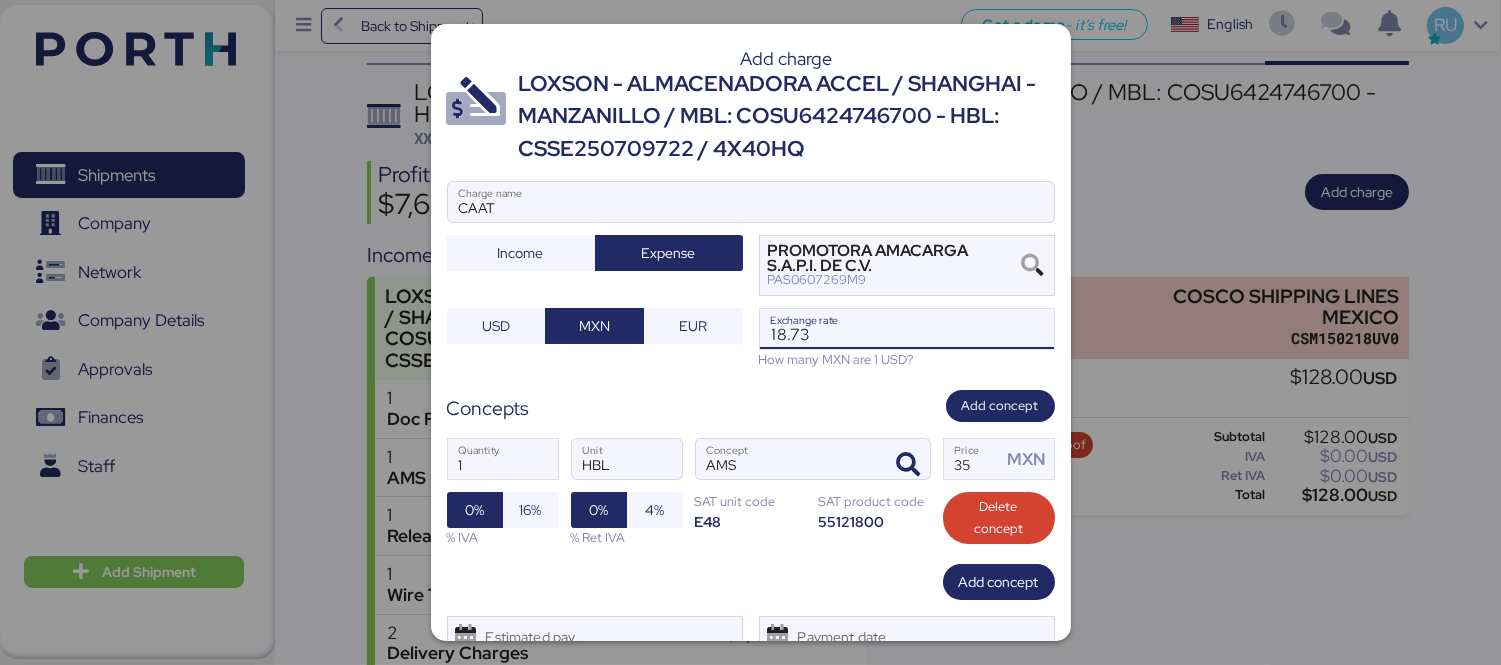 scroll, scrollTop: 81, scrollLeft: 0, axis: vertical 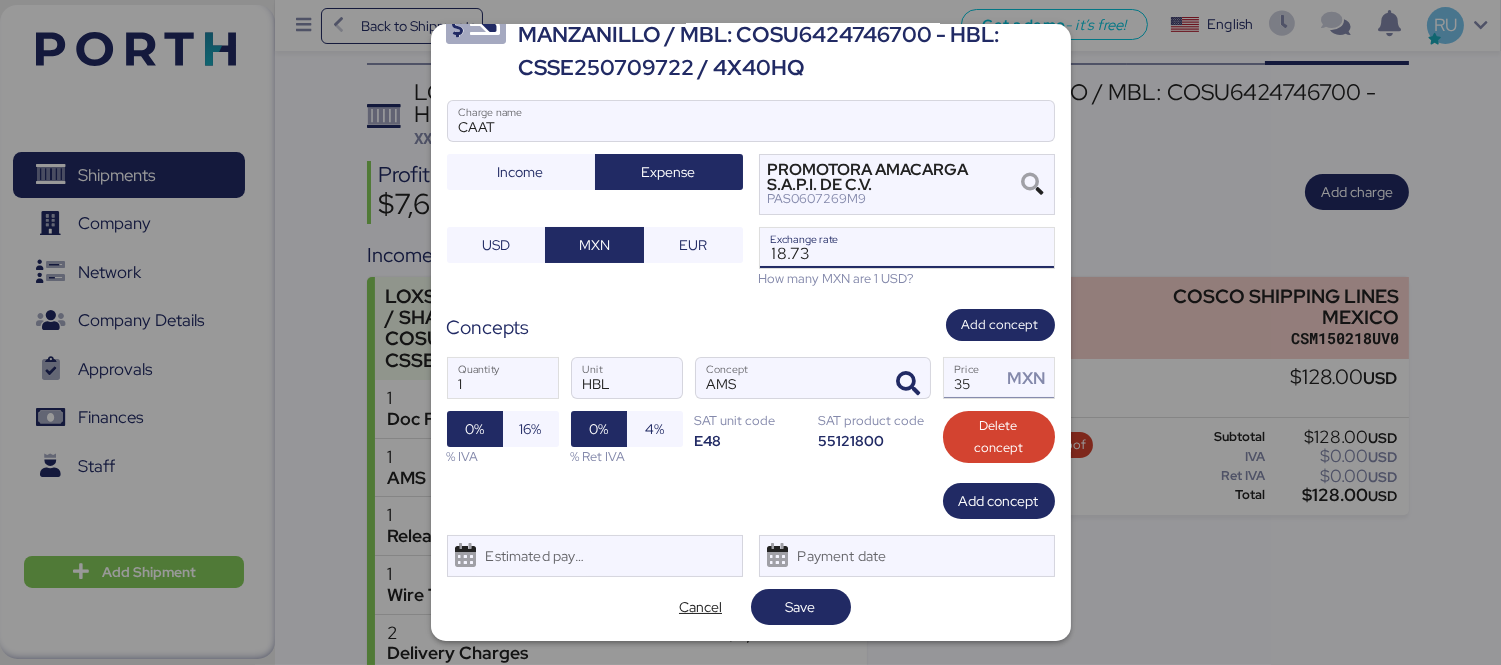 type on "18.73" 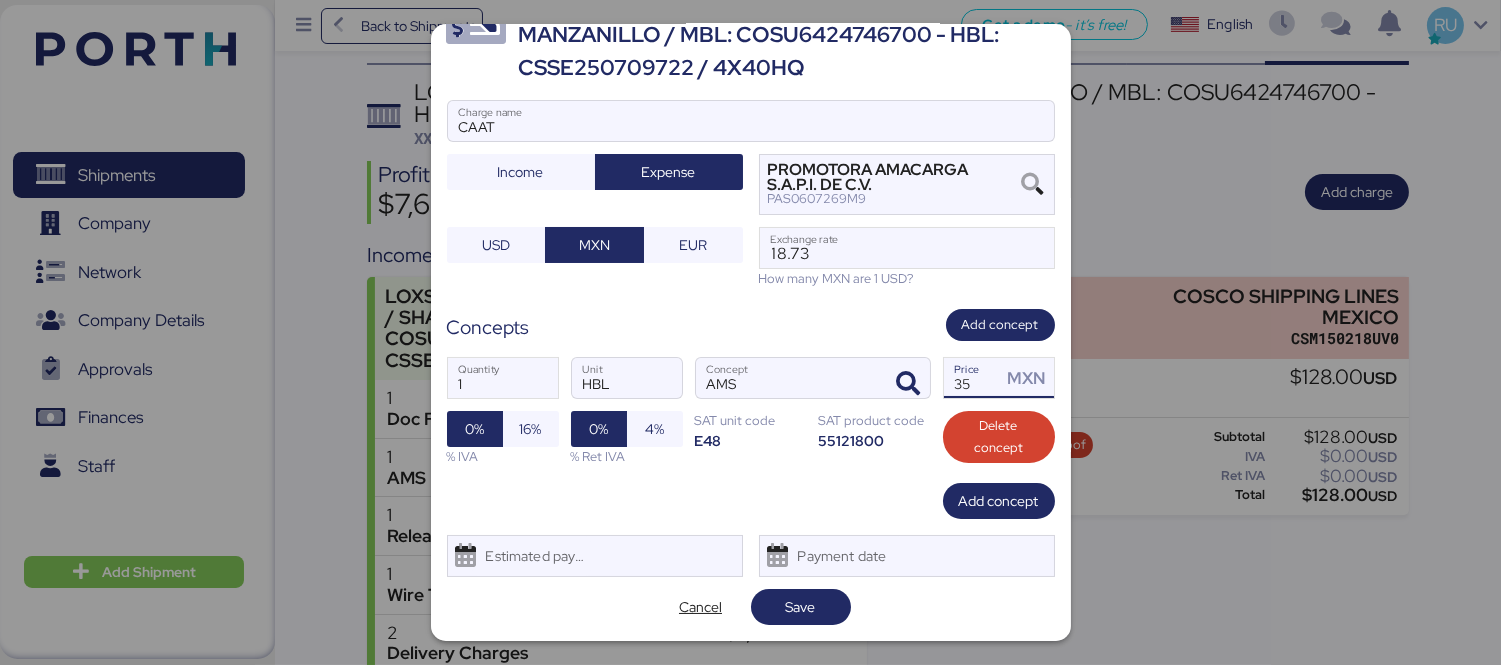 click on "35" at bounding box center (973, 378) 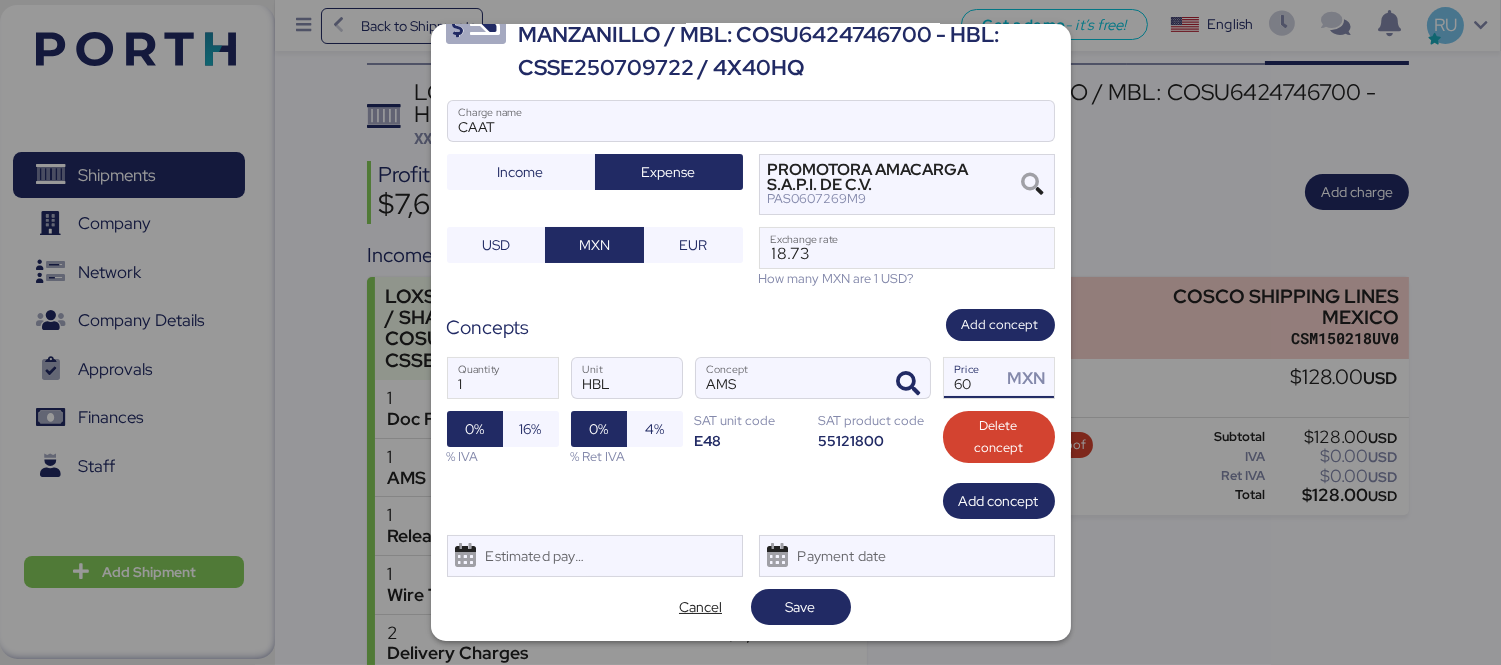 type on "60" 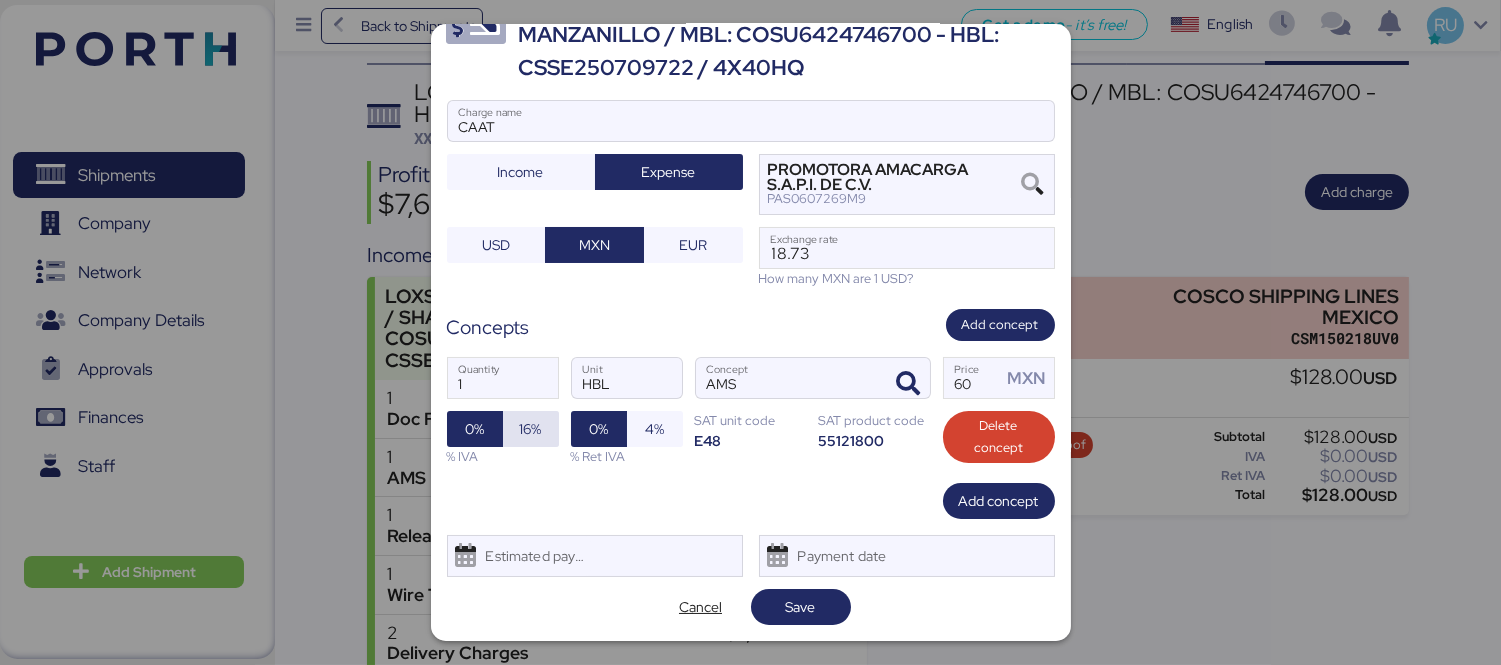 click on "16%" at bounding box center [531, 429] 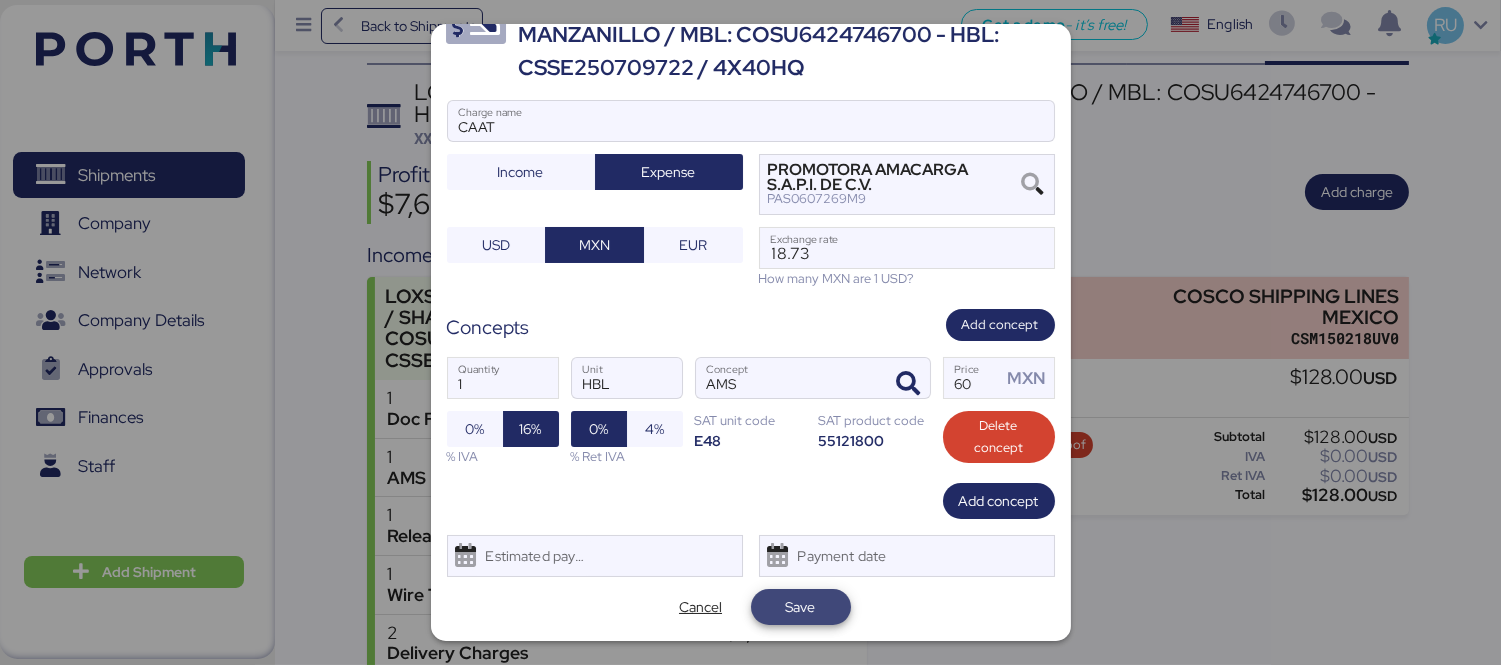 click on "Save" at bounding box center (801, 607) 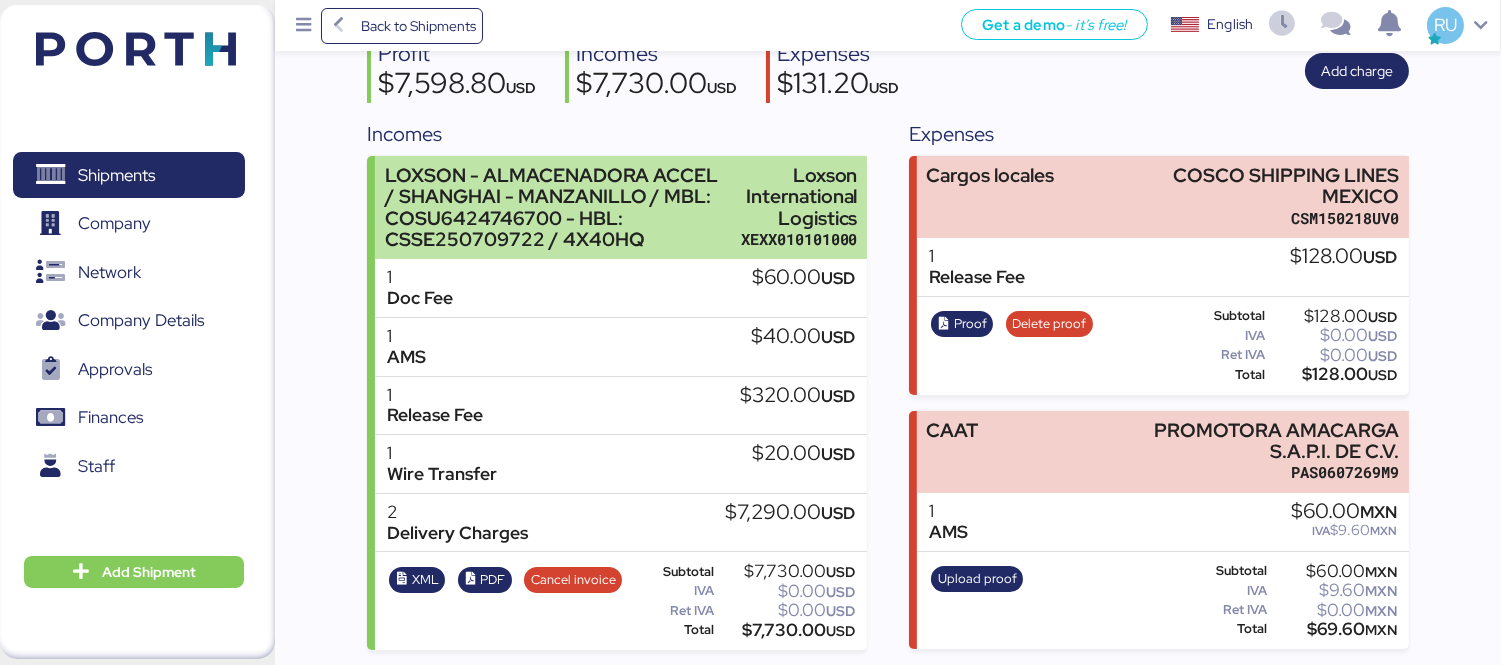 scroll, scrollTop: 34, scrollLeft: 0, axis: vertical 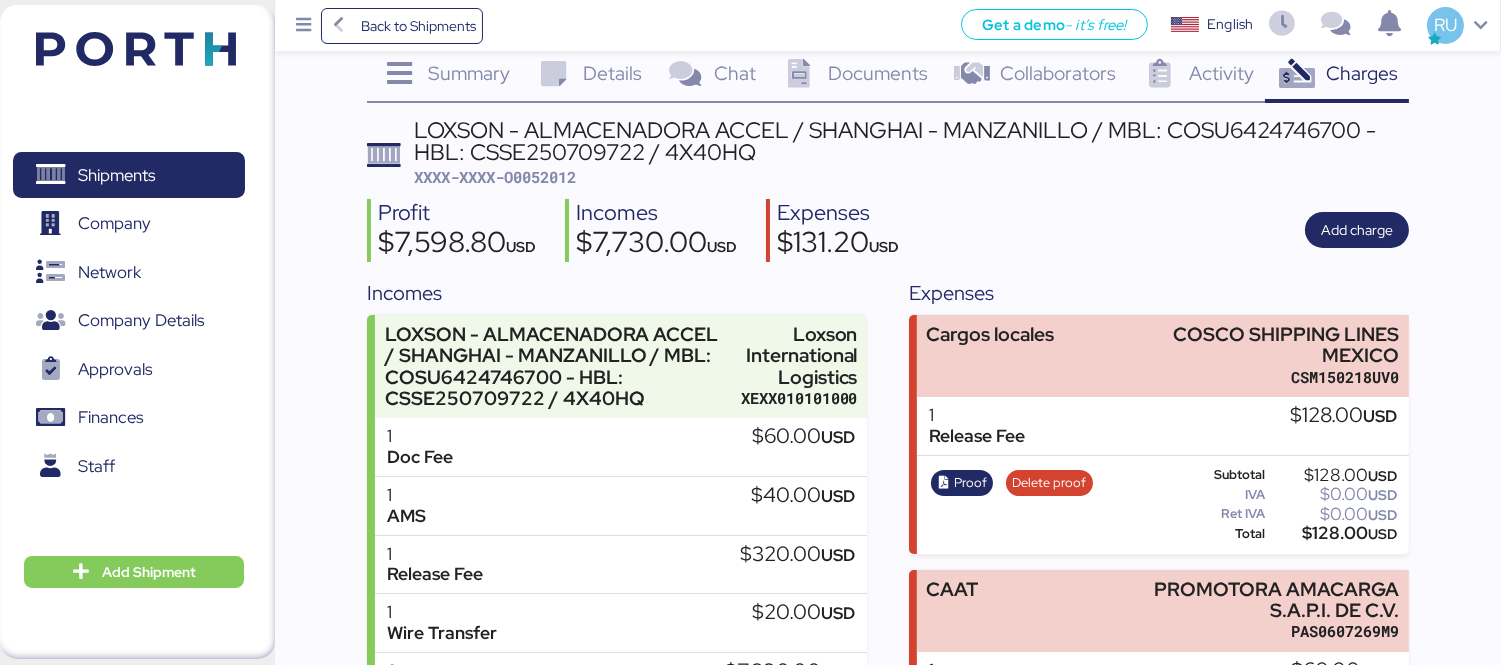 click on "LOXSON - ALMACENADORA ACCEL / SHANGHAI - MANZANILLO / MBL: COSU6424746700 - HBL: CSSE250709722 / 4X40HQ" at bounding box center (911, 141) 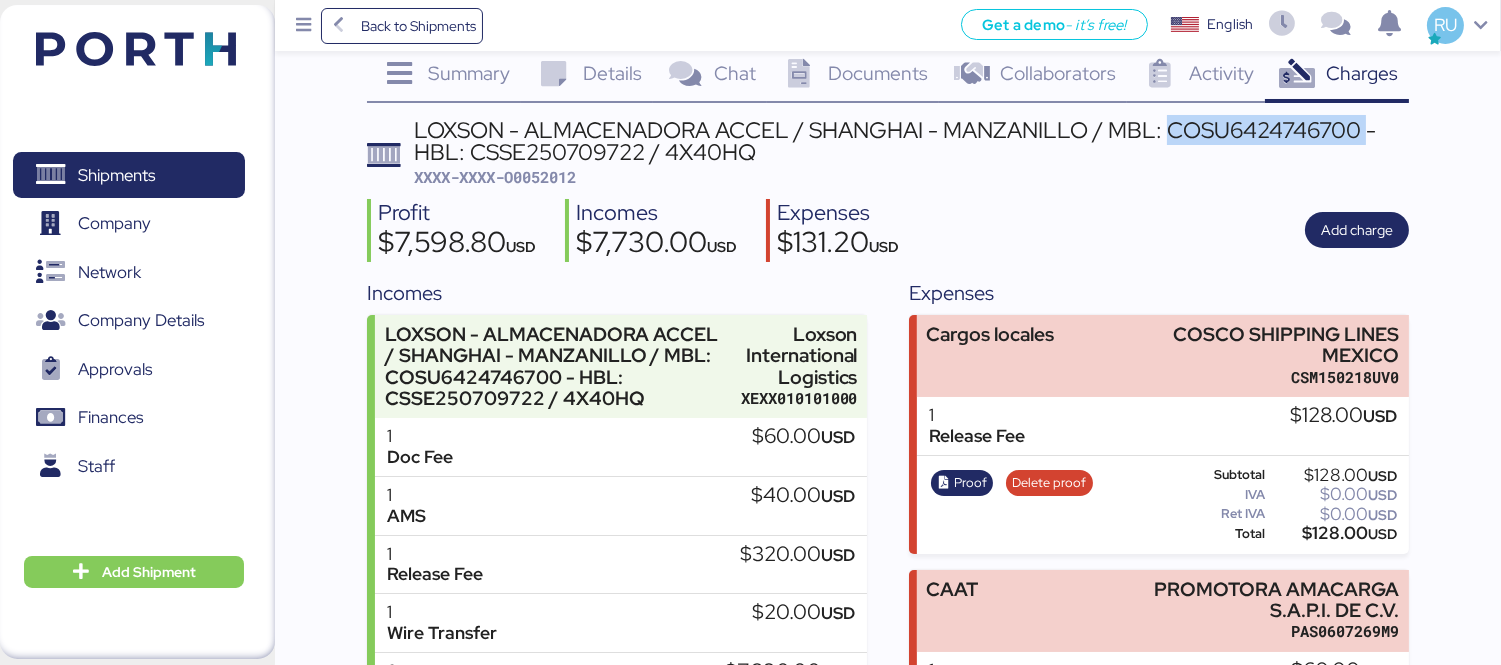 click on "LOXSON - ALMACENADORA ACCEL / SHANGHAI - MANZANILLO / MBL: COSU6424746700 - HBL: CSSE250709722 / 4X40HQ" at bounding box center (911, 141) 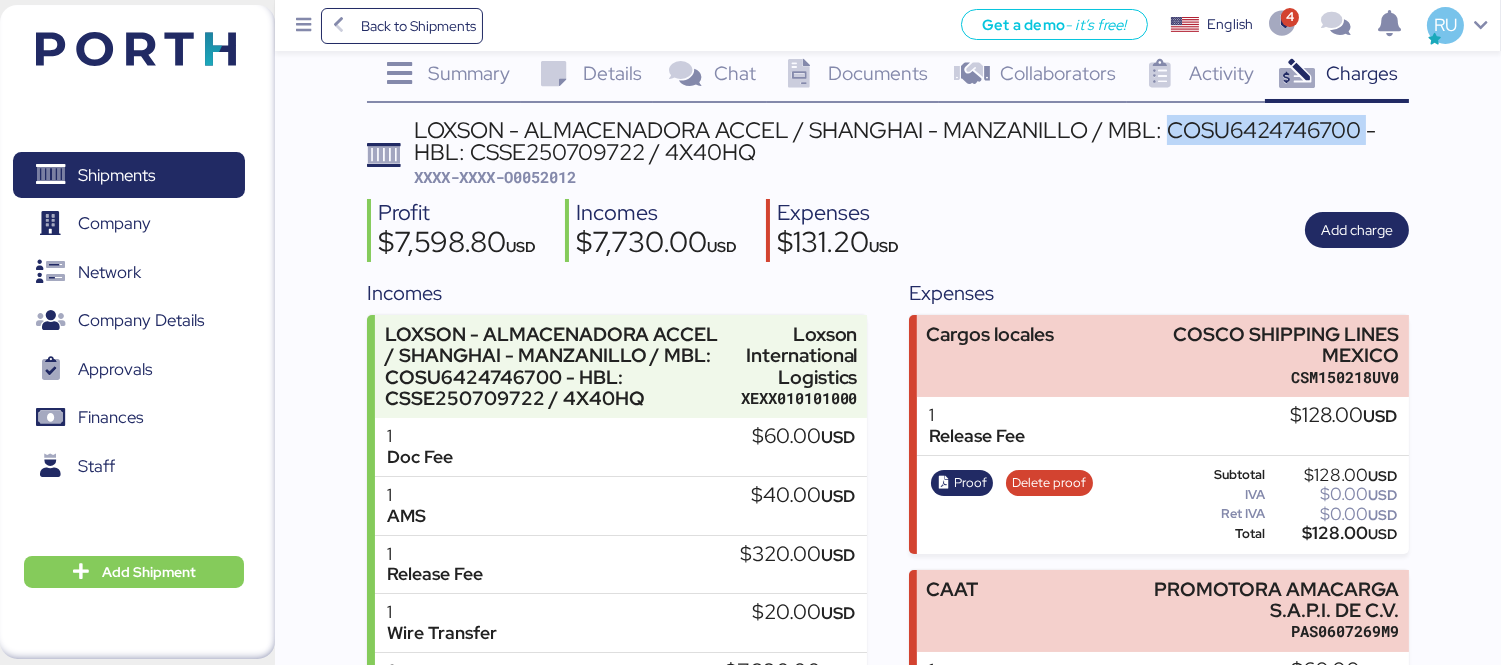 scroll, scrollTop: 193, scrollLeft: 0, axis: vertical 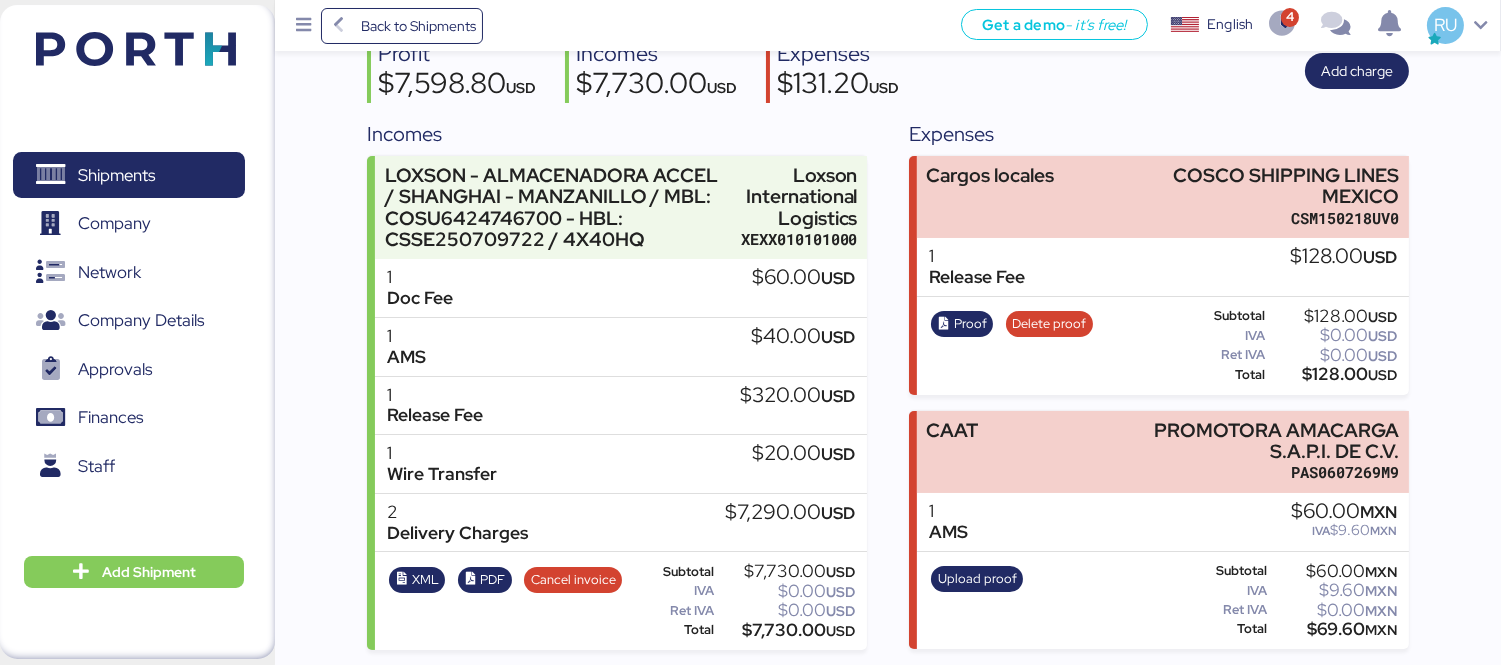 click at bounding box center (136, 49) 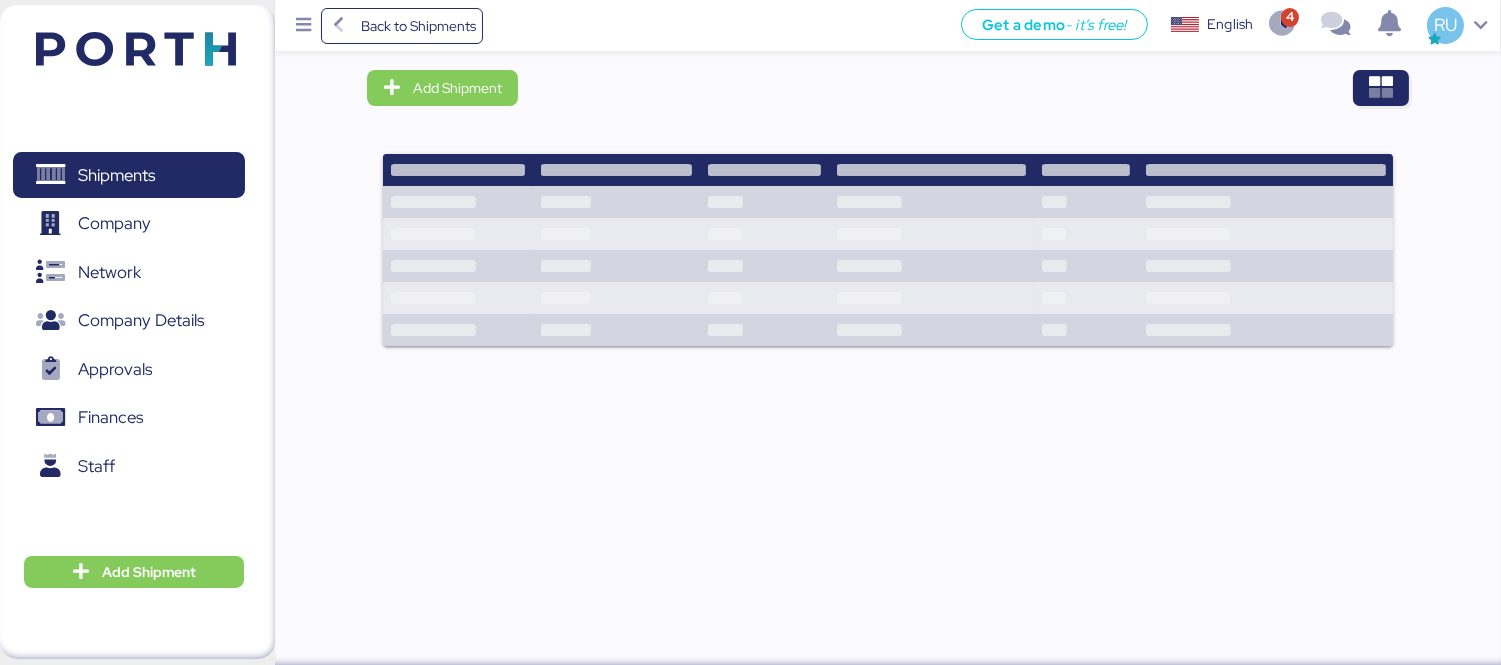 scroll, scrollTop: 0, scrollLeft: 0, axis: both 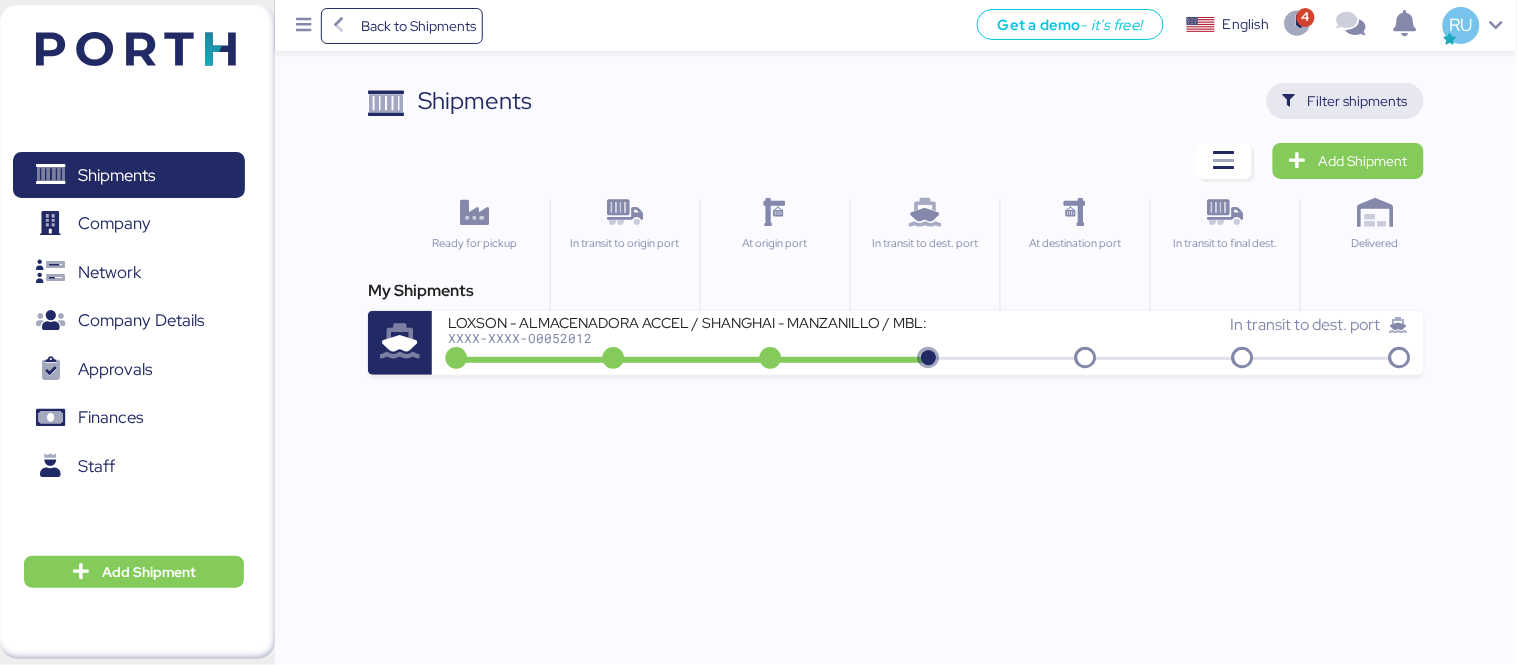 click on "Filter shipments" at bounding box center (1358, 101) 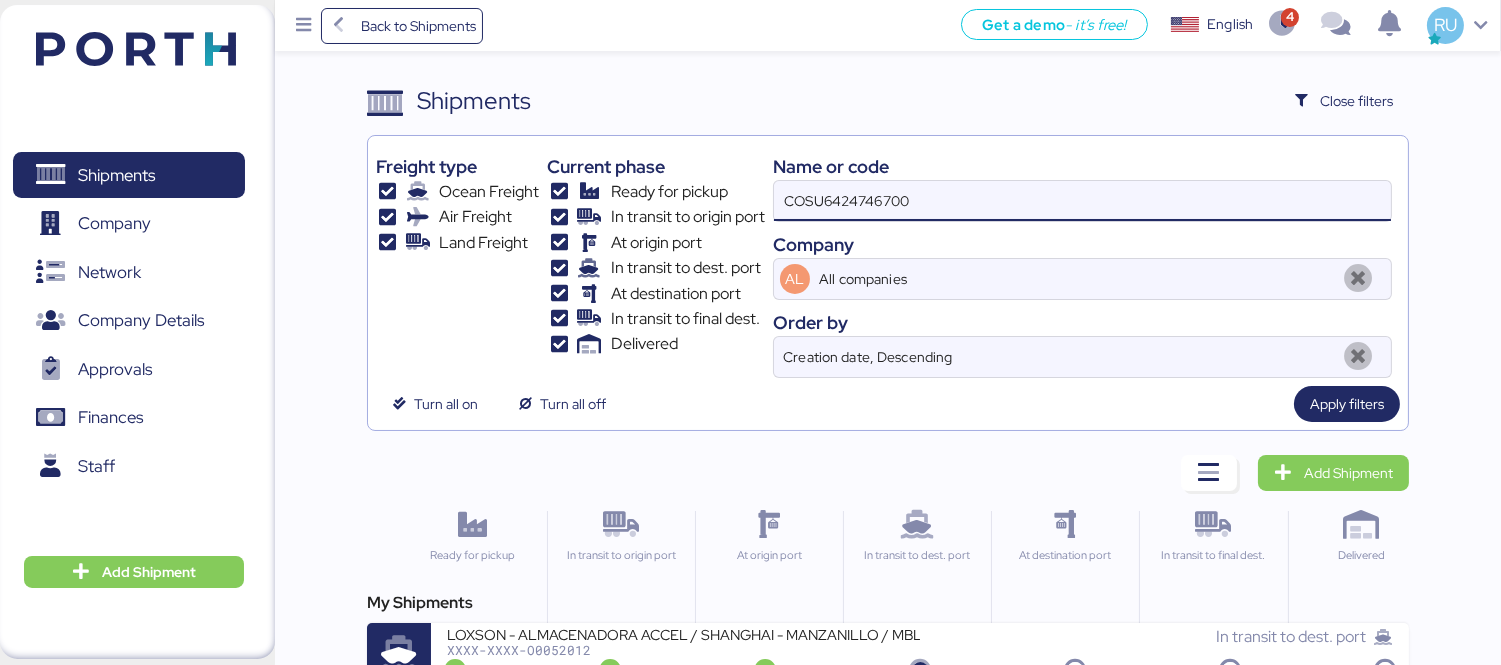 click on "COSU6424746700" at bounding box center (1082, 201) 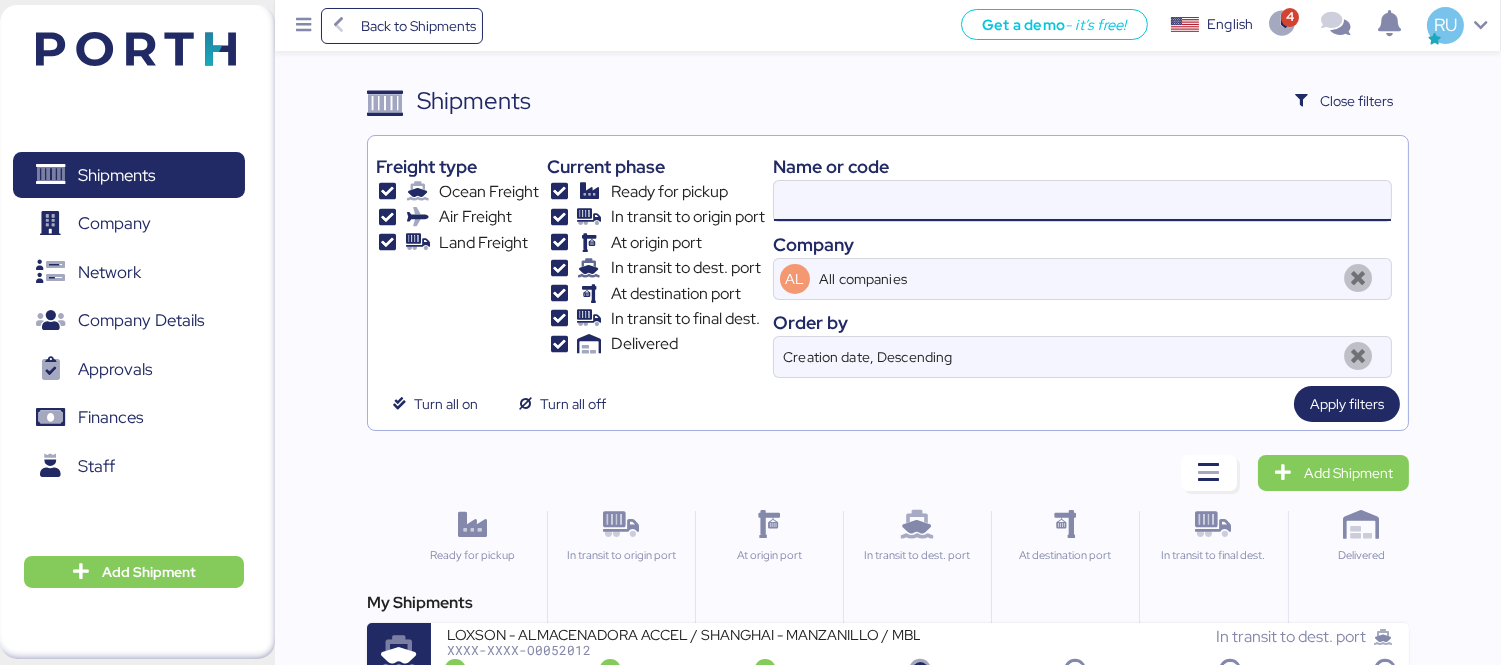 paste on "23012" 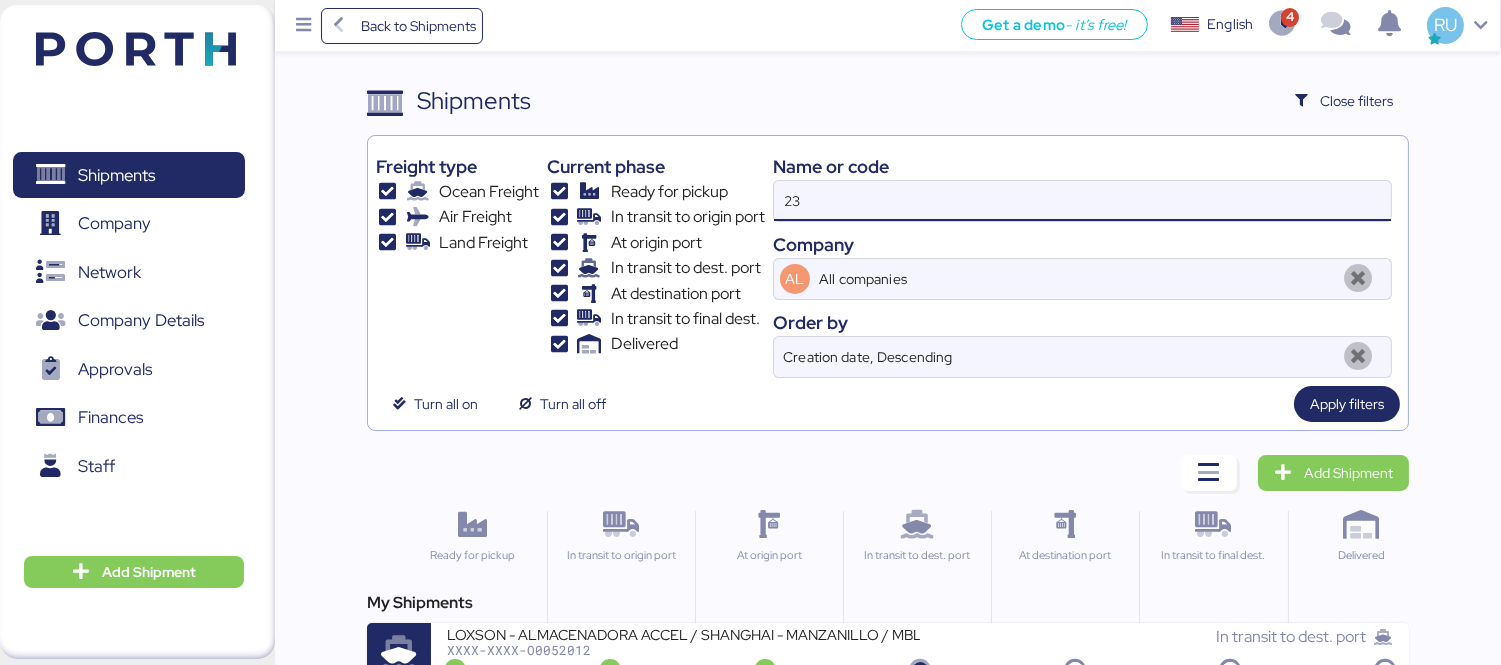 type on "2" 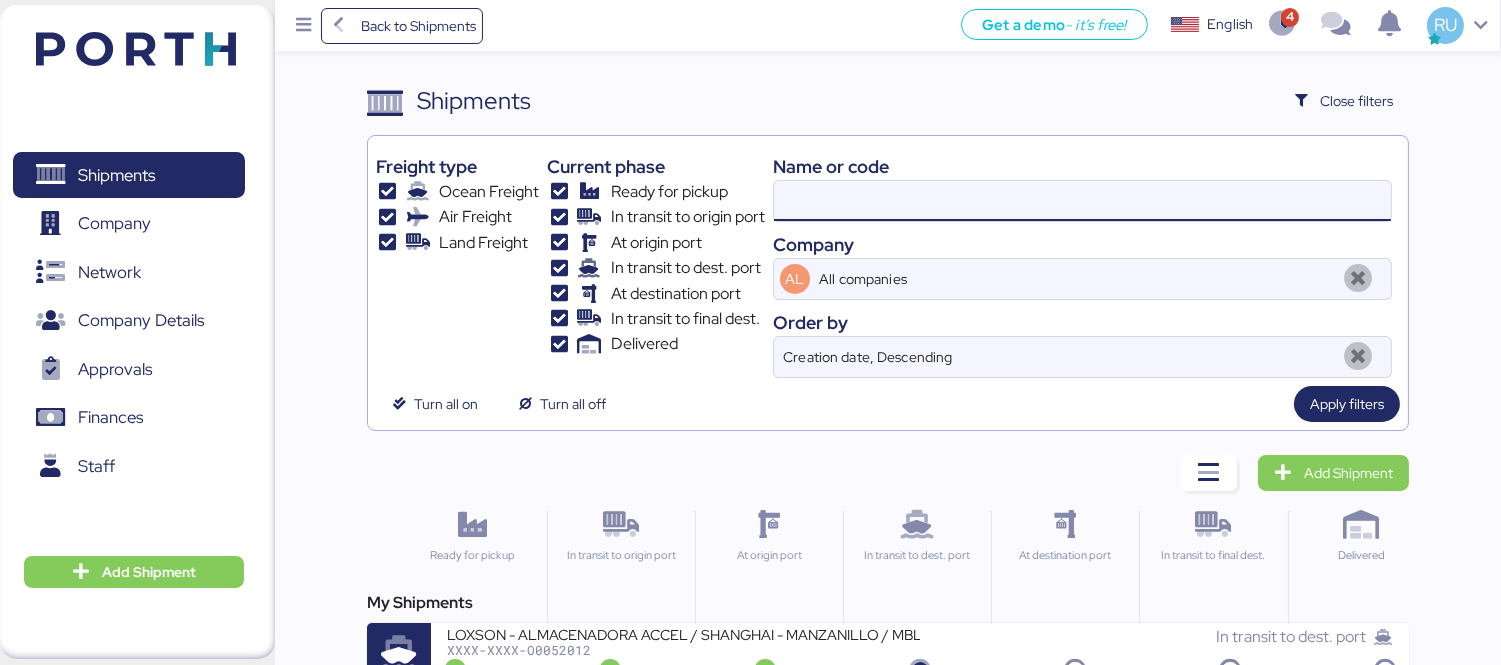 paste on "COSU6424354920" 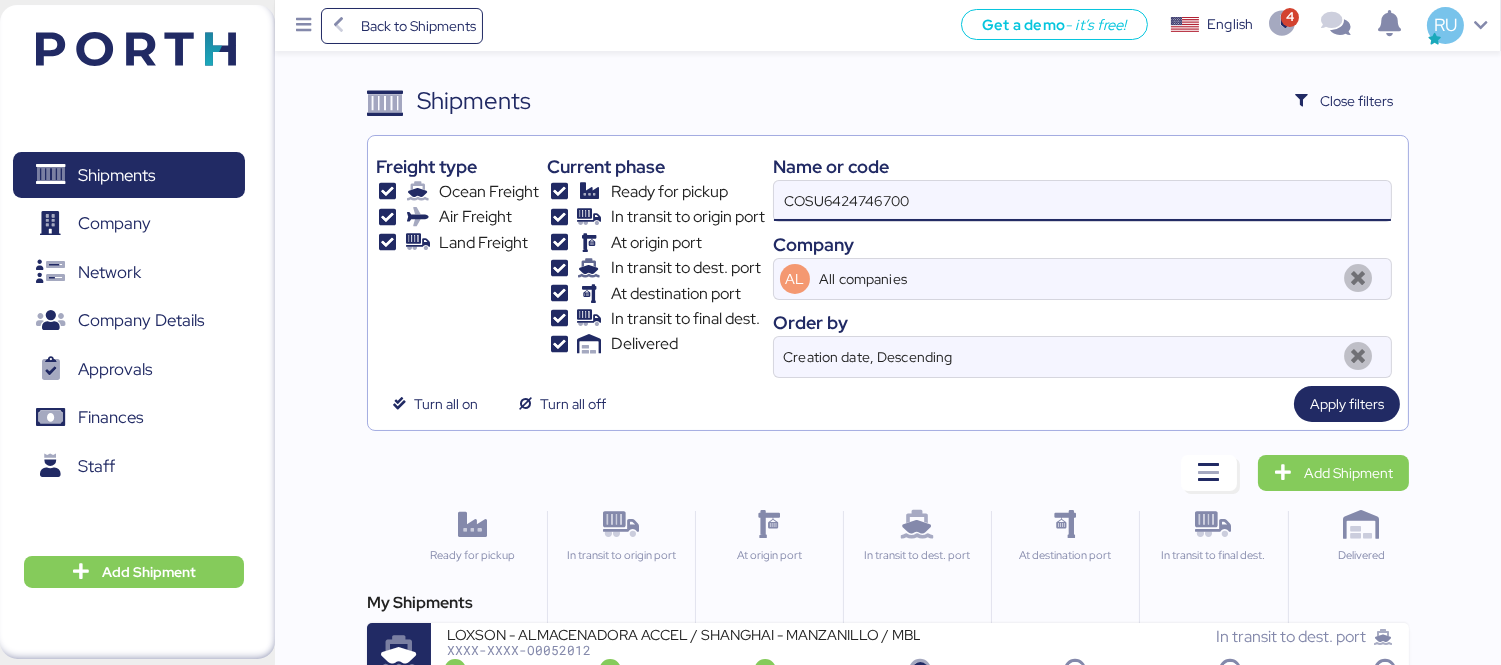 type on "COSU6424354920" 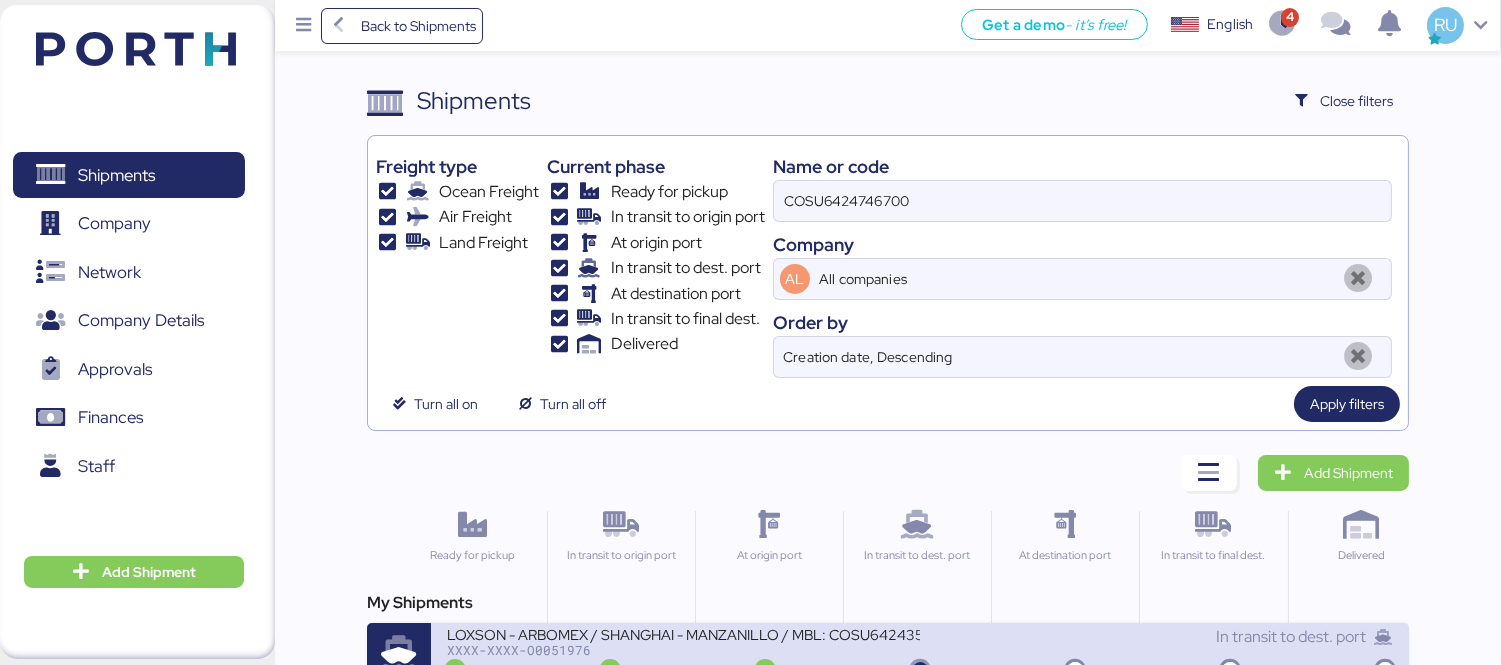 click on "LOXSON - ARBOMEX / SHANGHAI - MANZANILLO / MBL: COSU6424354920 - HBL: SZML2507020V / 1X20GP" at bounding box center [683, 633] 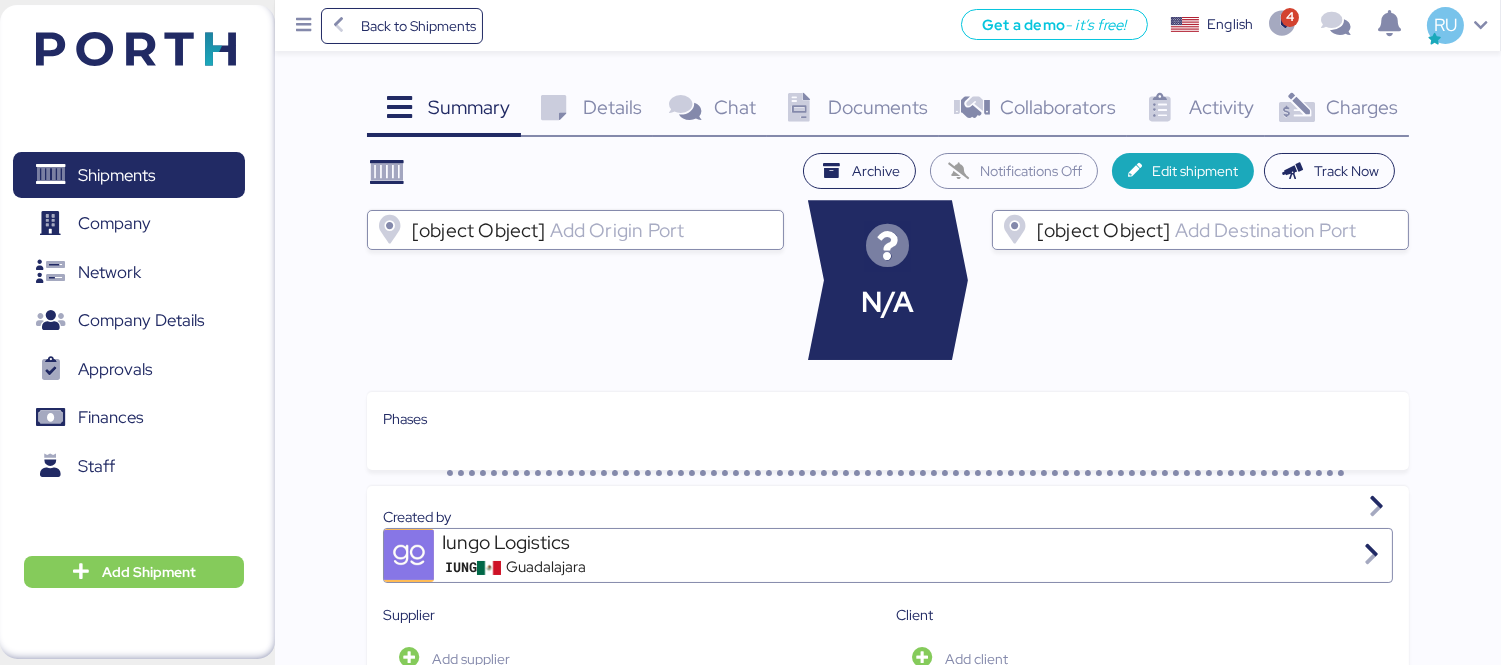 click on "Charges" at bounding box center [1362, 107] 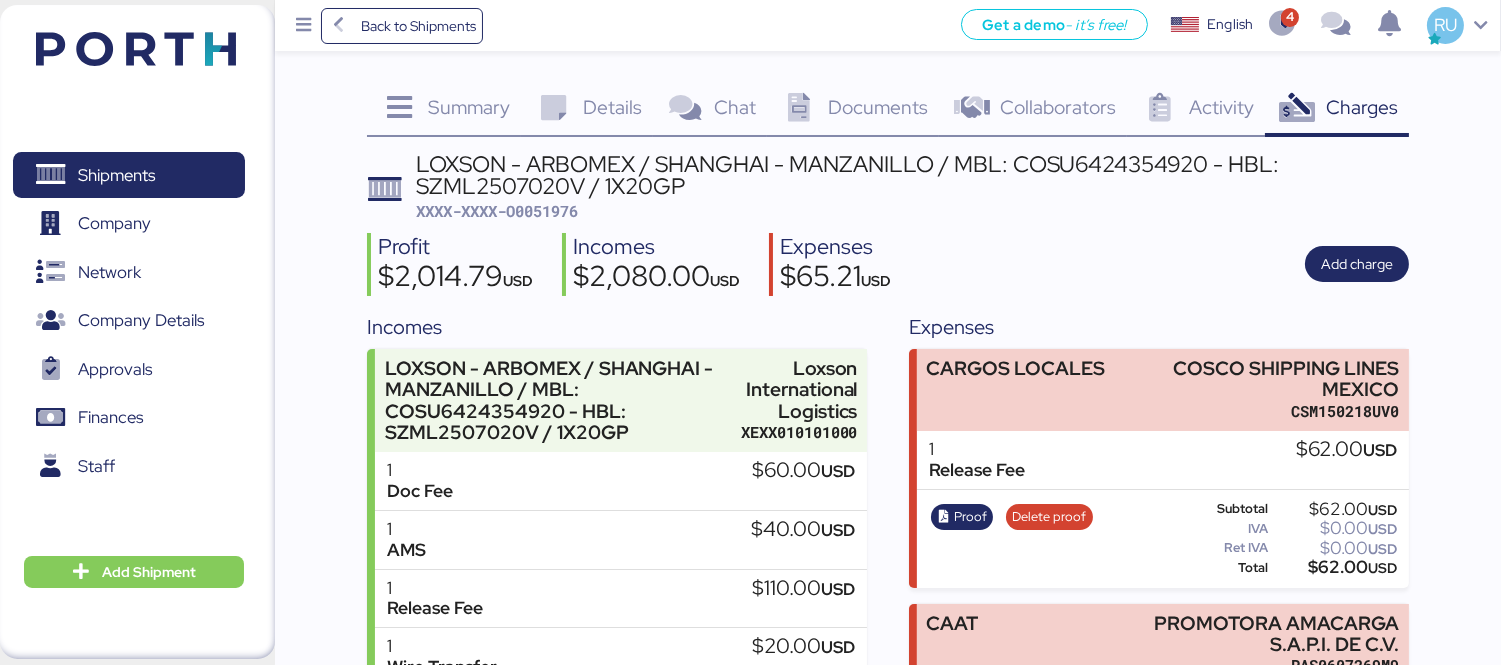 scroll, scrollTop: 193, scrollLeft: 0, axis: vertical 